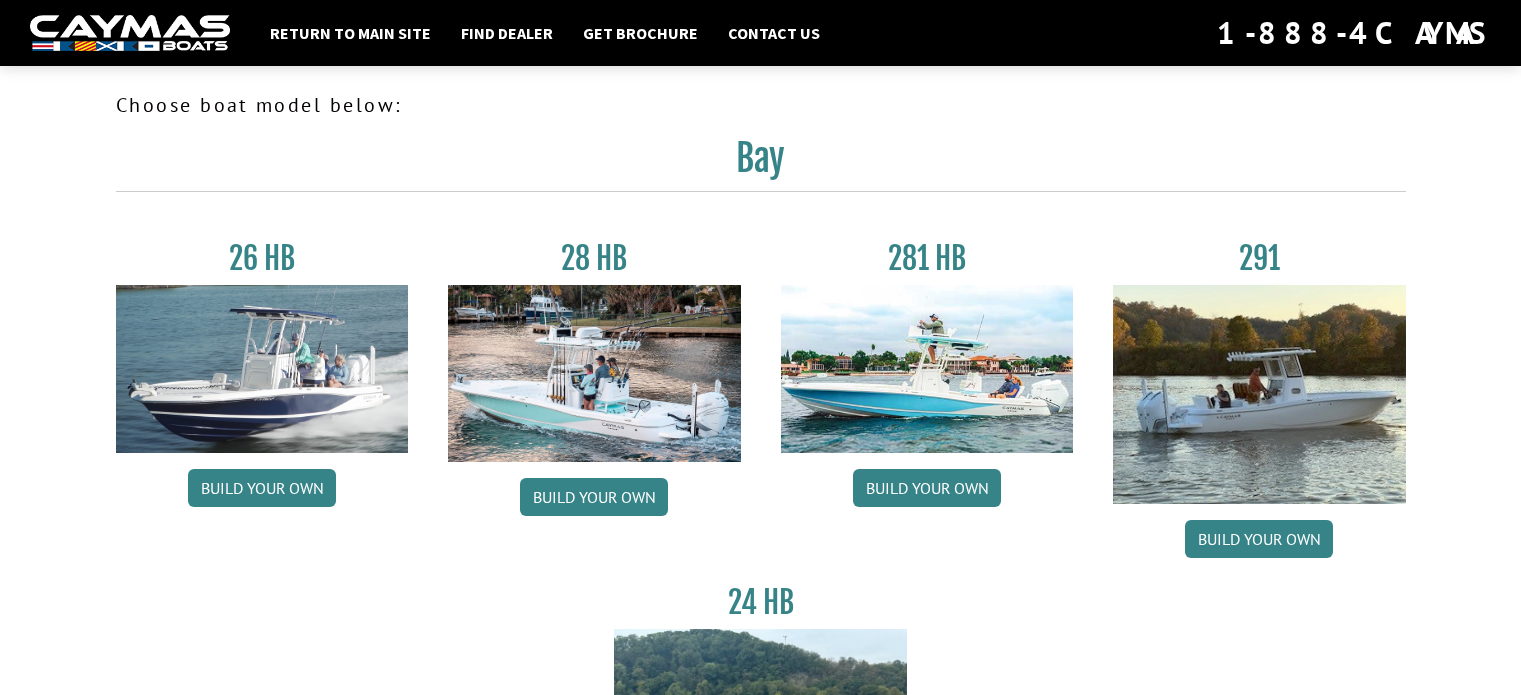 scroll, scrollTop: 0, scrollLeft: 0, axis: both 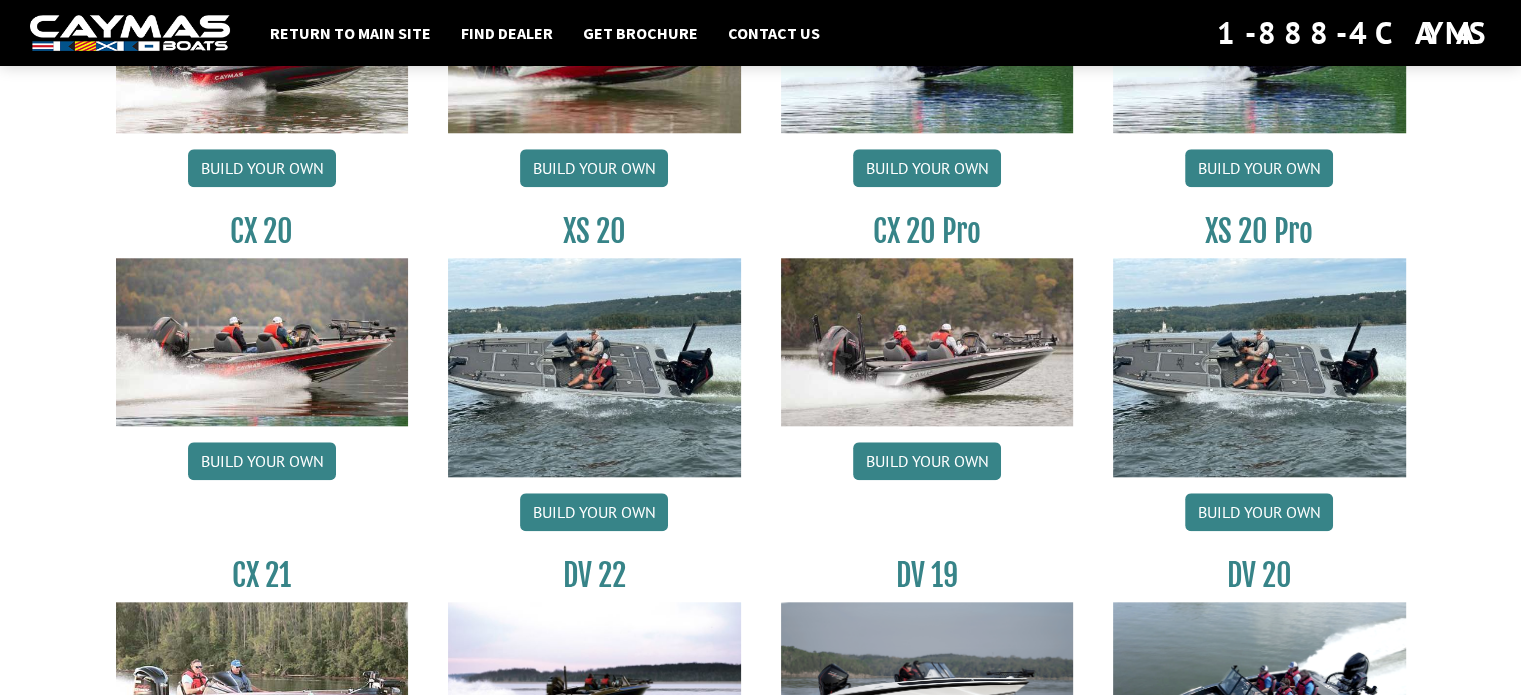 click at bounding box center [594, 367] 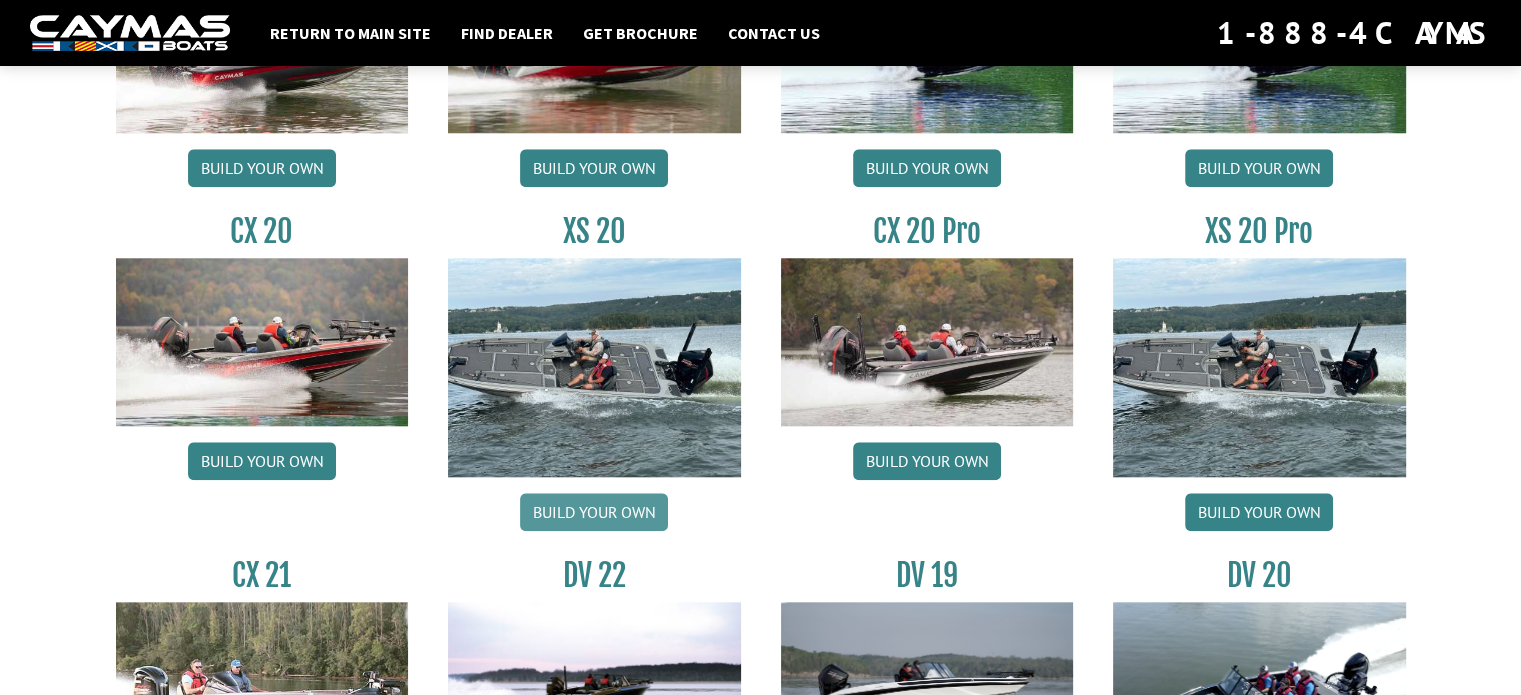 click on "Build your own" at bounding box center [594, 512] 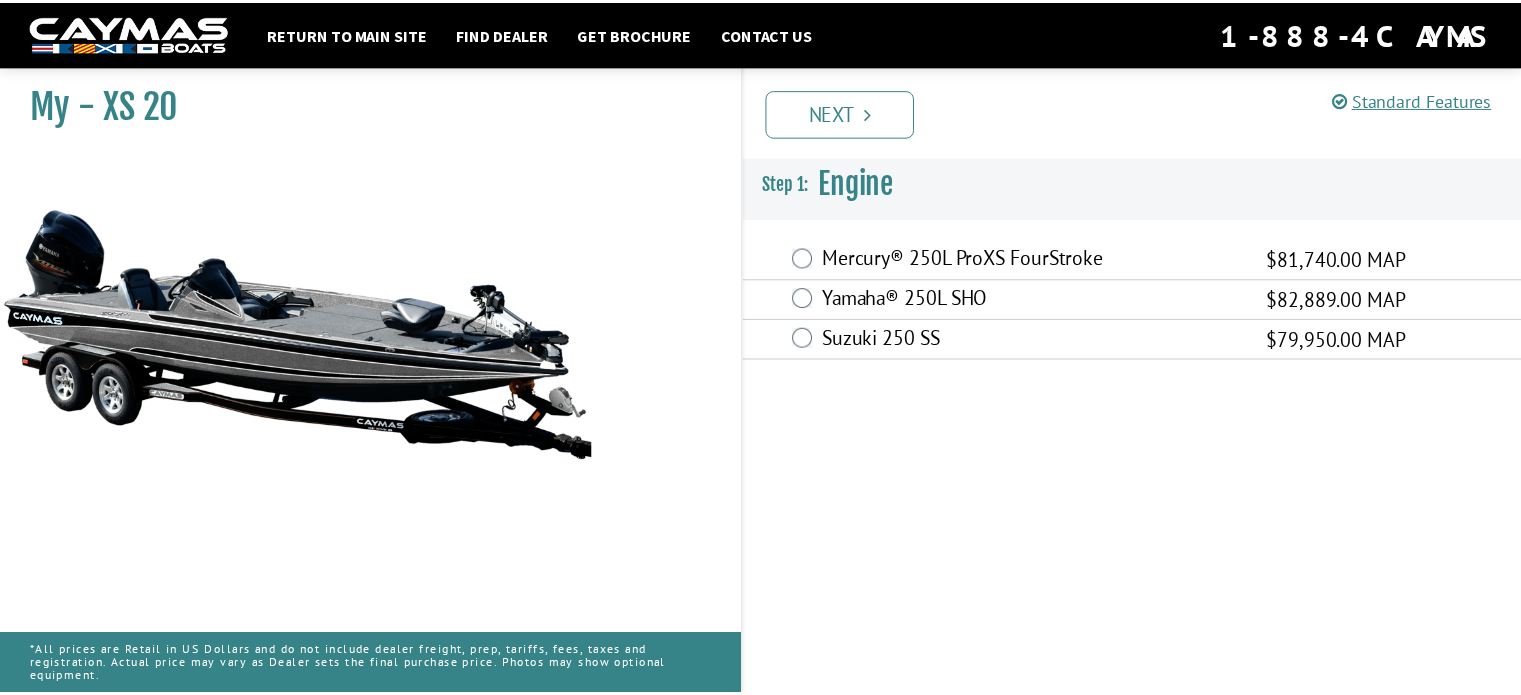 scroll, scrollTop: 0, scrollLeft: 0, axis: both 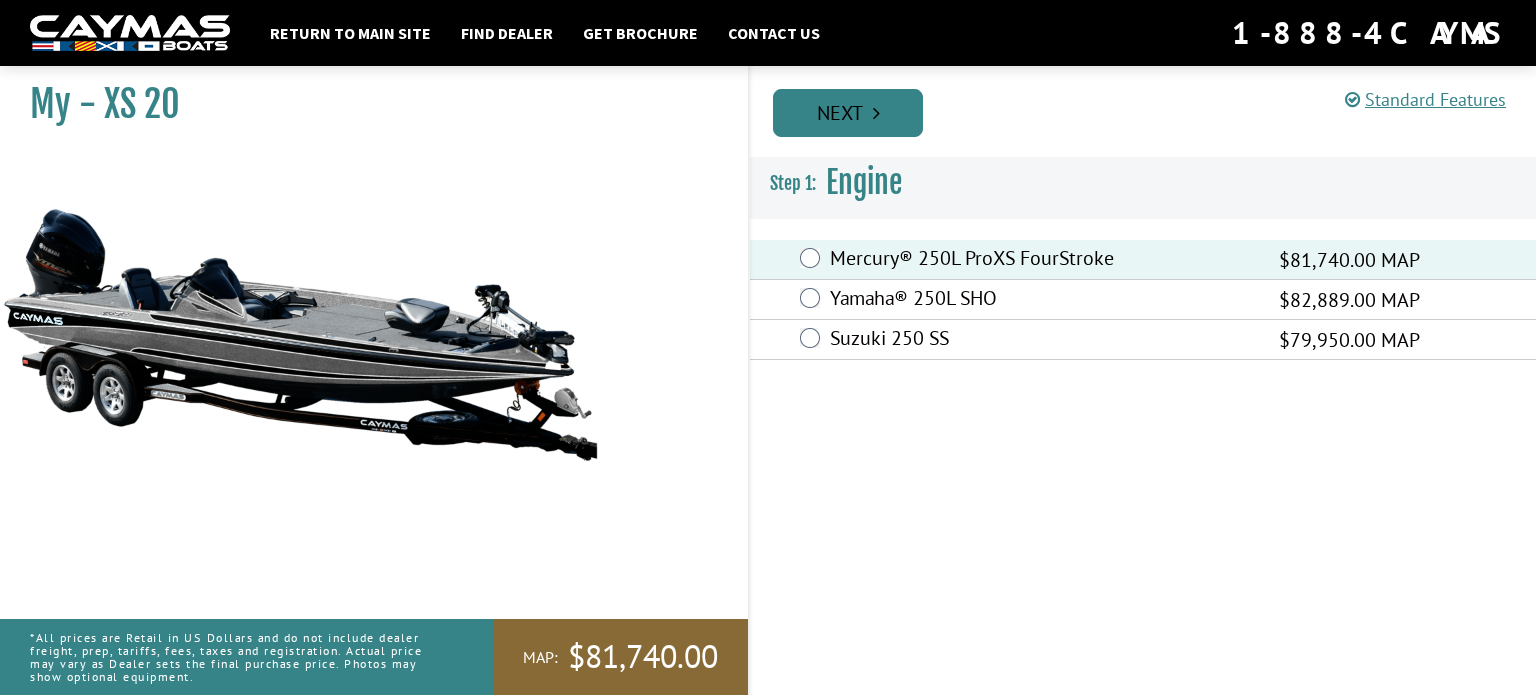 click at bounding box center [876, 113] 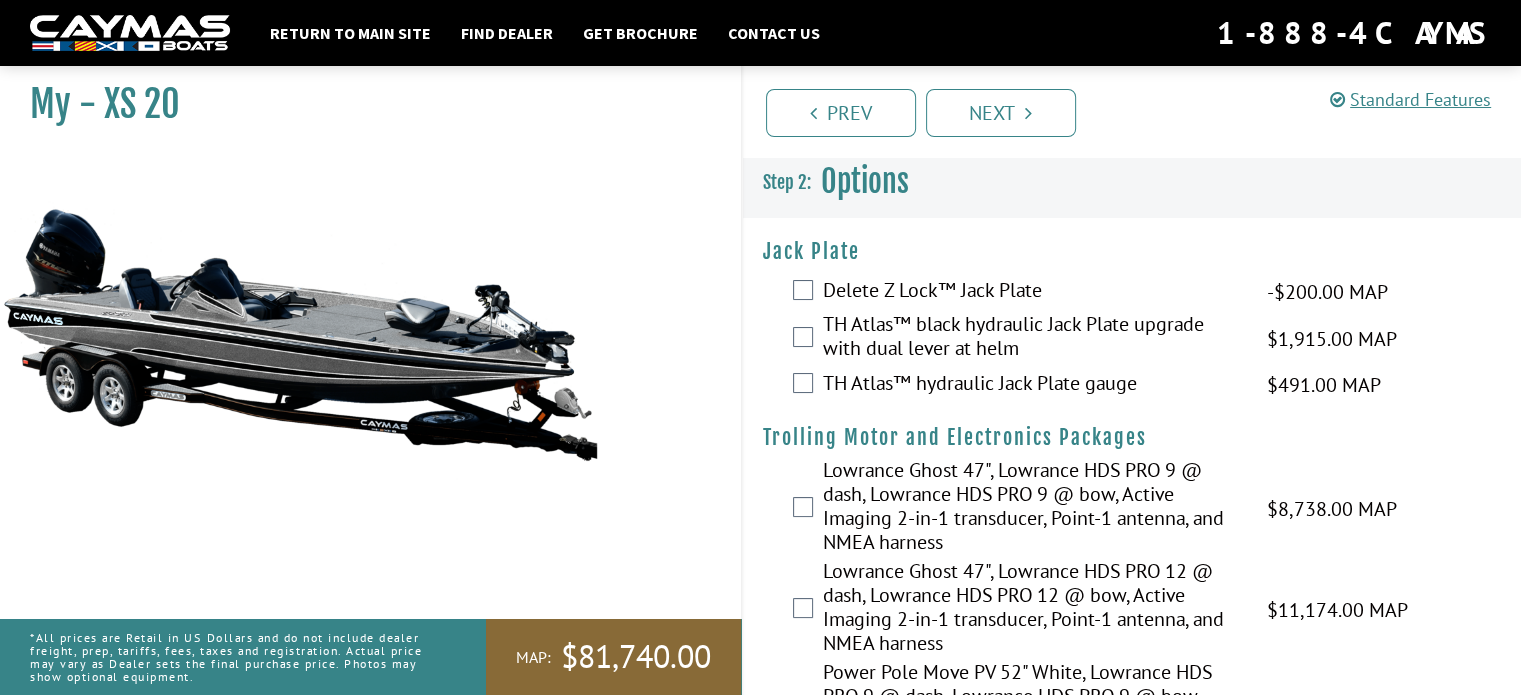 click on "Delete Z Lock™ Jack Plate
-$200.00 MAP
-$200.00 MSRP" at bounding box center [1132, 292] 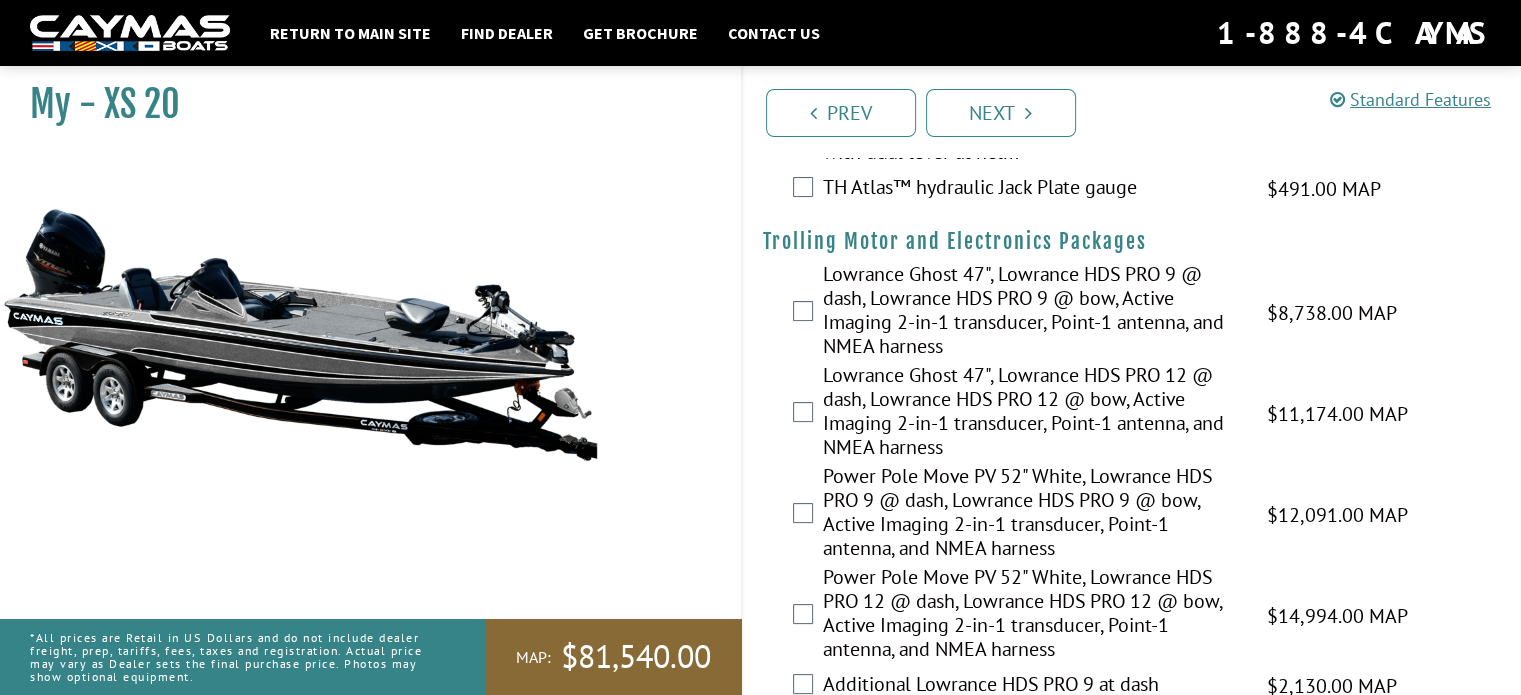 scroll, scrollTop: 200, scrollLeft: 0, axis: vertical 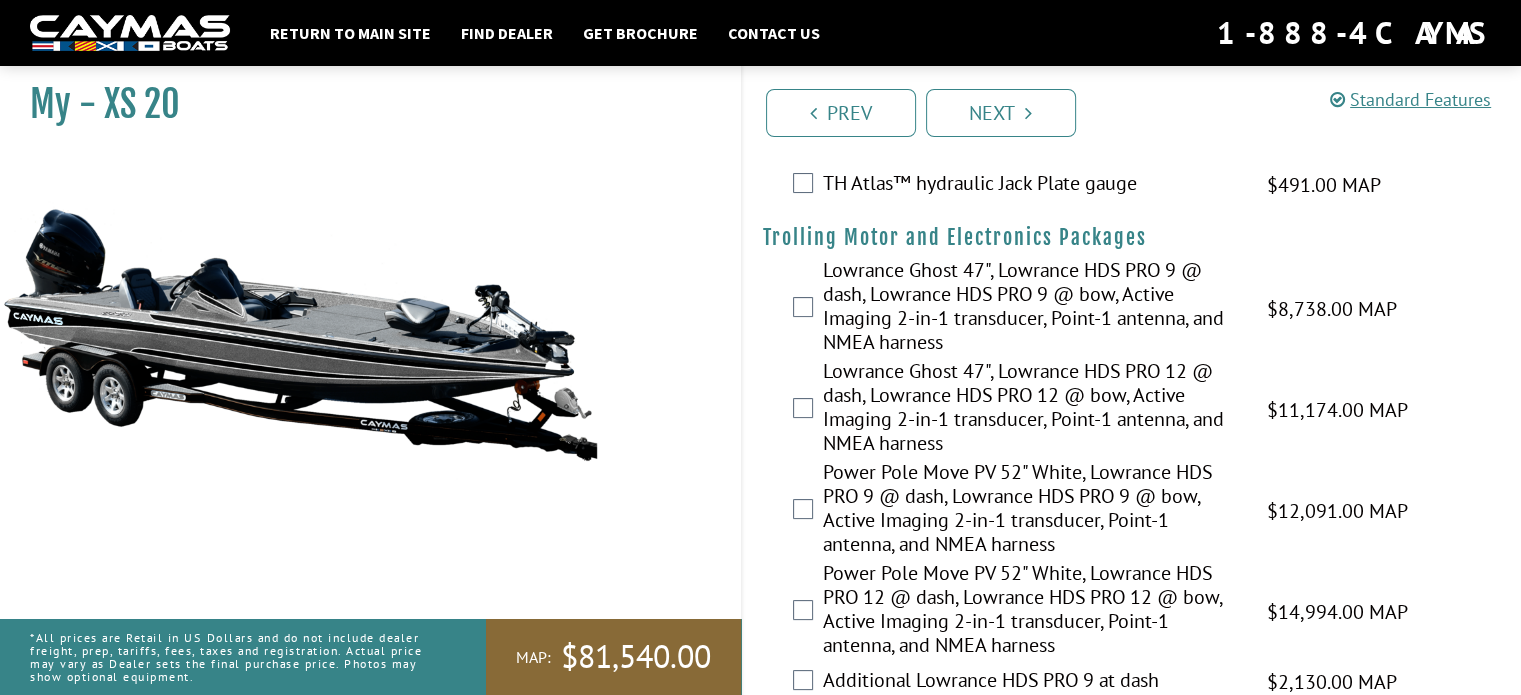 click on "Lowrance Ghost 47", Lowrance HDS PRO 12 @ dash, Lowrance HDS PRO 12 @ bow, Active Imaging 2-in-1 transducer, Point-1 antenna, and NMEA harness
$11,174.00 MAP
$13,191.00 MSRP" at bounding box center (1132, 409) 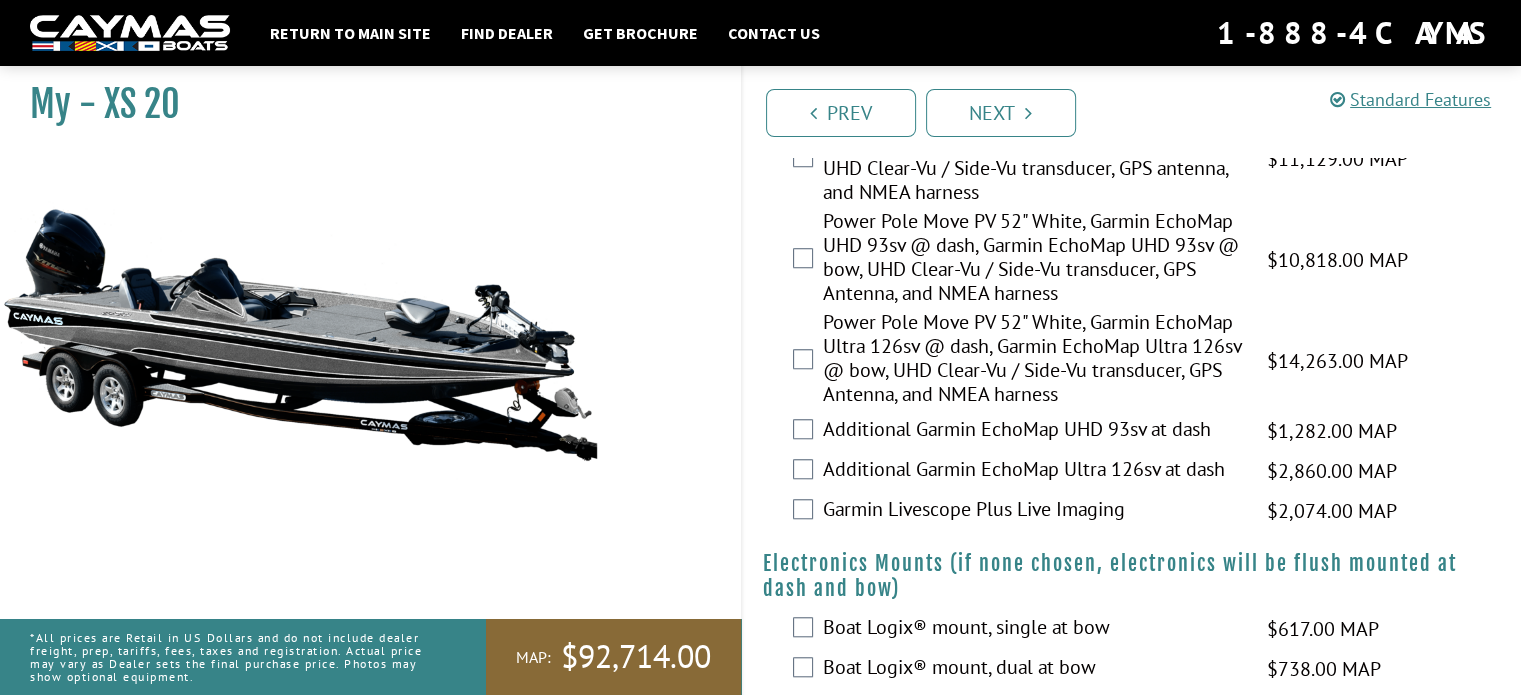 scroll, scrollTop: 1600, scrollLeft: 0, axis: vertical 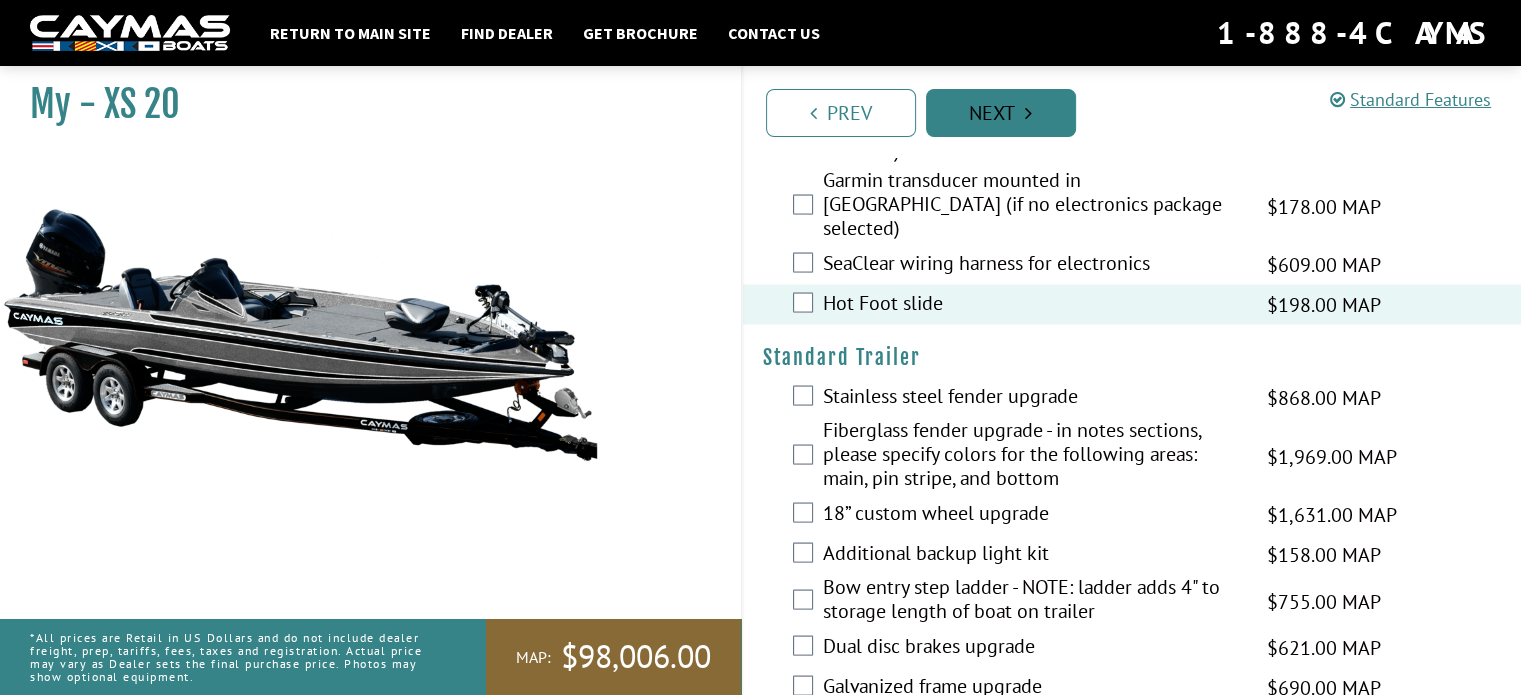 click on "Next" at bounding box center [1001, 113] 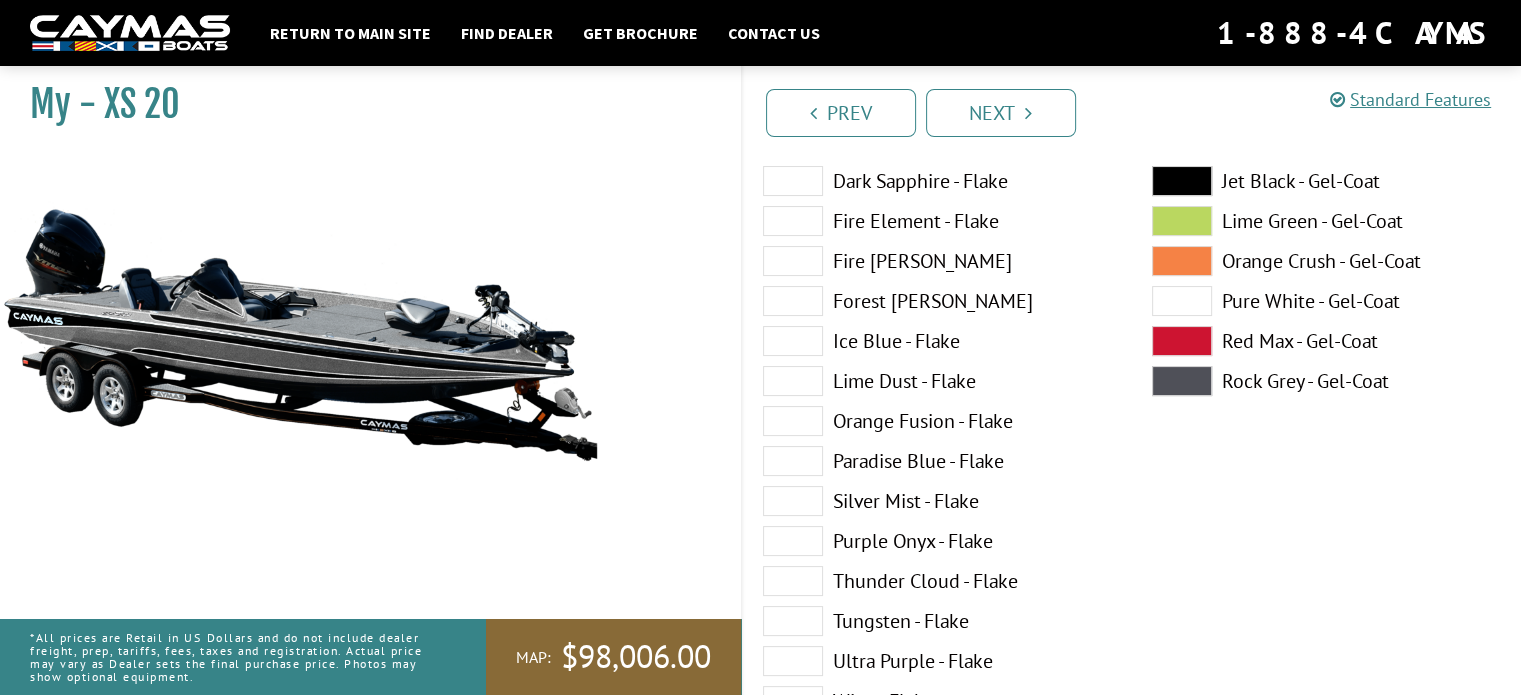 scroll, scrollTop: 300, scrollLeft: 0, axis: vertical 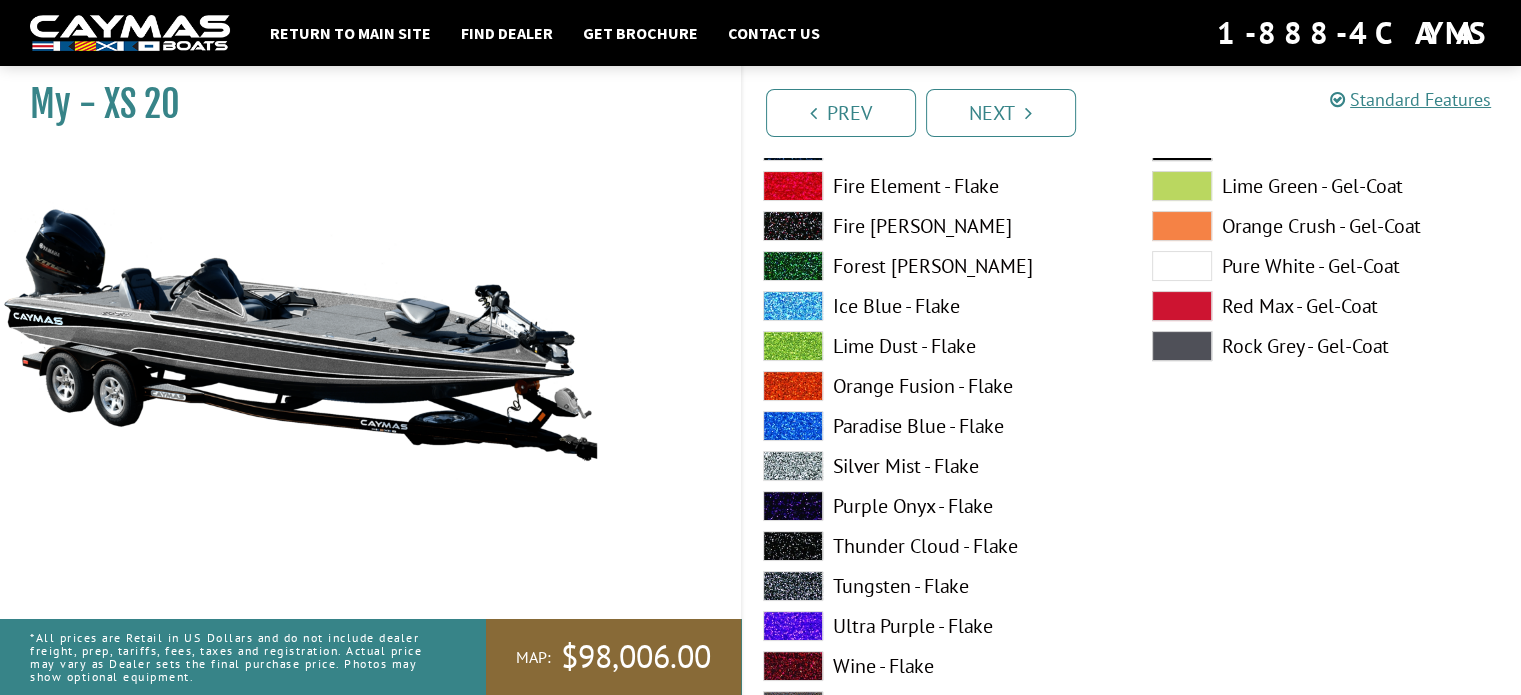 click at bounding box center (1182, 266) 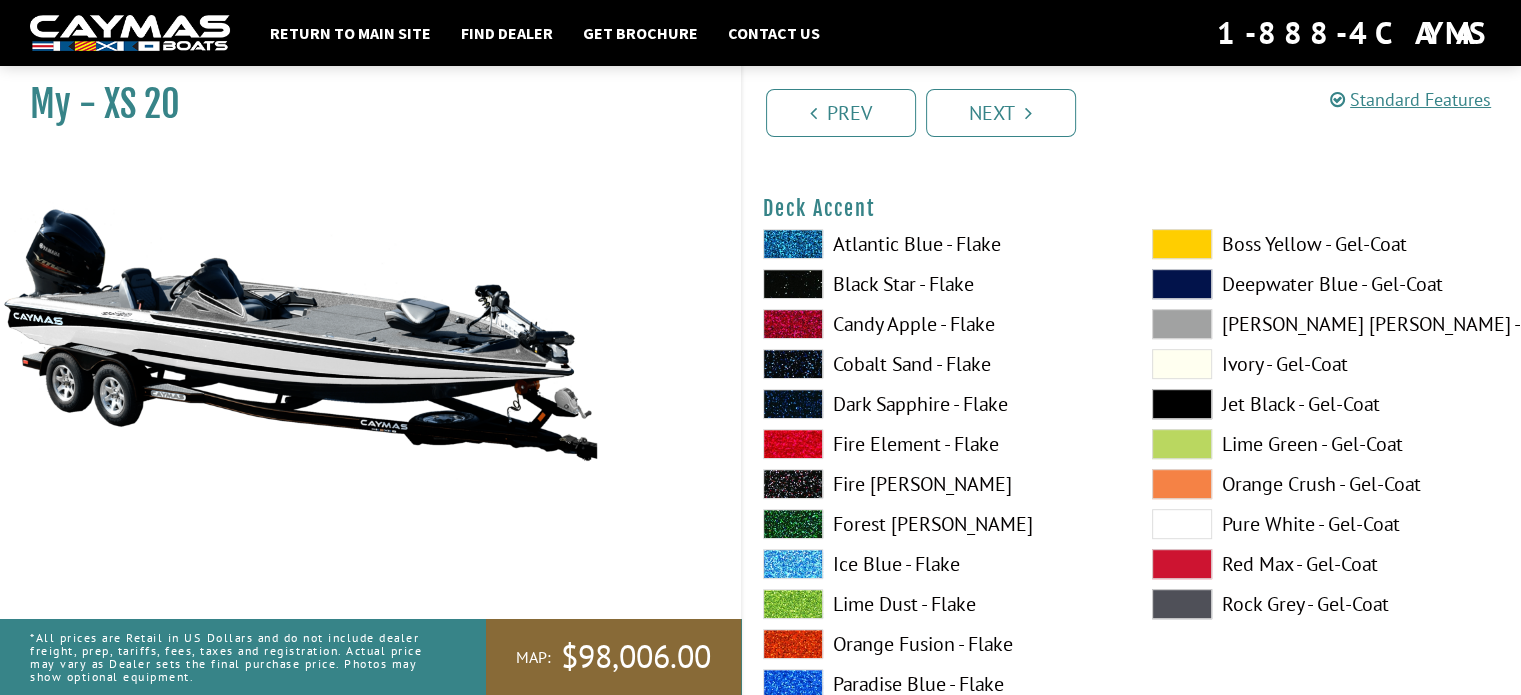 scroll, scrollTop: 900, scrollLeft: 0, axis: vertical 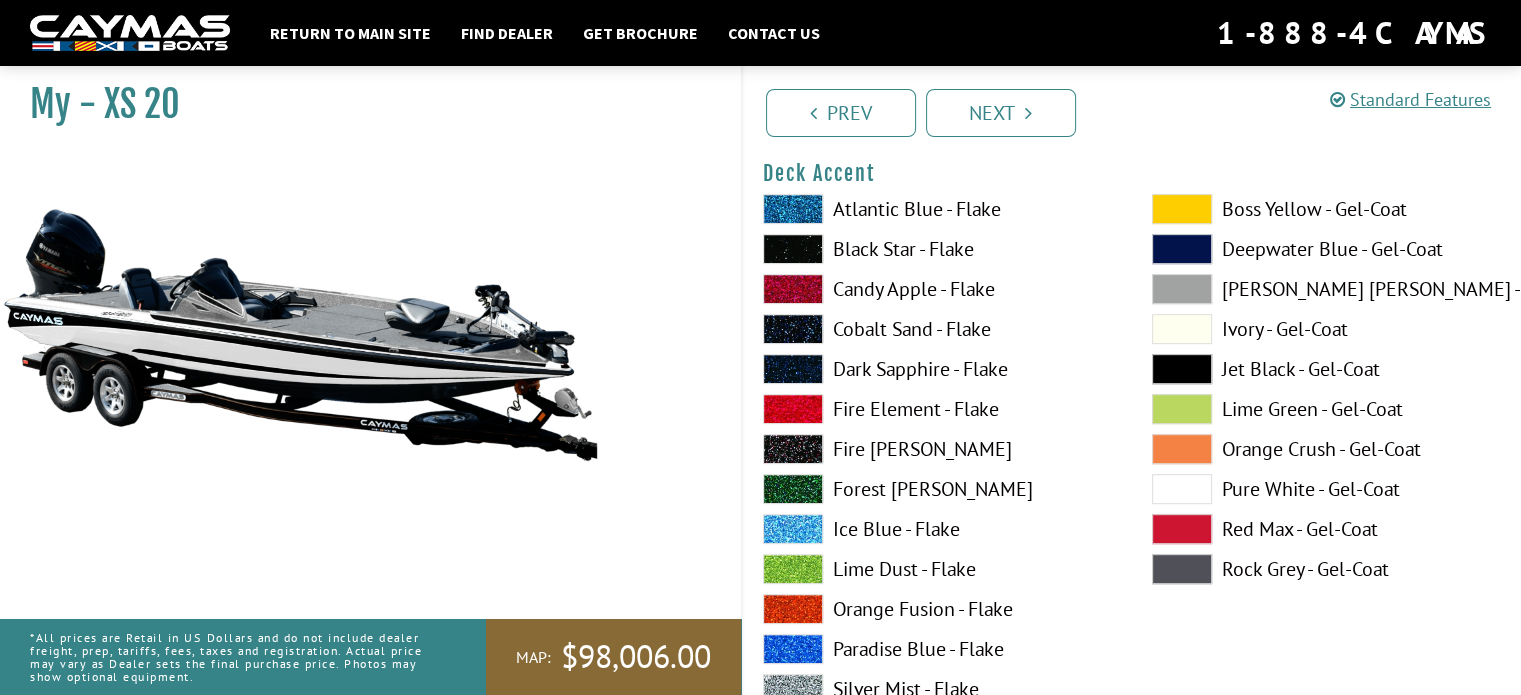click at bounding box center [1182, 529] 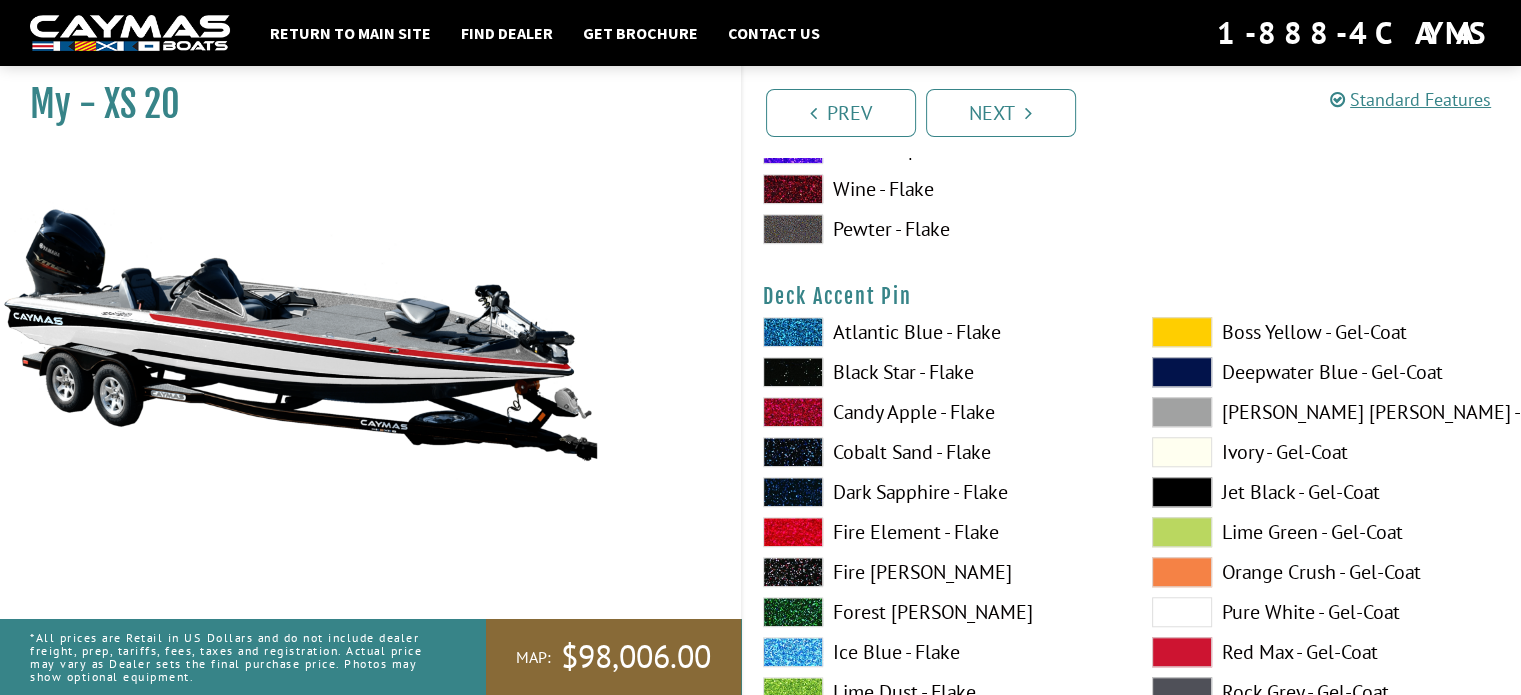 scroll, scrollTop: 1700, scrollLeft: 0, axis: vertical 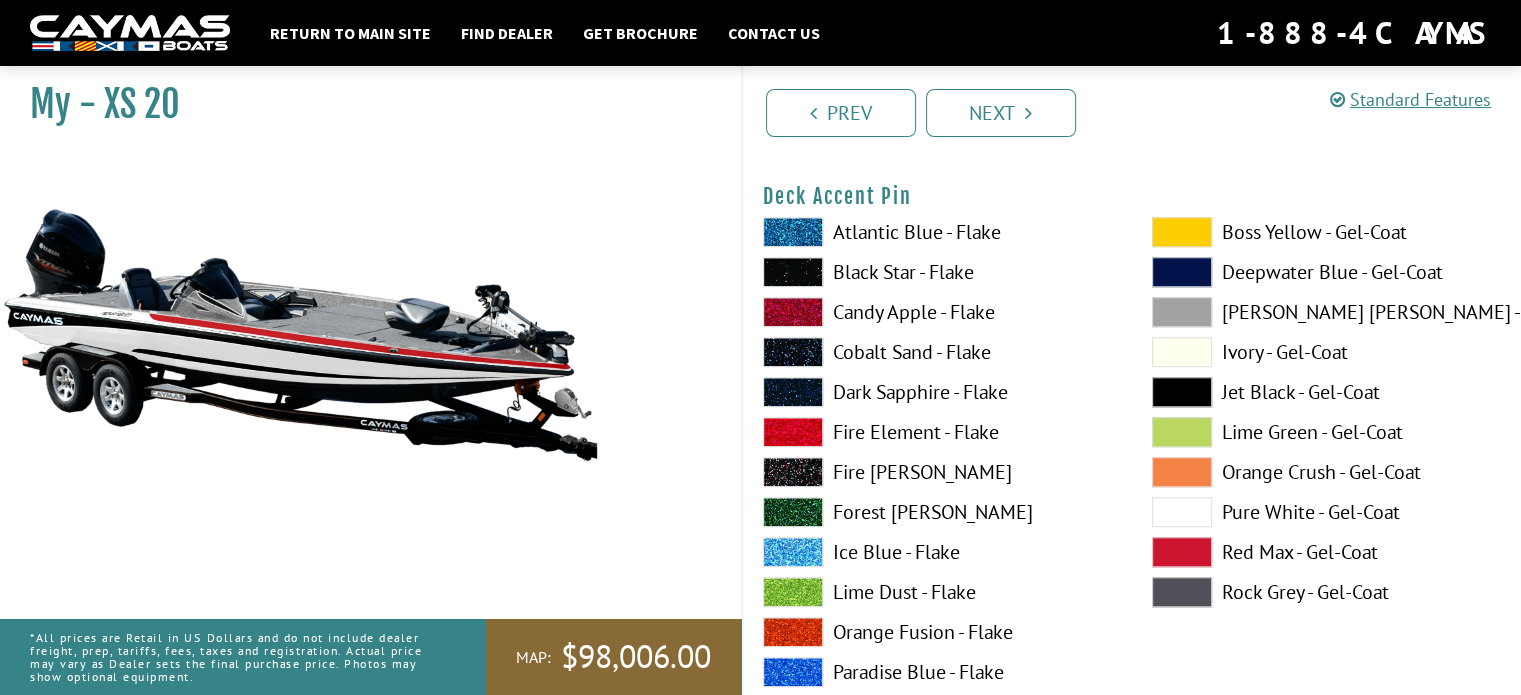 click at bounding box center [1182, 392] 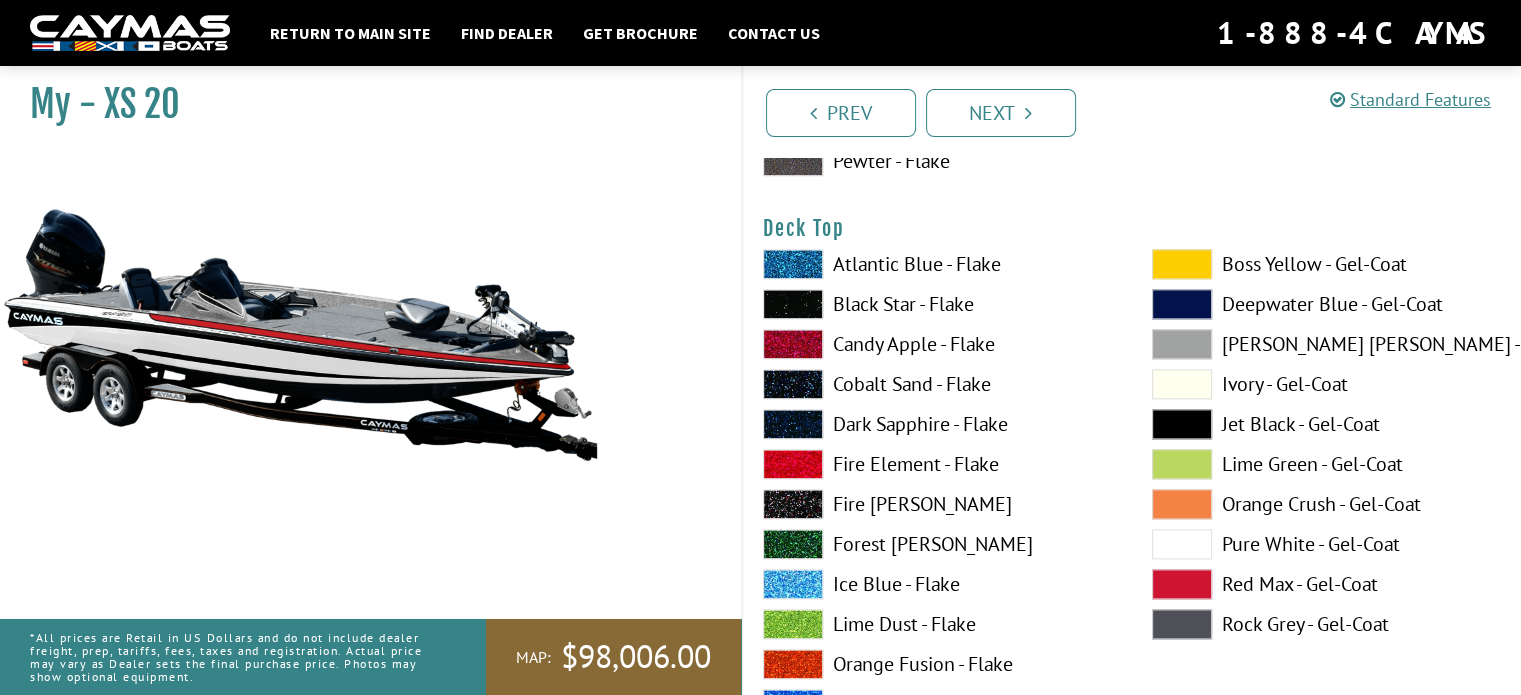 scroll, scrollTop: 2500, scrollLeft: 0, axis: vertical 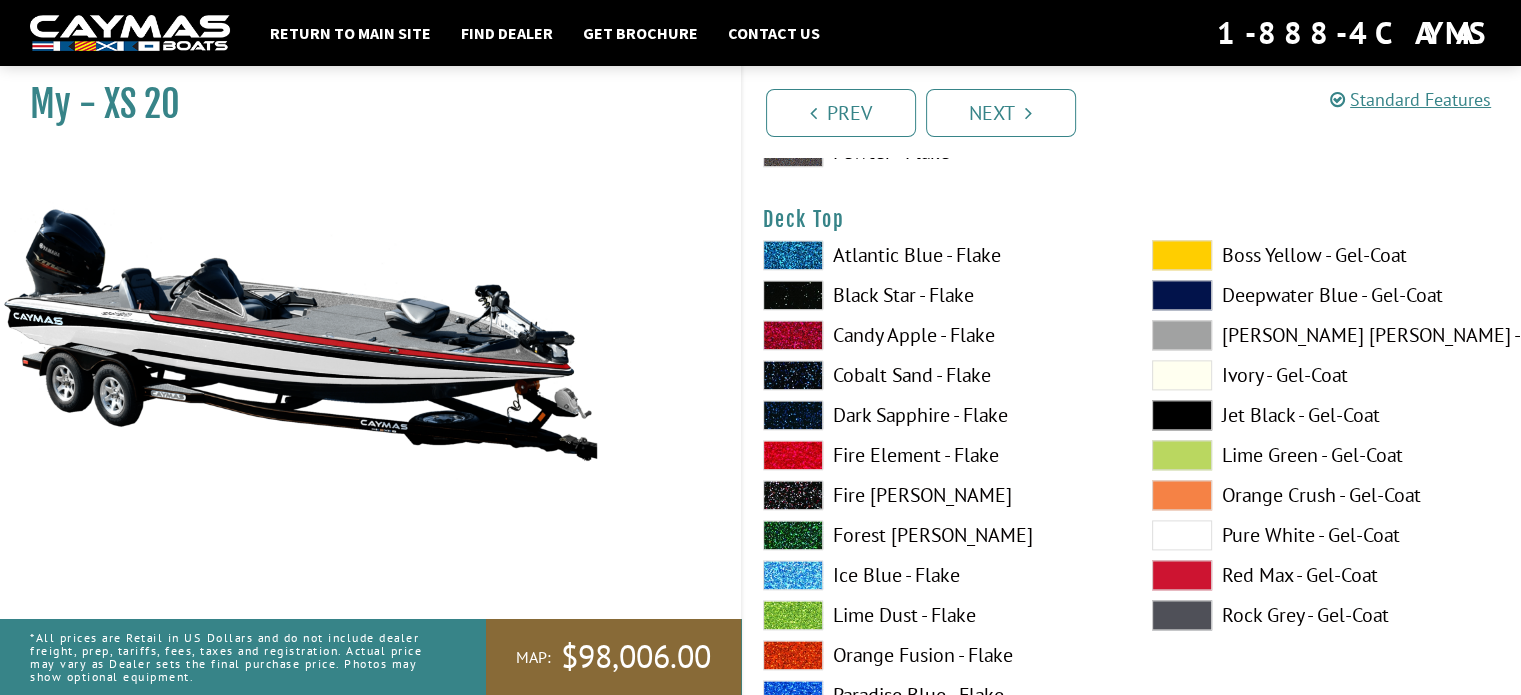 click at bounding box center (1182, 335) 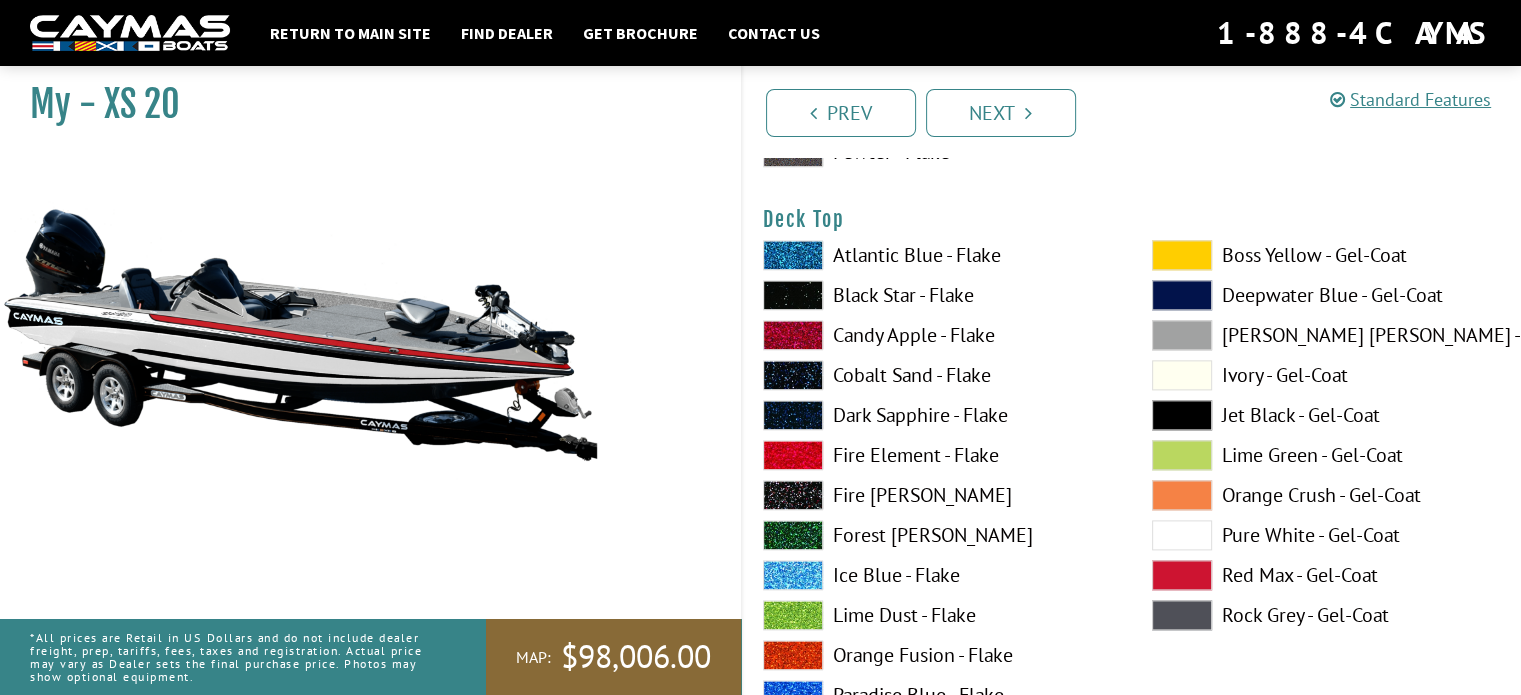 click at bounding box center (1182, 335) 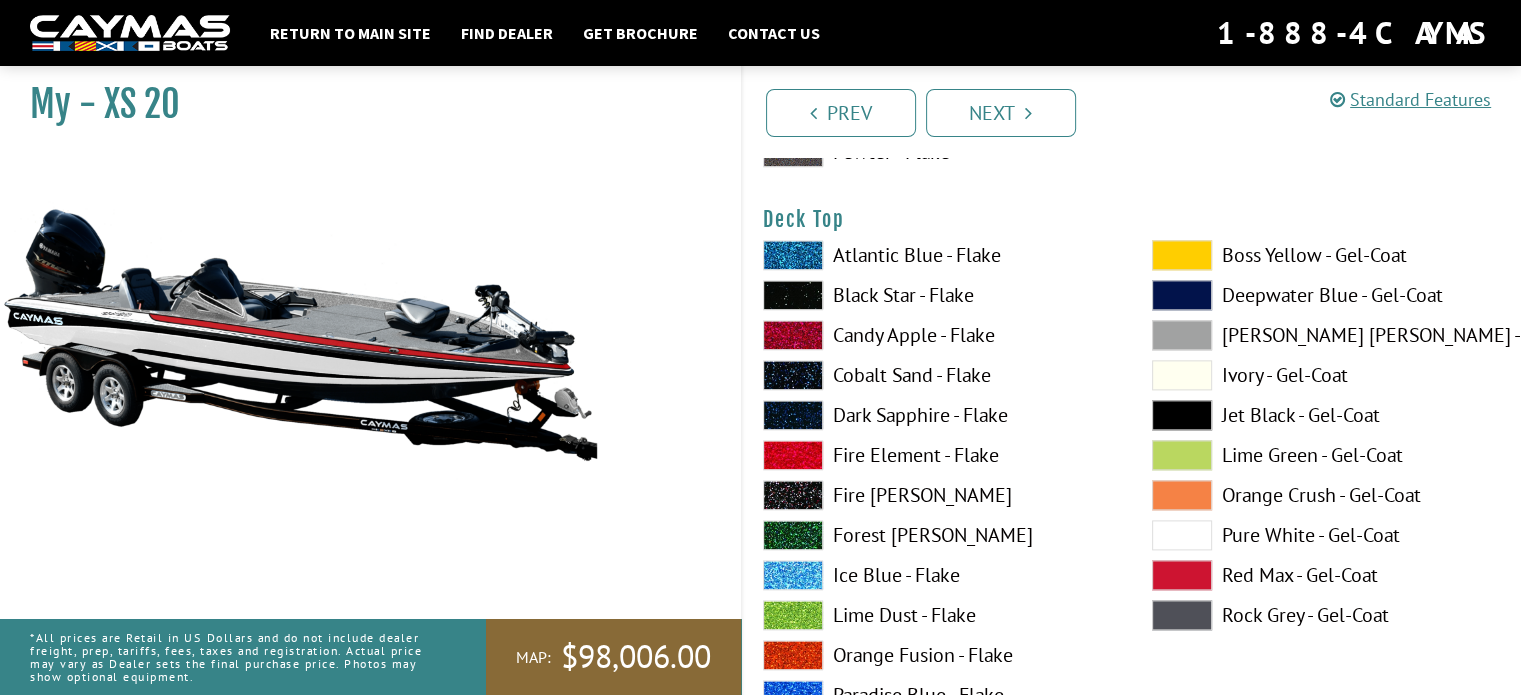 click at bounding box center (1182, 575) 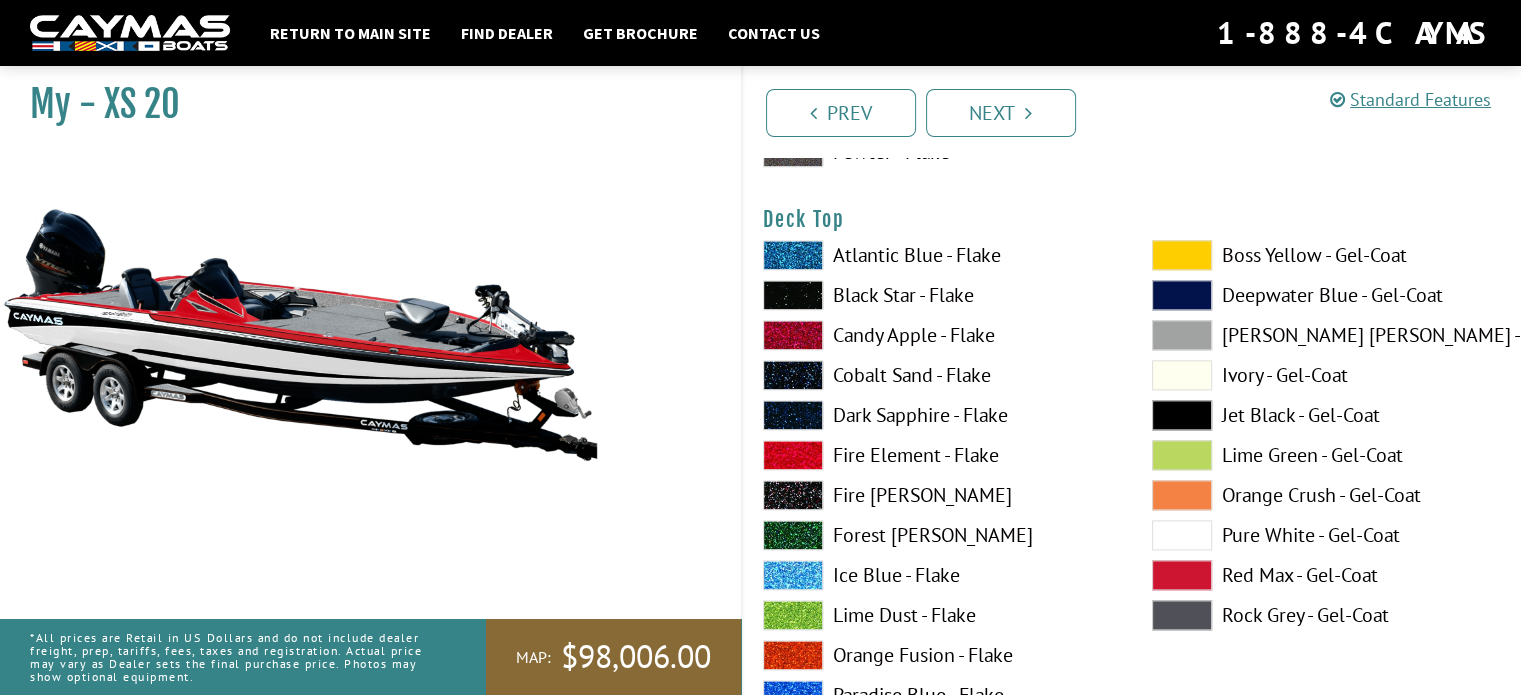 click at bounding box center (1182, 575) 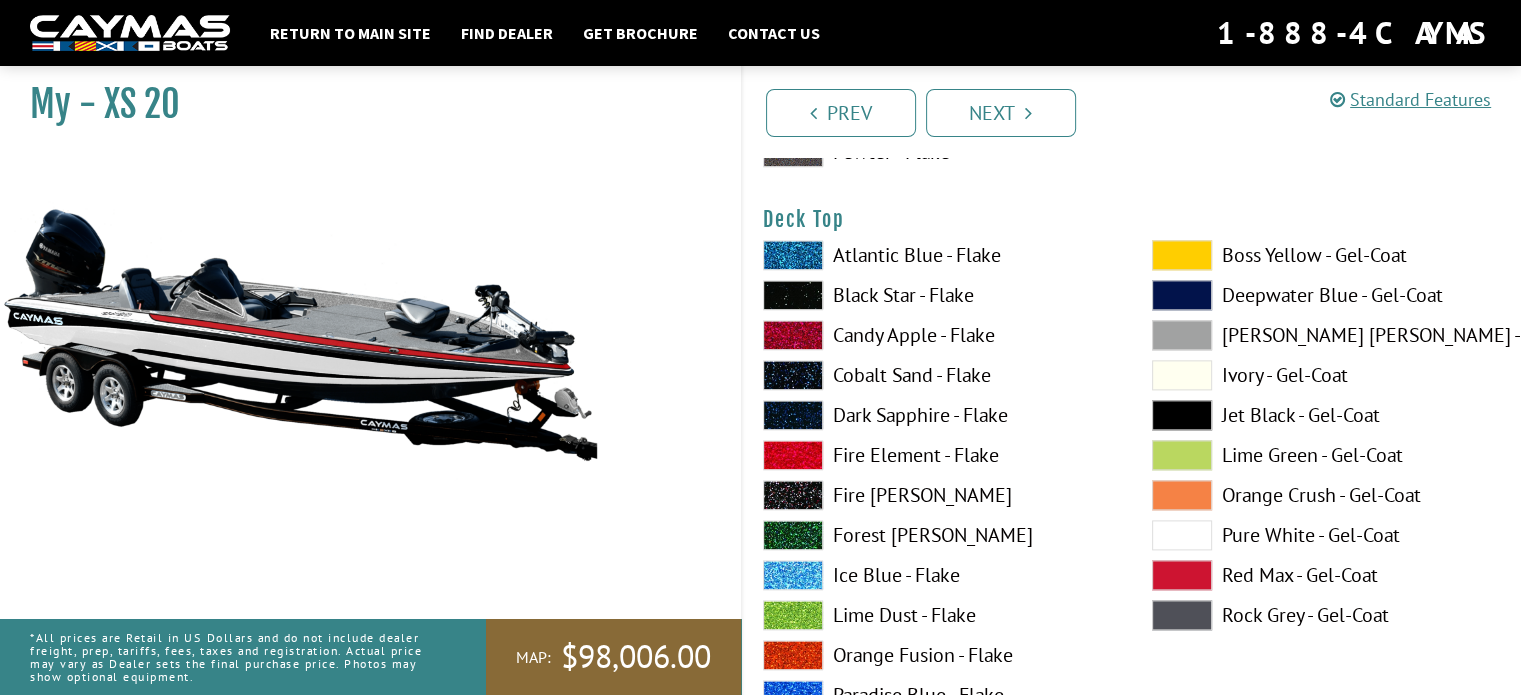 click at bounding box center [1182, 335] 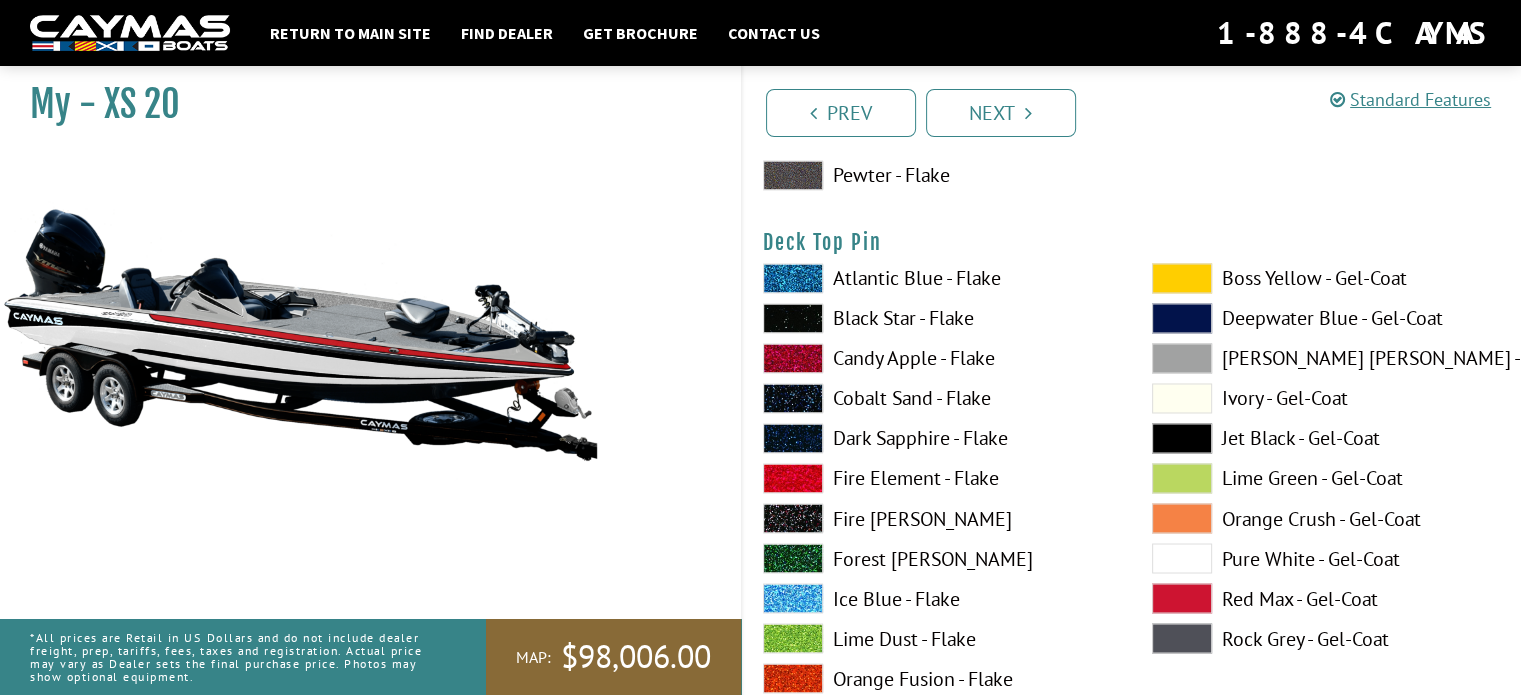 scroll, scrollTop: 3400, scrollLeft: 0, axis: vertical 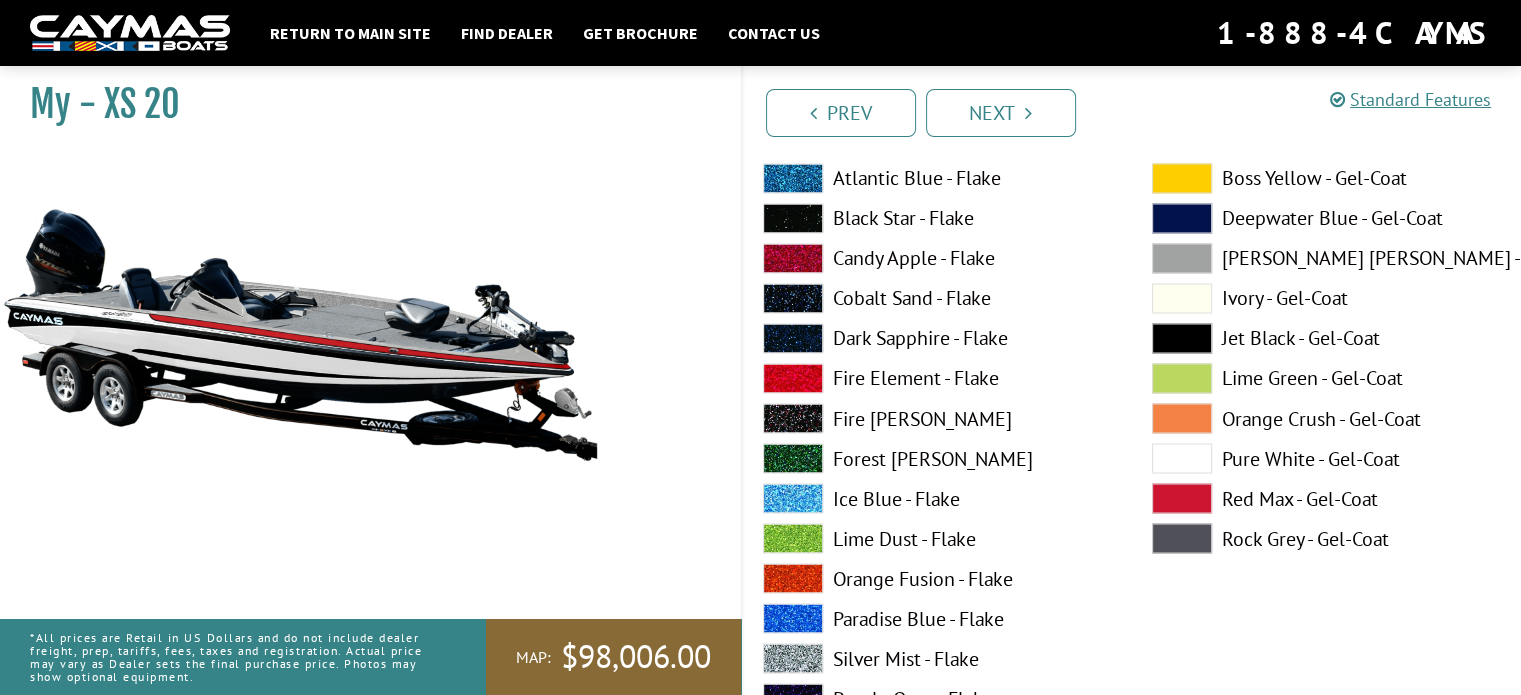 click at bounding box center [1182, 498] 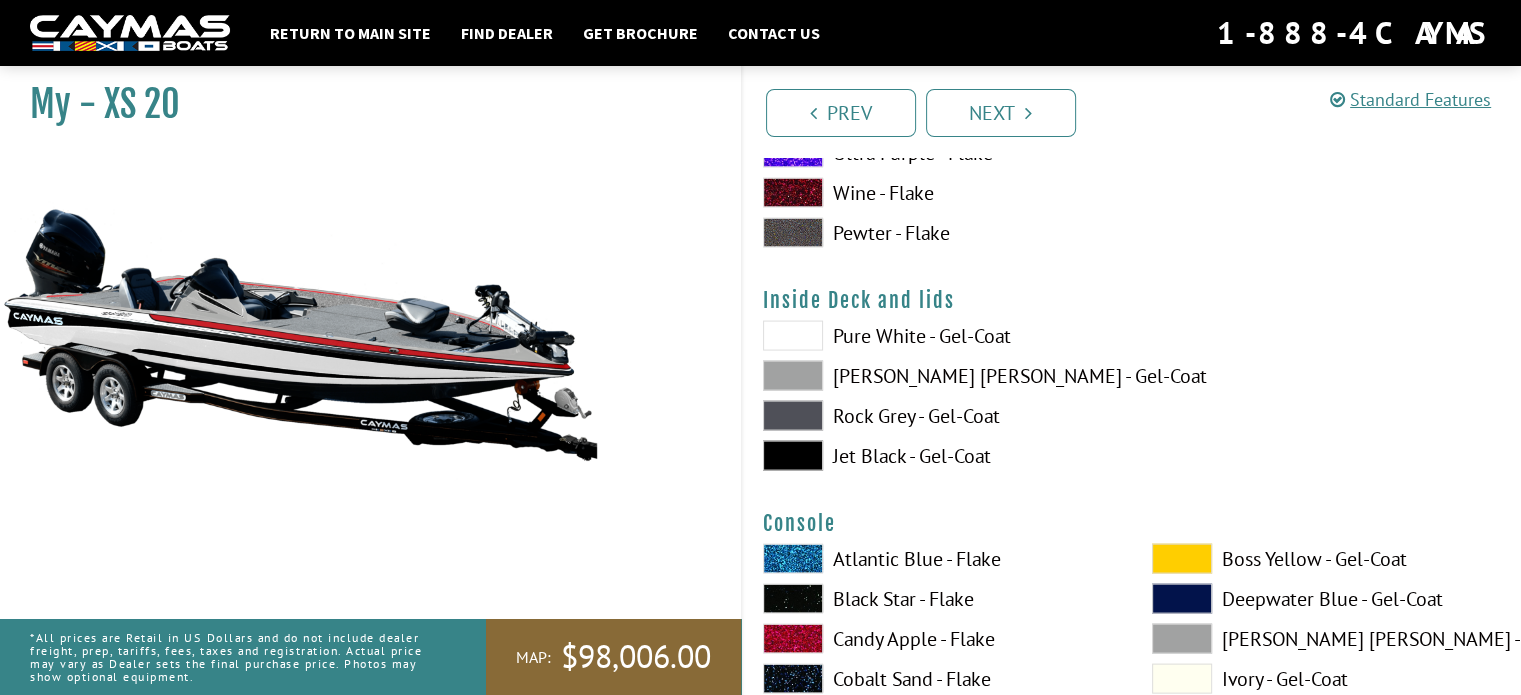 scroll, scrollTop: 4100, scrollLeft: 0, axis: vertical 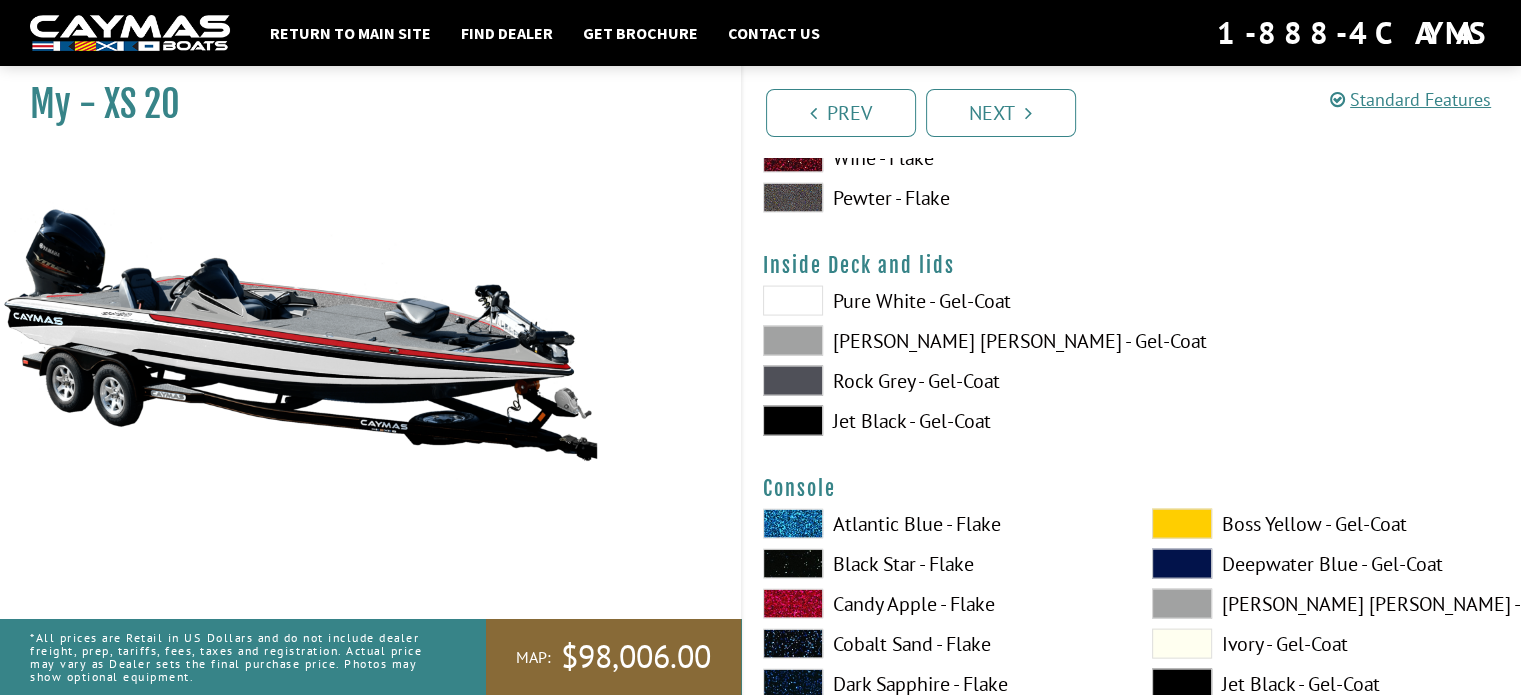 click at bounding box center [793, 341] 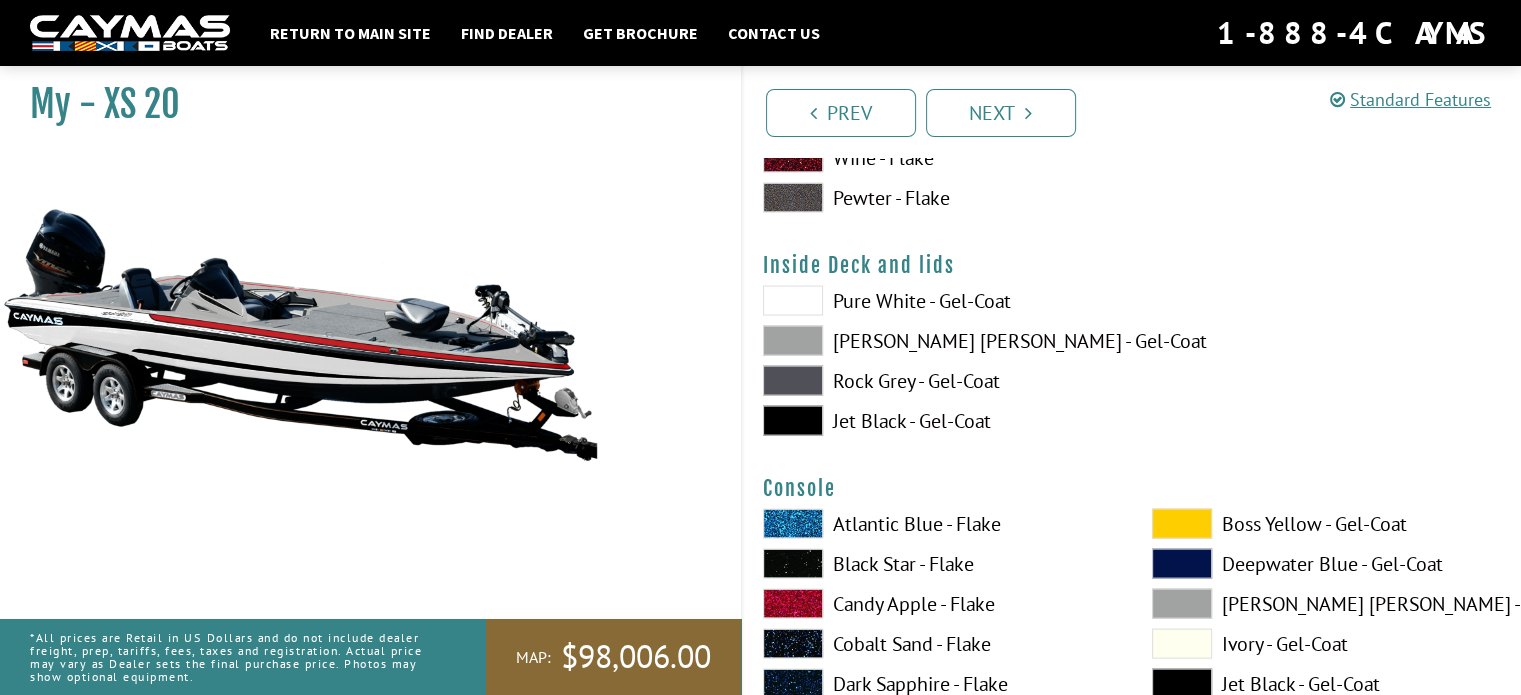 click at bounding box center [793, 301] 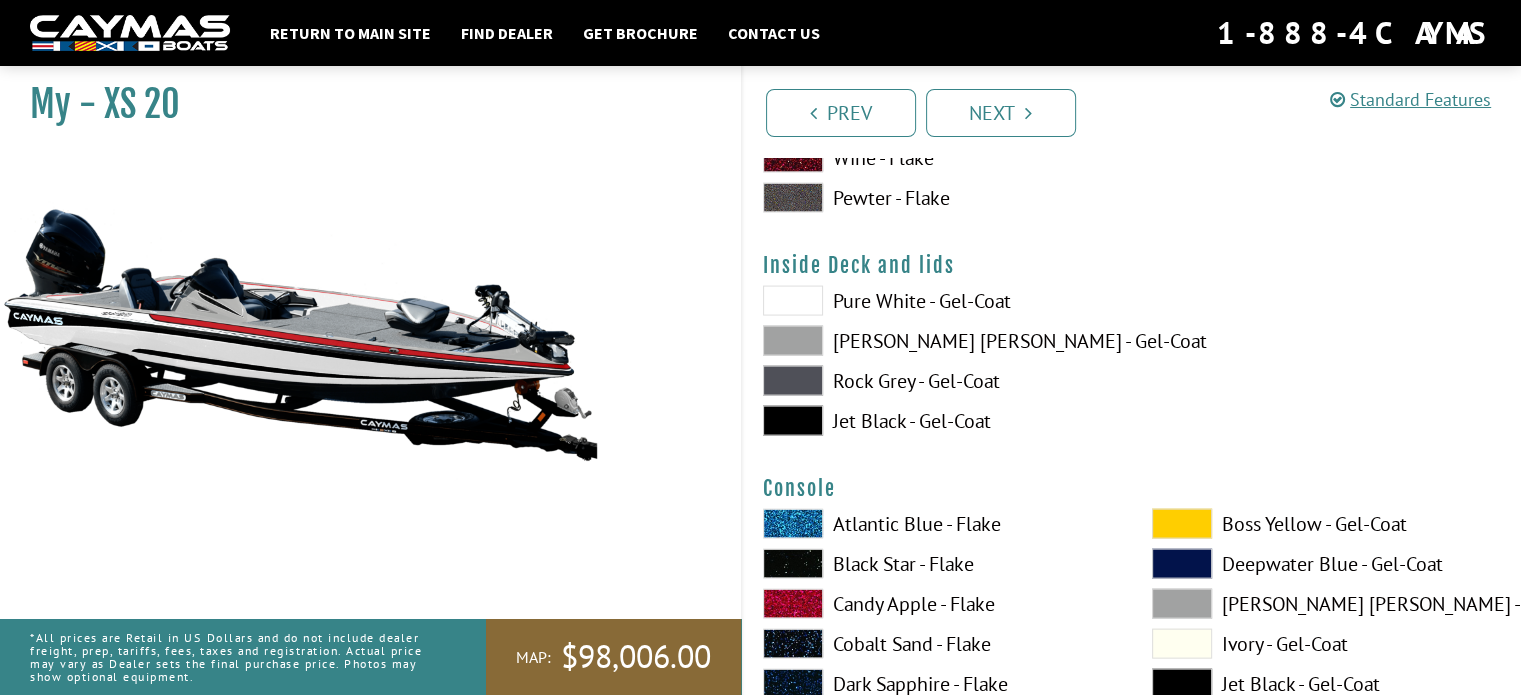 click at bounding box center (793, 381) 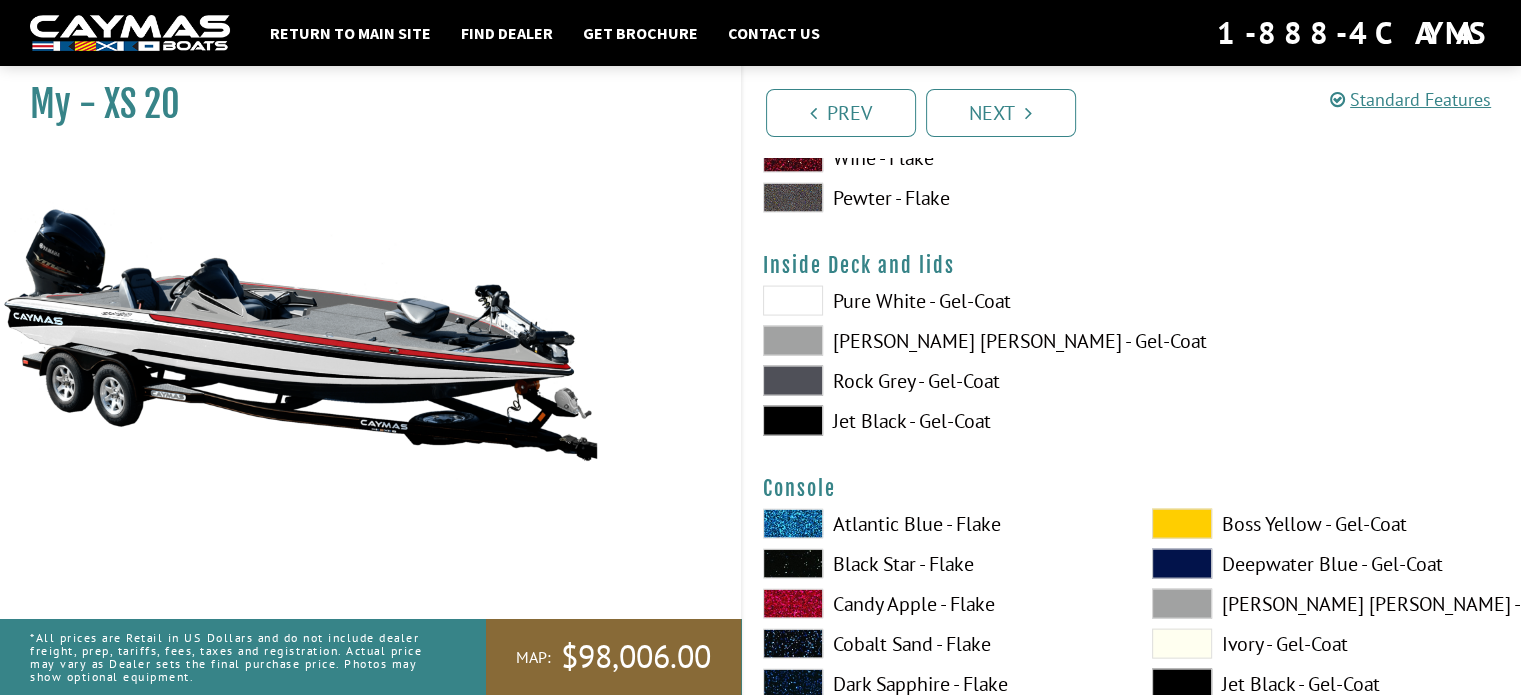 click at bounding box center (793, 421) 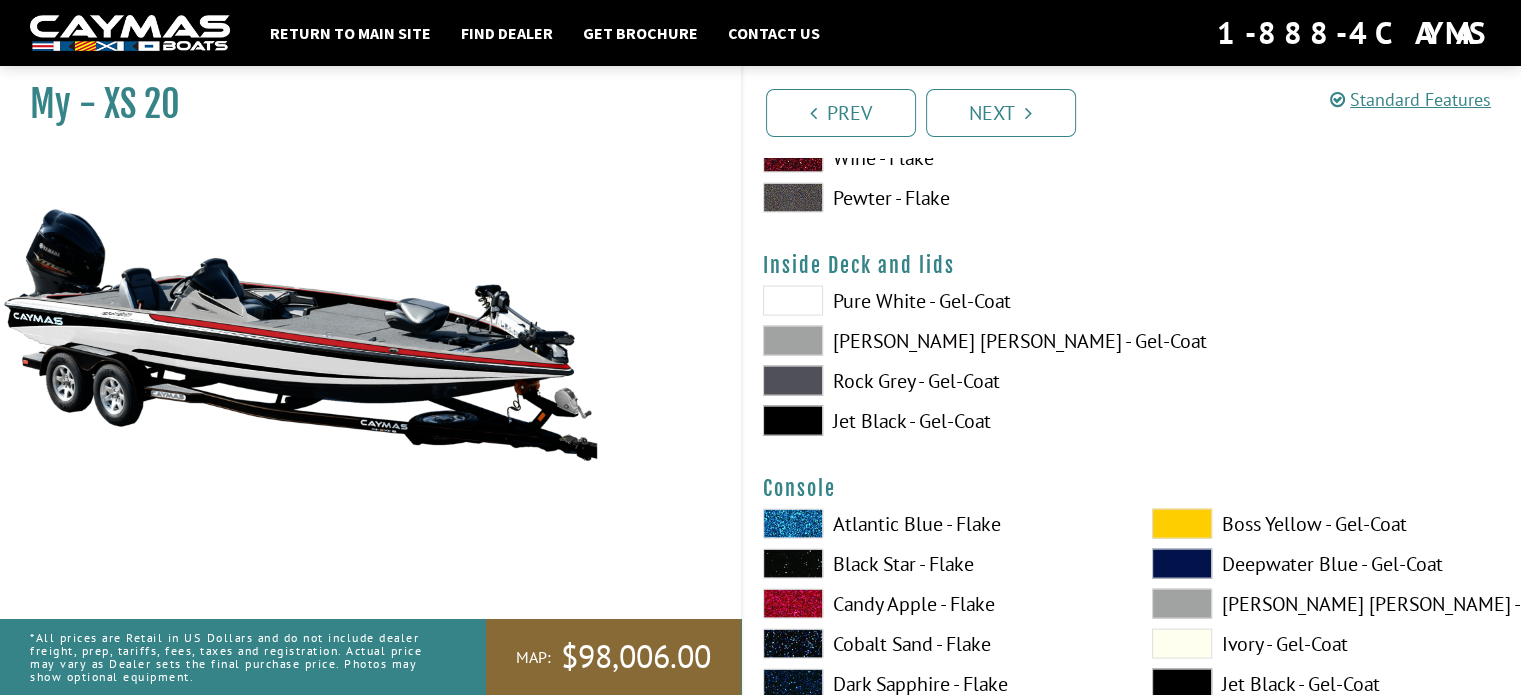 click at bounding box center [793, 381] 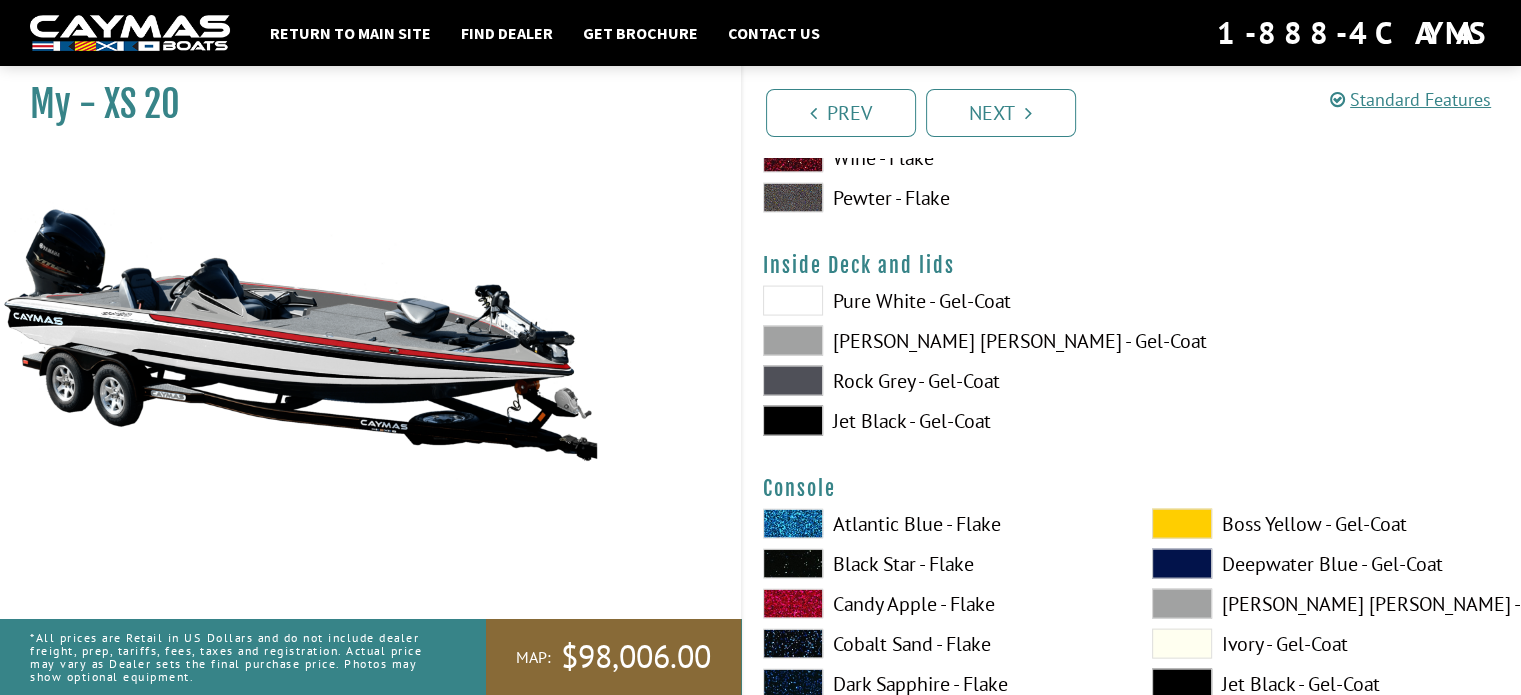 click at bounding box center (793, 301) 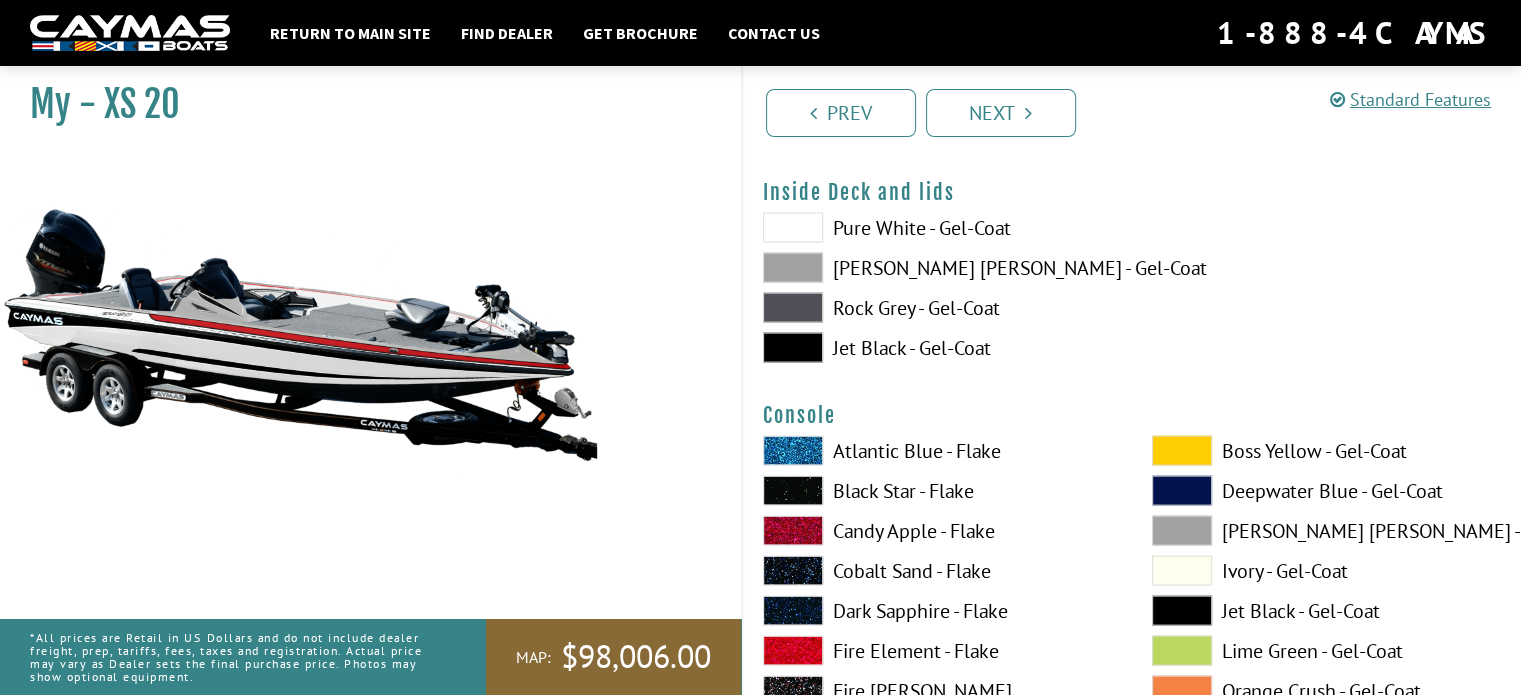 scroll, scrollTop: 4400, scrollLeft: 0, axis: vertical 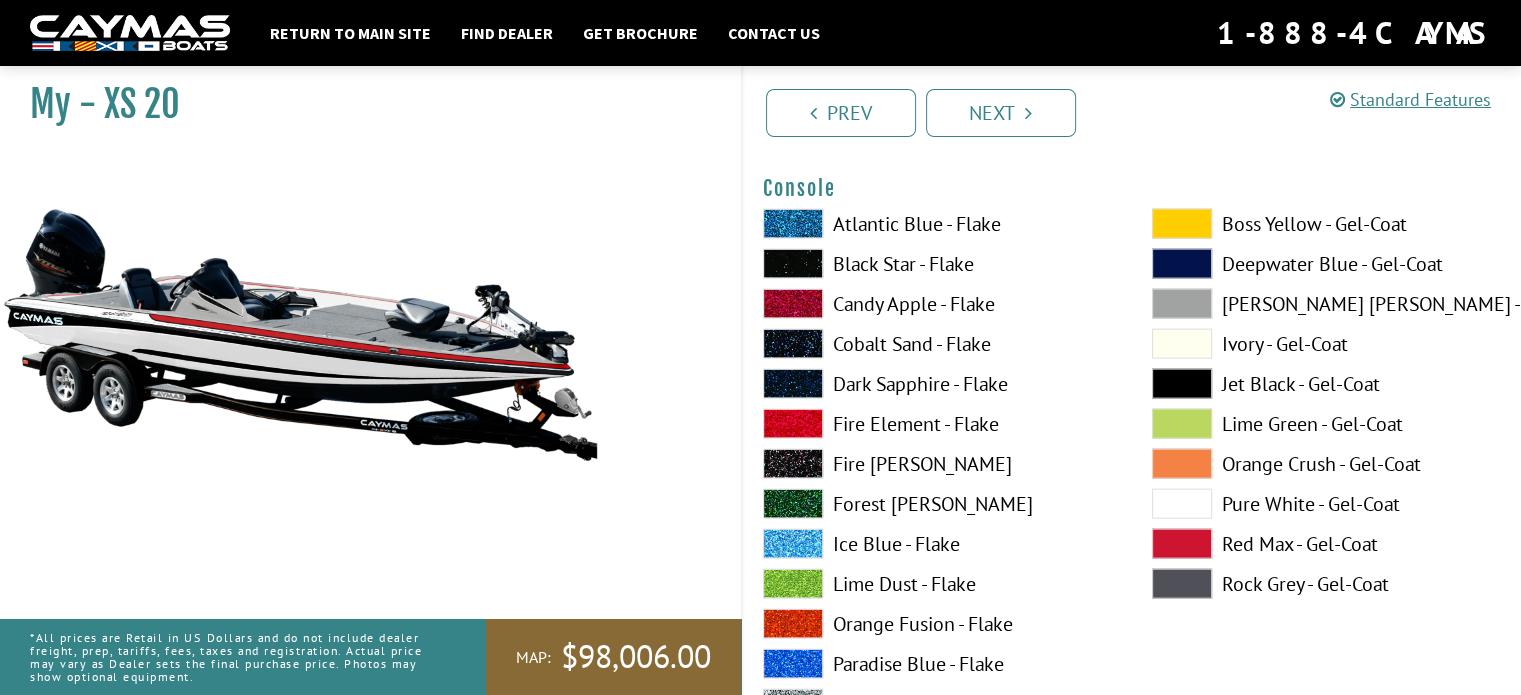 click at bounding box center (793, 424) 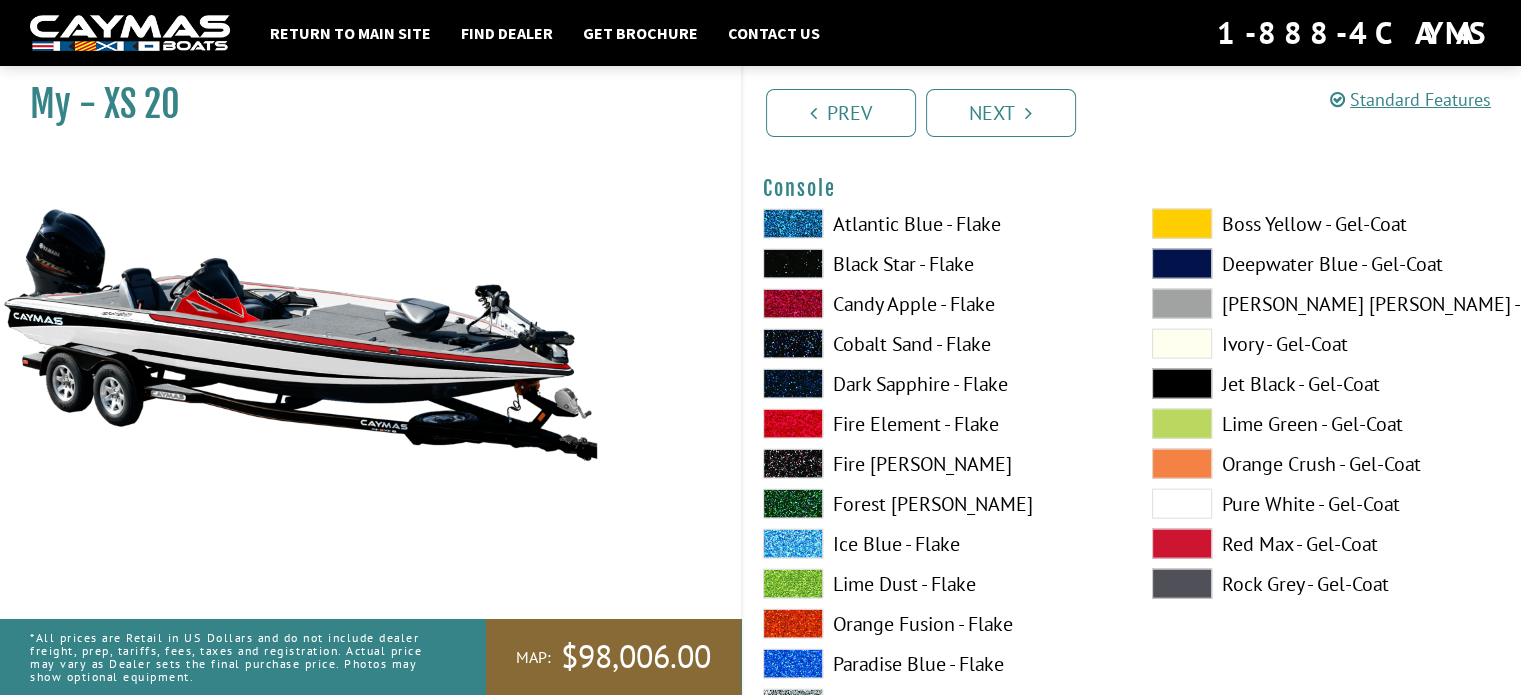 click at bounding box center [1182, 544] 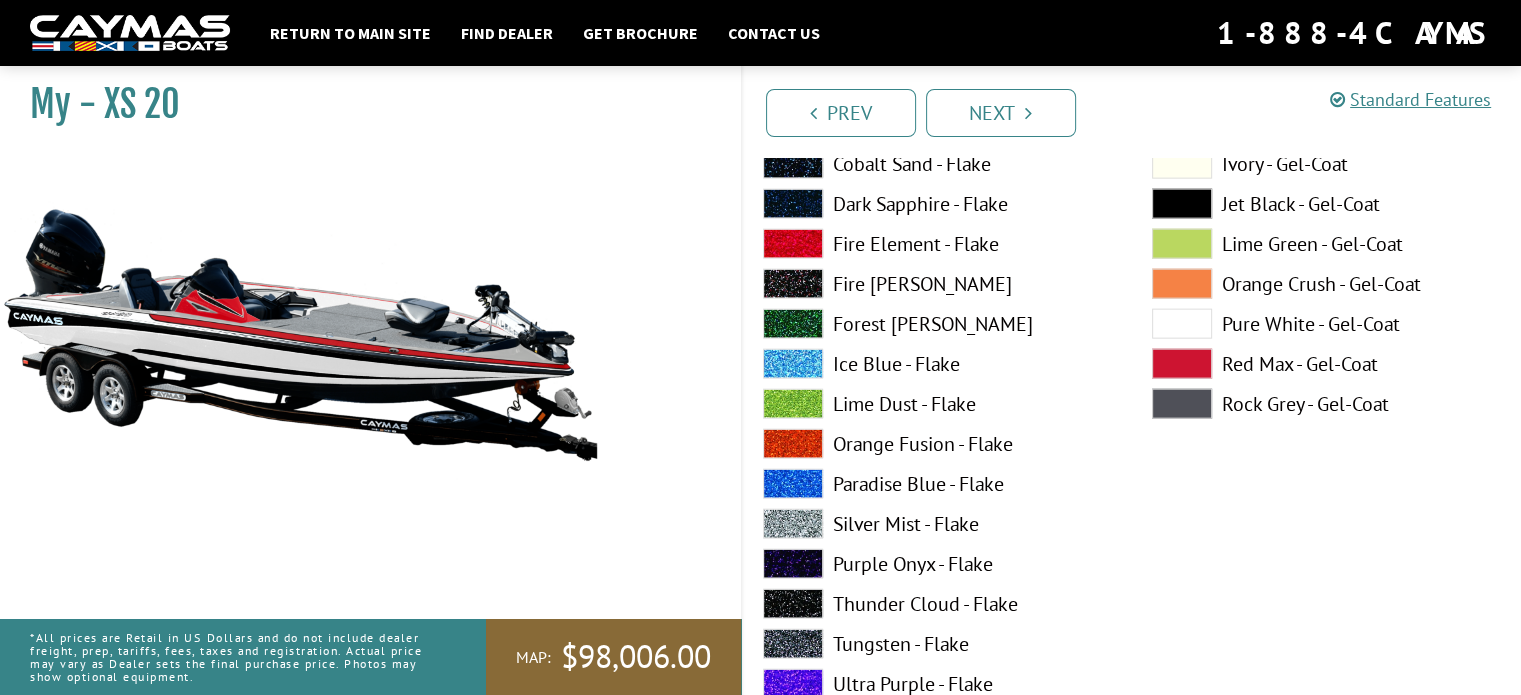 scroll, scrollTop: 4600, scrollLeft: 0, axis: vertical 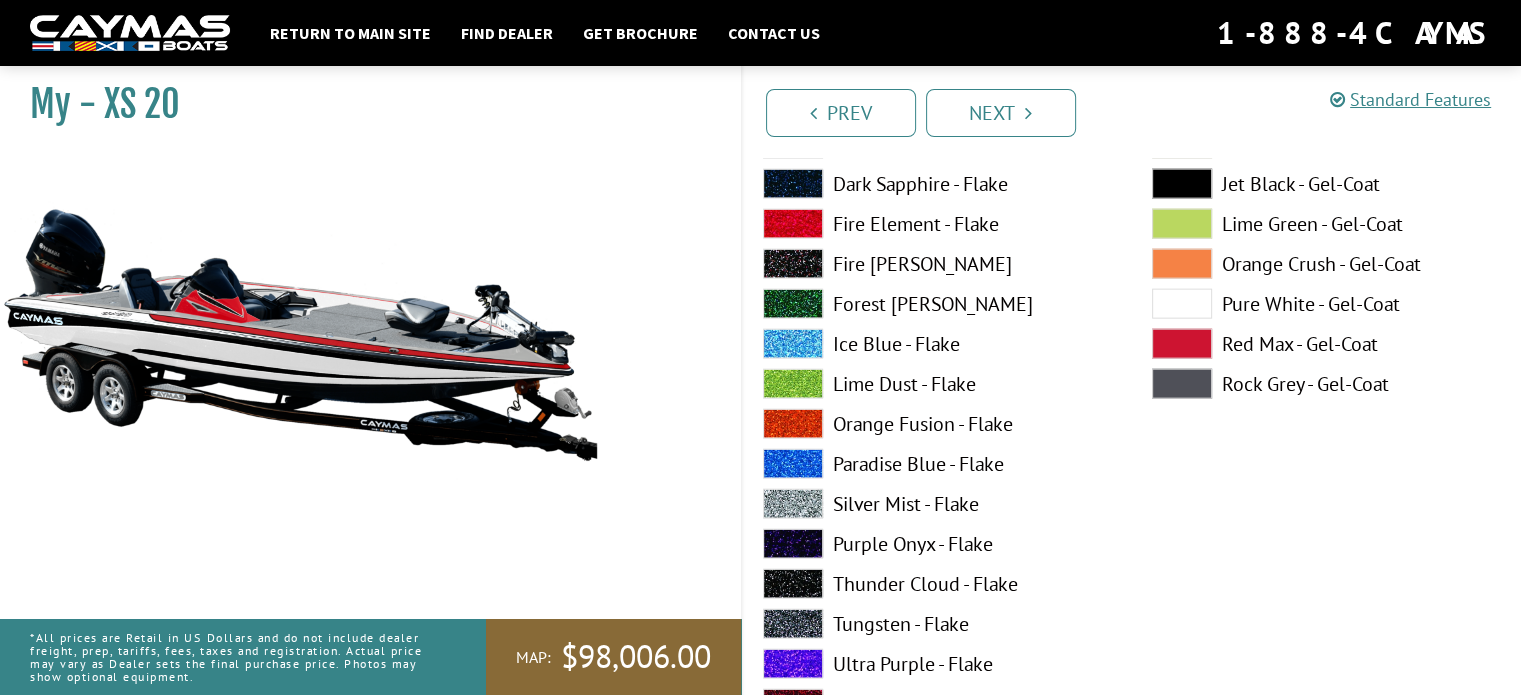 click at bounding box center (1182, 304) 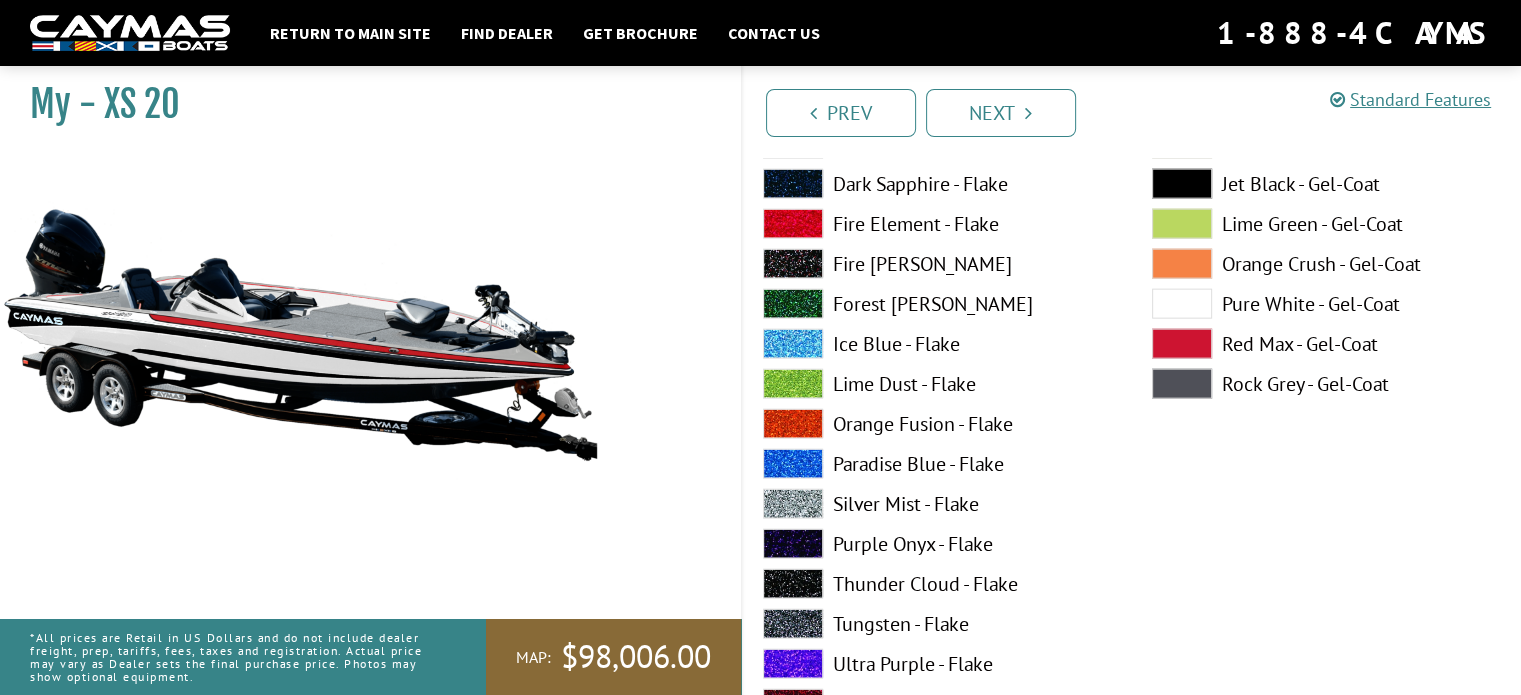 click at bounding box center (1182, 344) 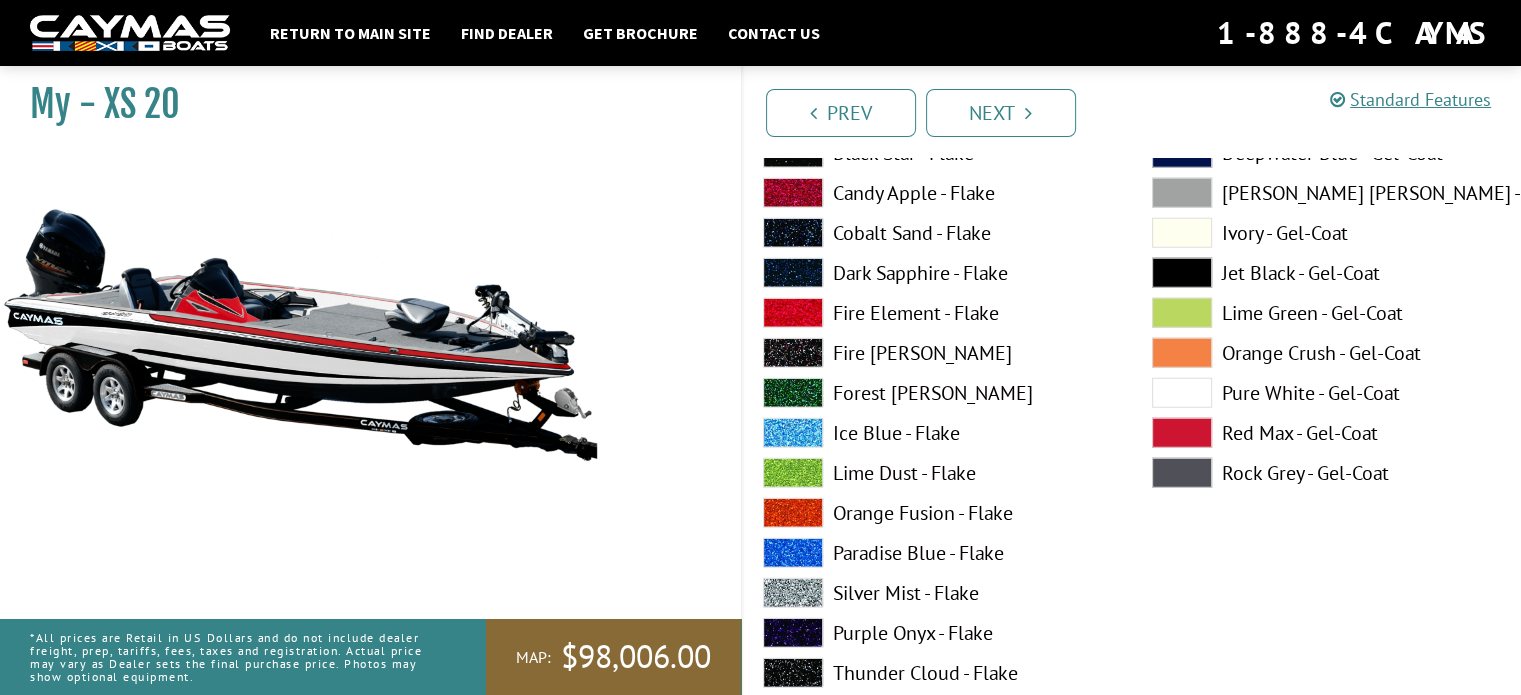 scroll, scrollTop: 5300, scrollLeft: 0, axis: vertical 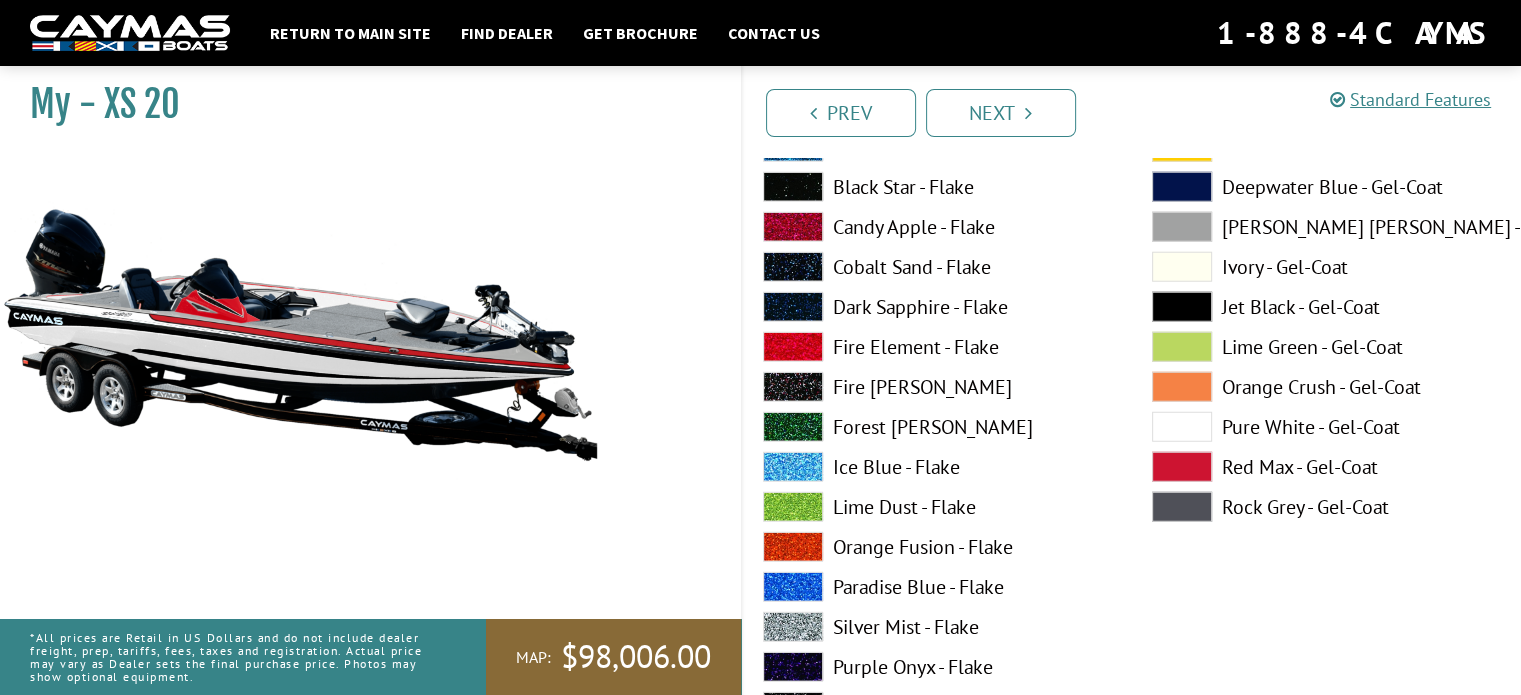 click at bounding box center (1182, 307) 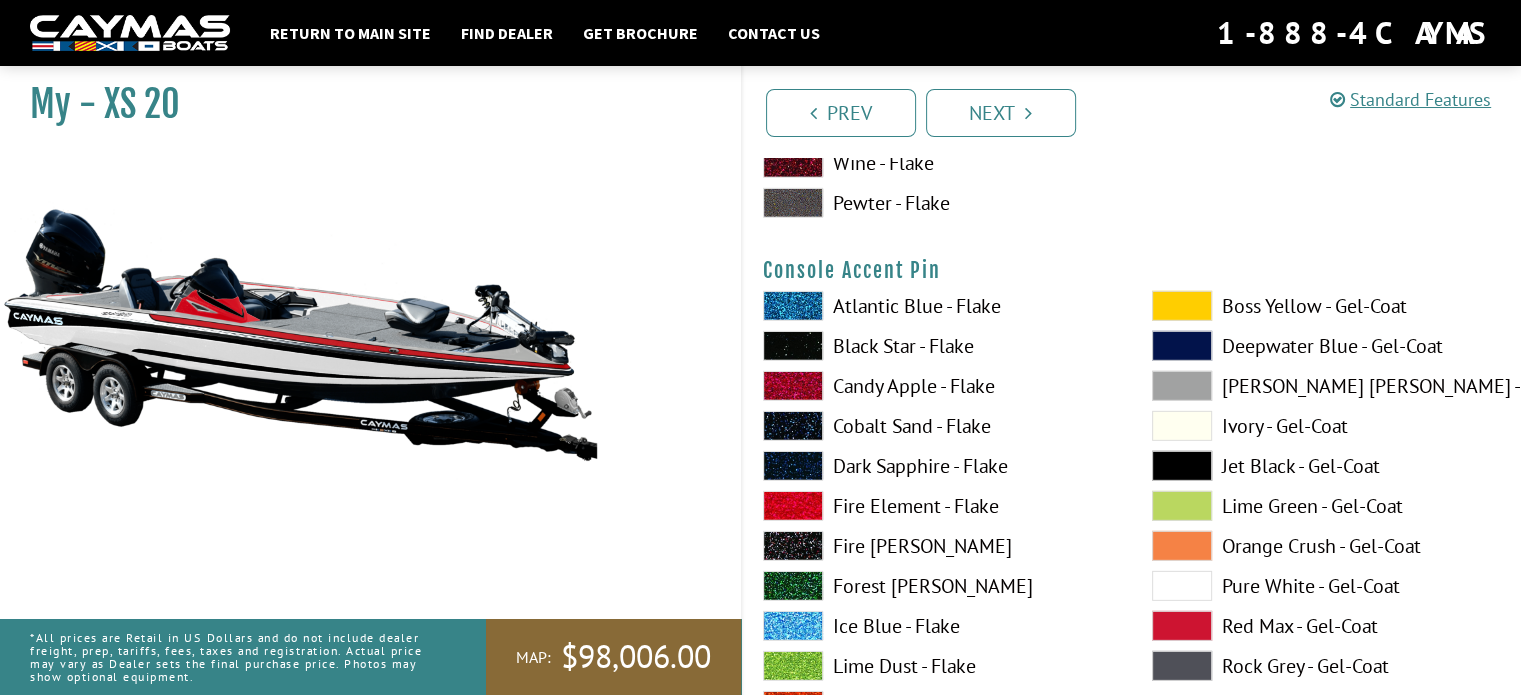scroll, scrollTop: 6000, scrollLeft: 0, axis: vertical 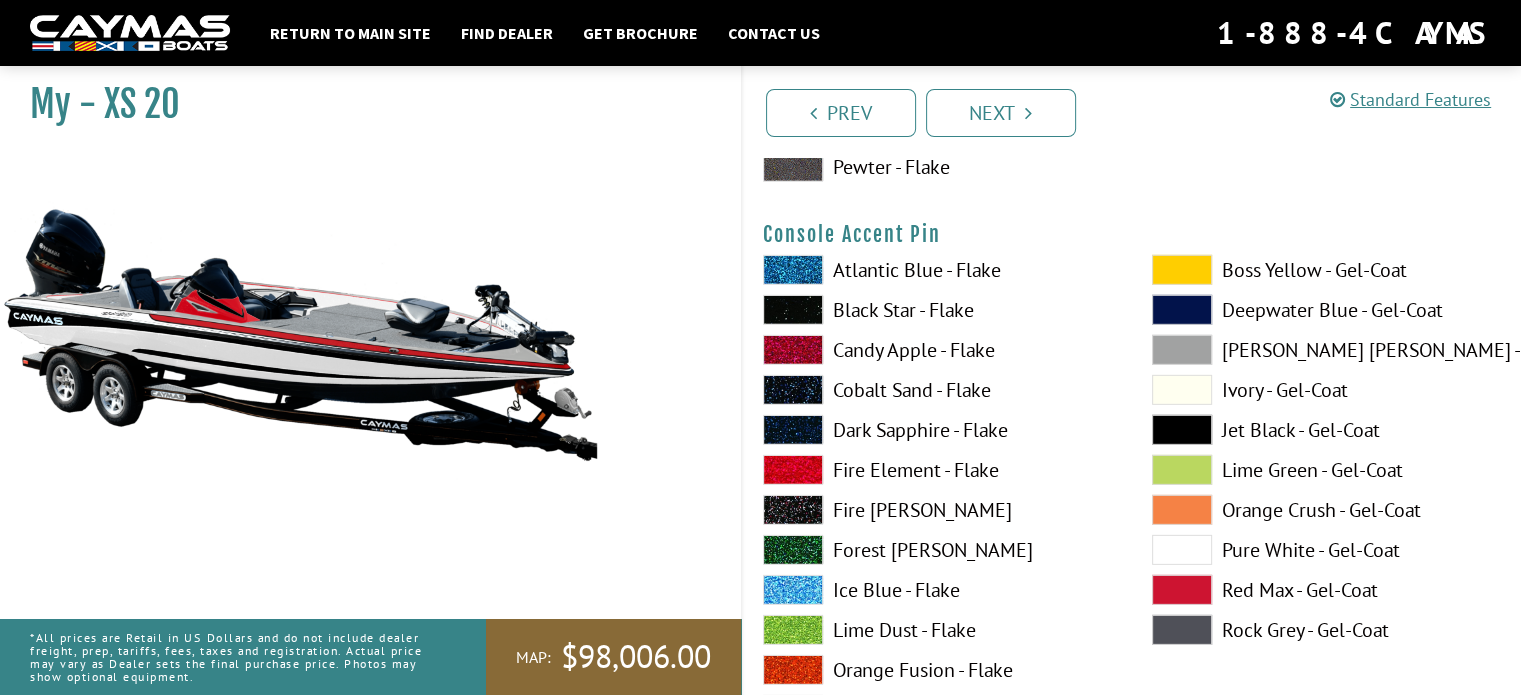 click at bounding box center [1182, 590] 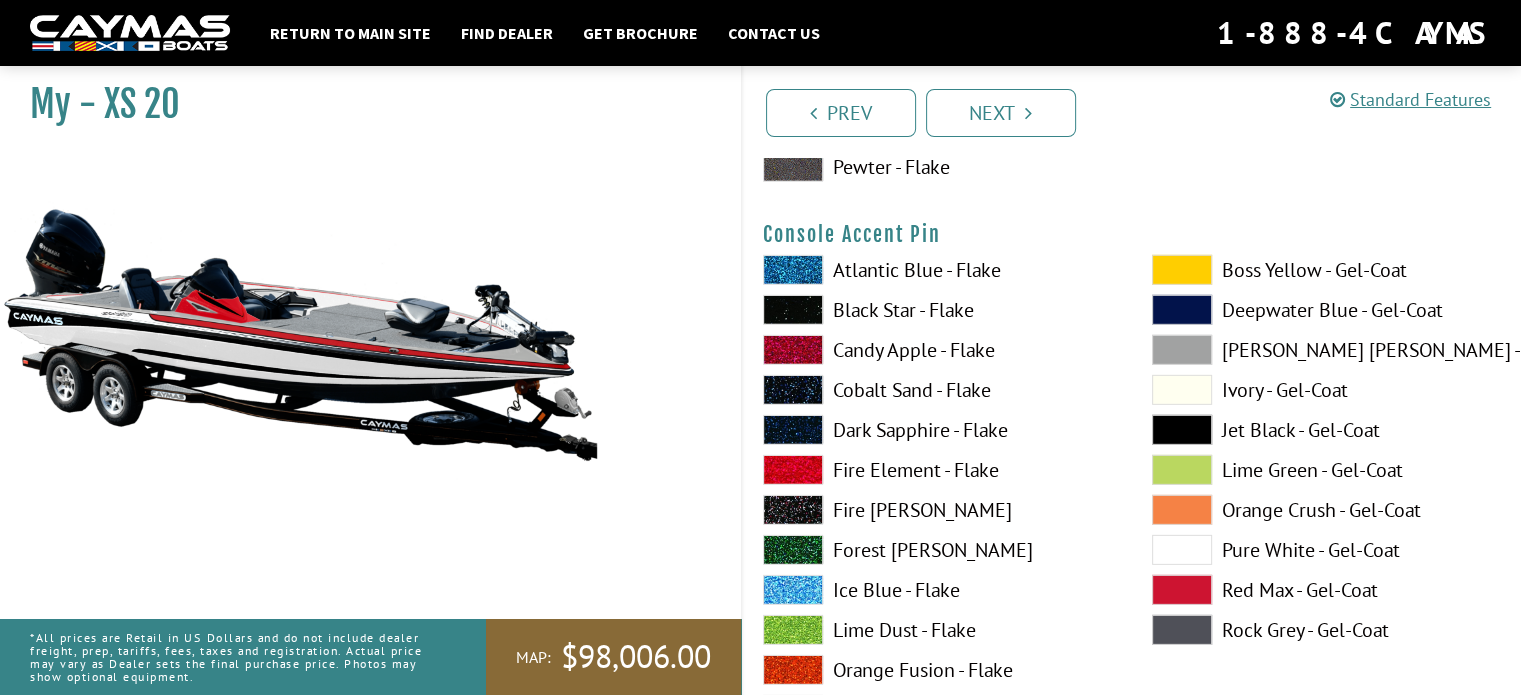 click at bounding box center (1182, 430) 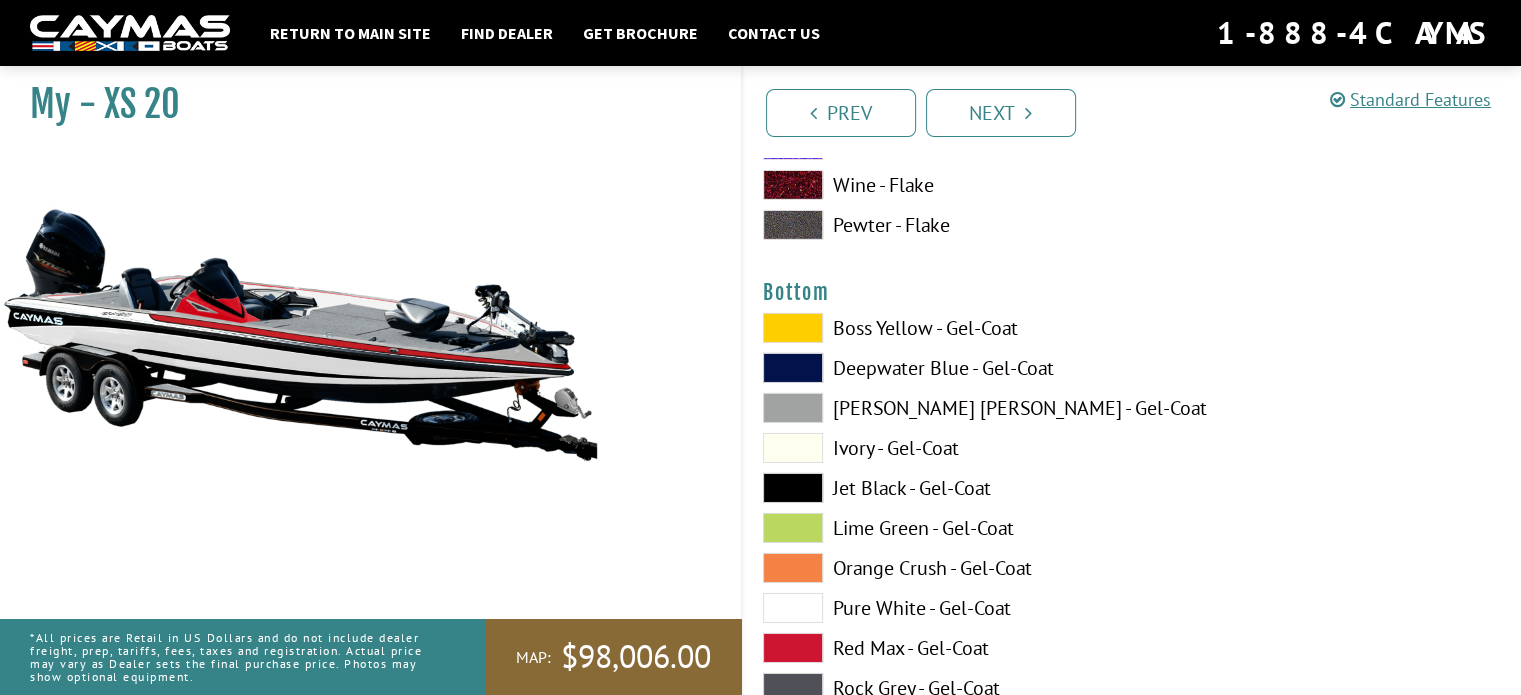 scroll, scrollTop: 6800, scrollLeft: 0, axis: vertical 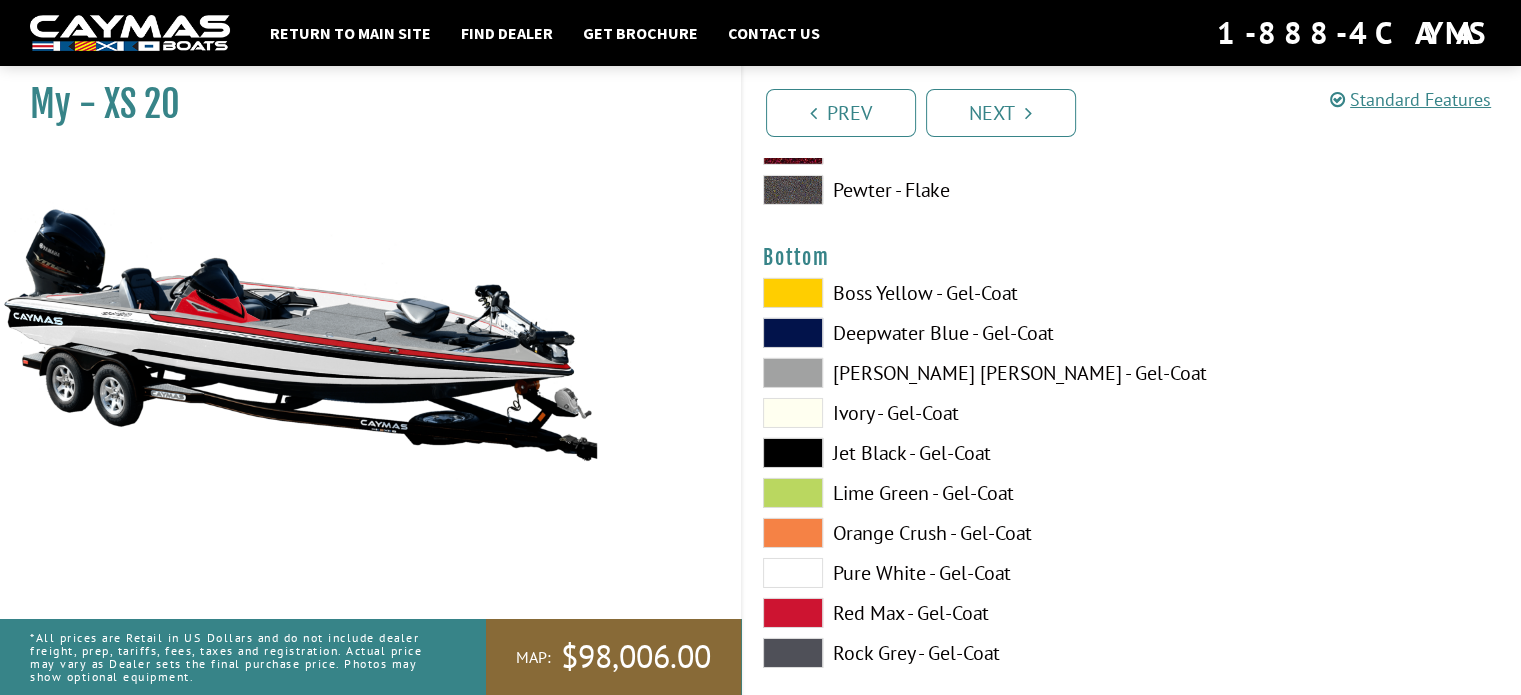 click at bounding box center [793, 293] 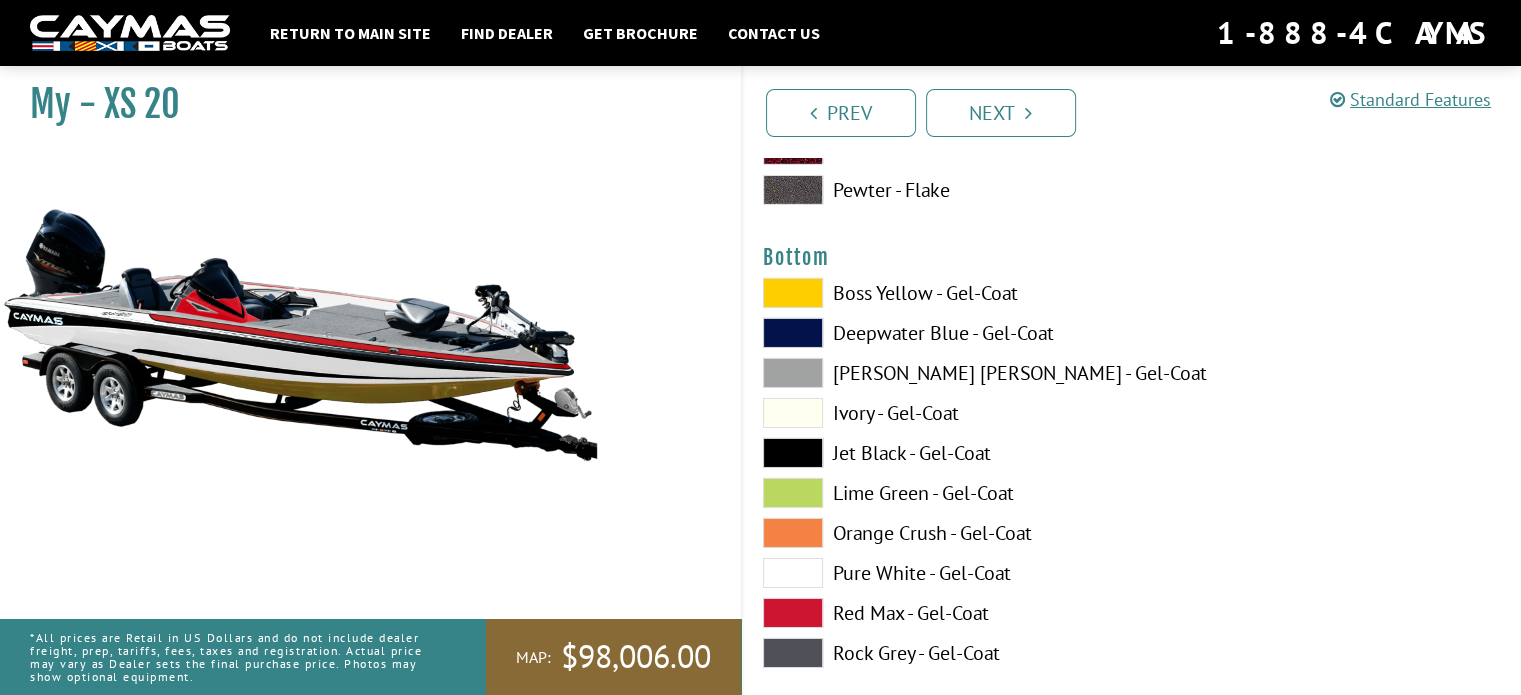 click at bounding box center (793, 613) 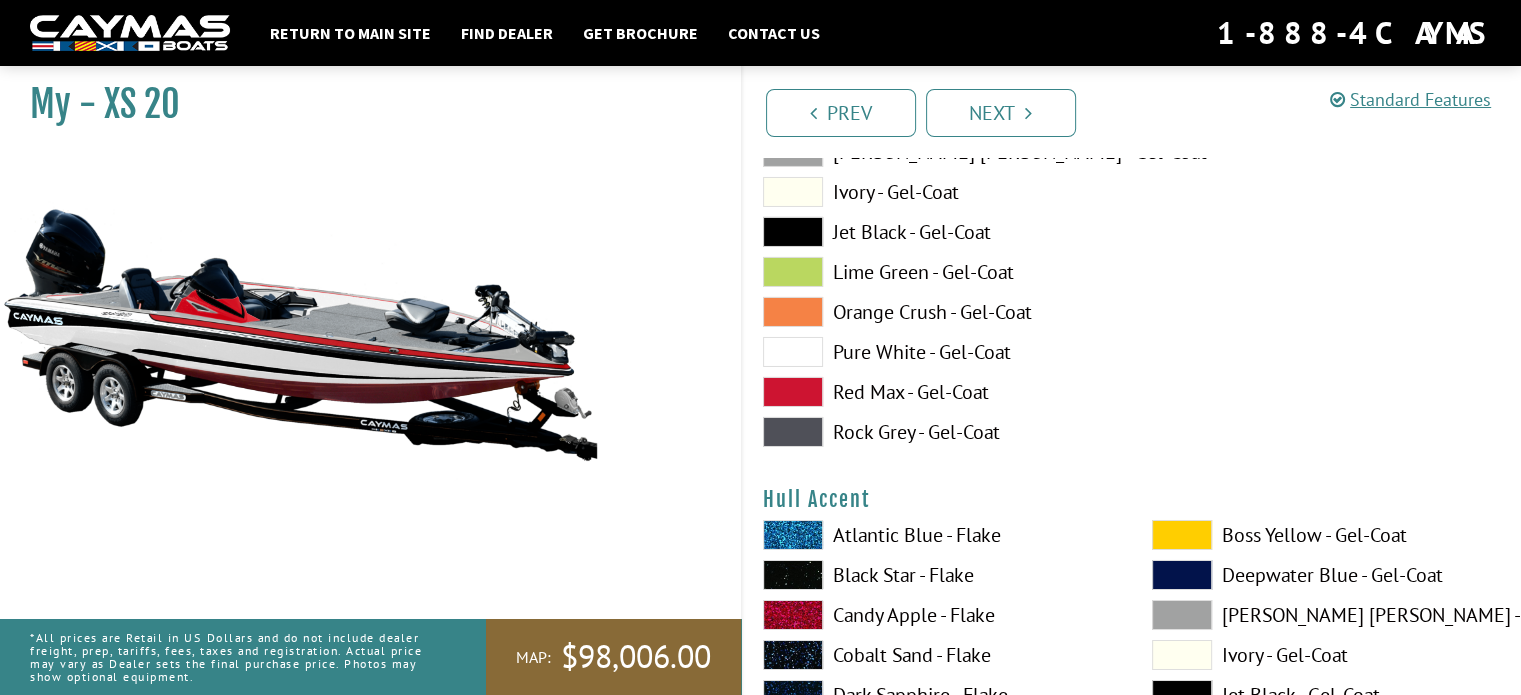 scroll, scrollTop: 6900, scrollLeft: 0, axis: vertical 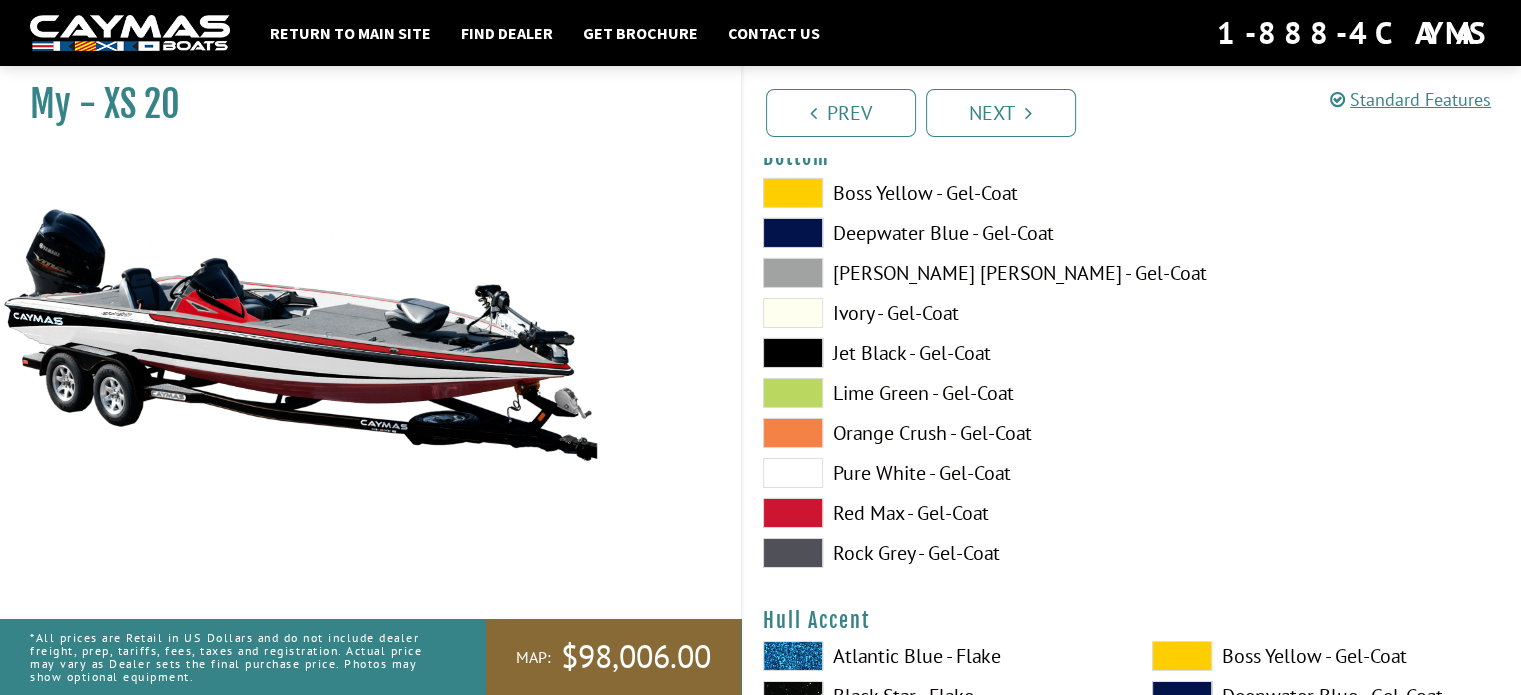 click at bounding box center (793, 513) 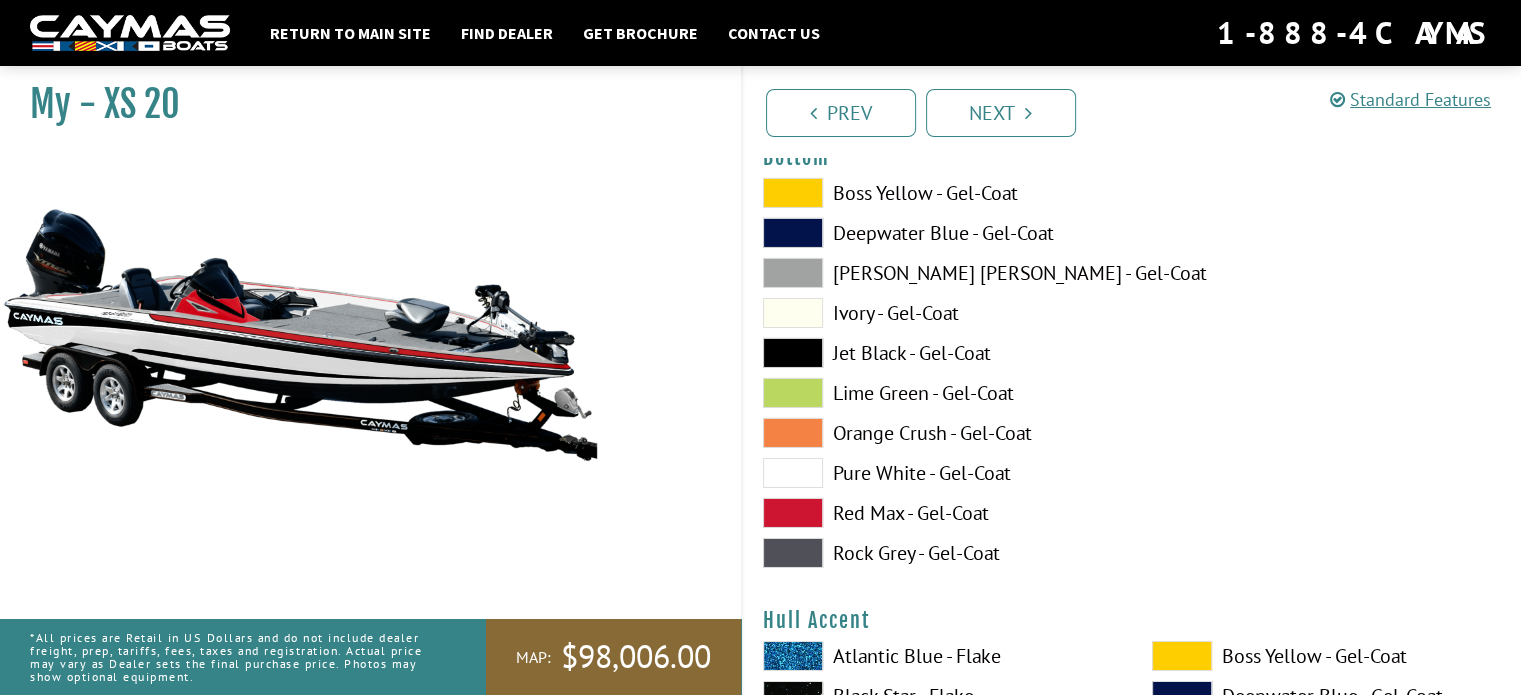 click at bounding box center (793, 513) 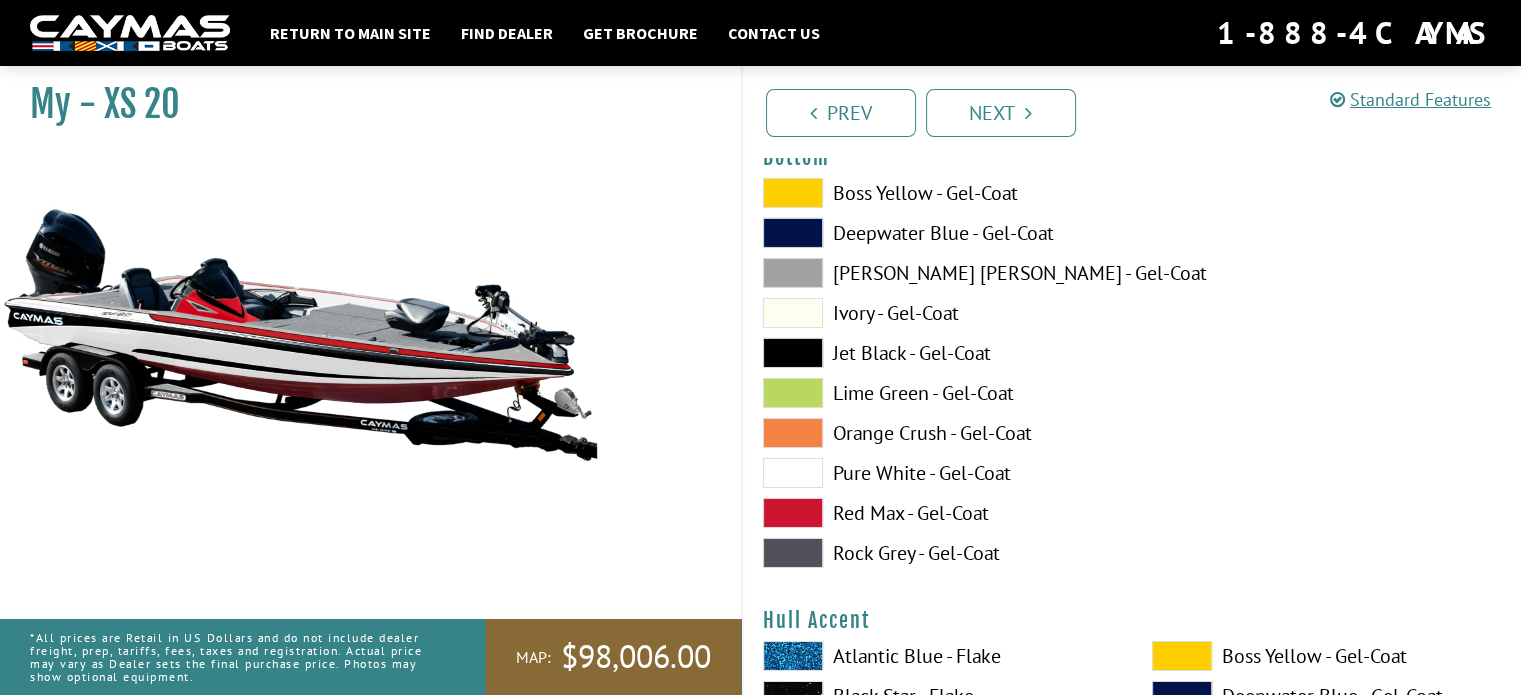 click at bounding box center (793, 473) 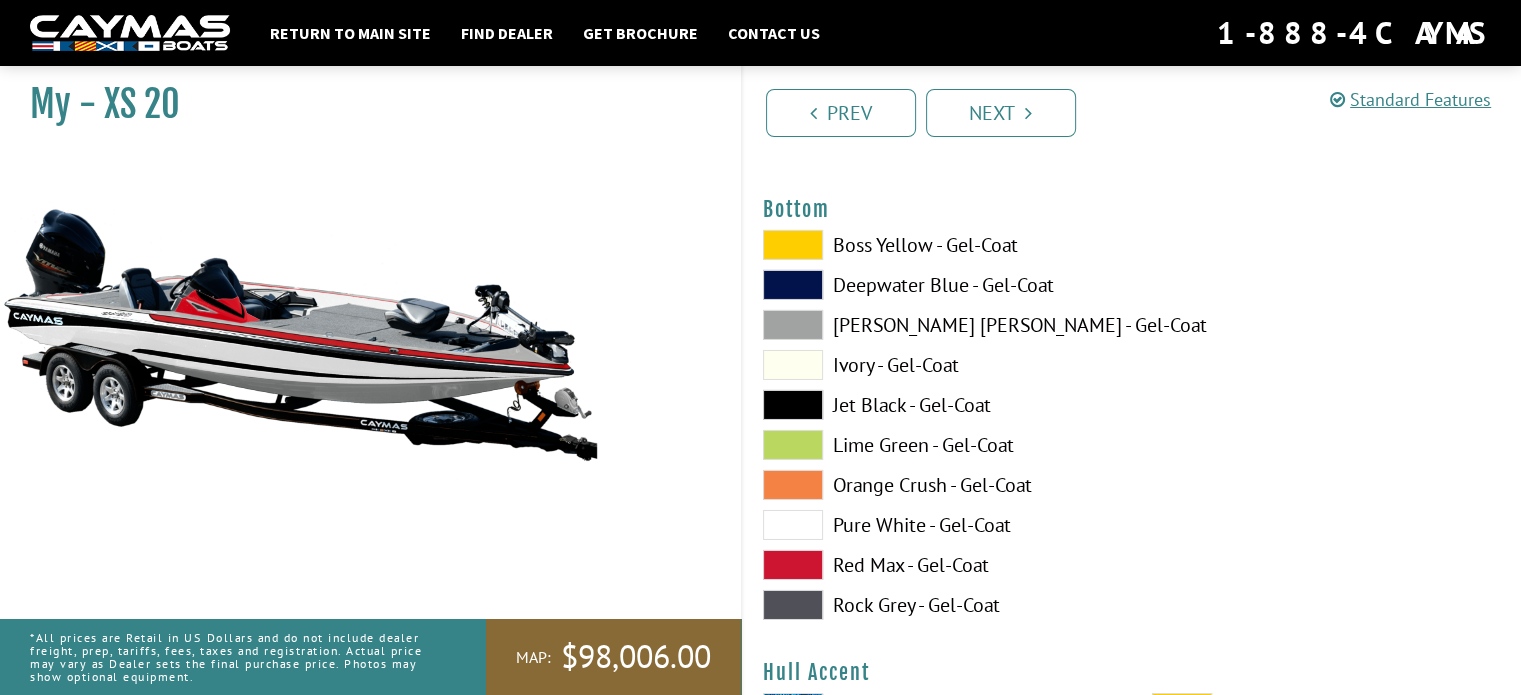 scroll, scrollTop: 6800, scrollLeft: 0, axis: vertical 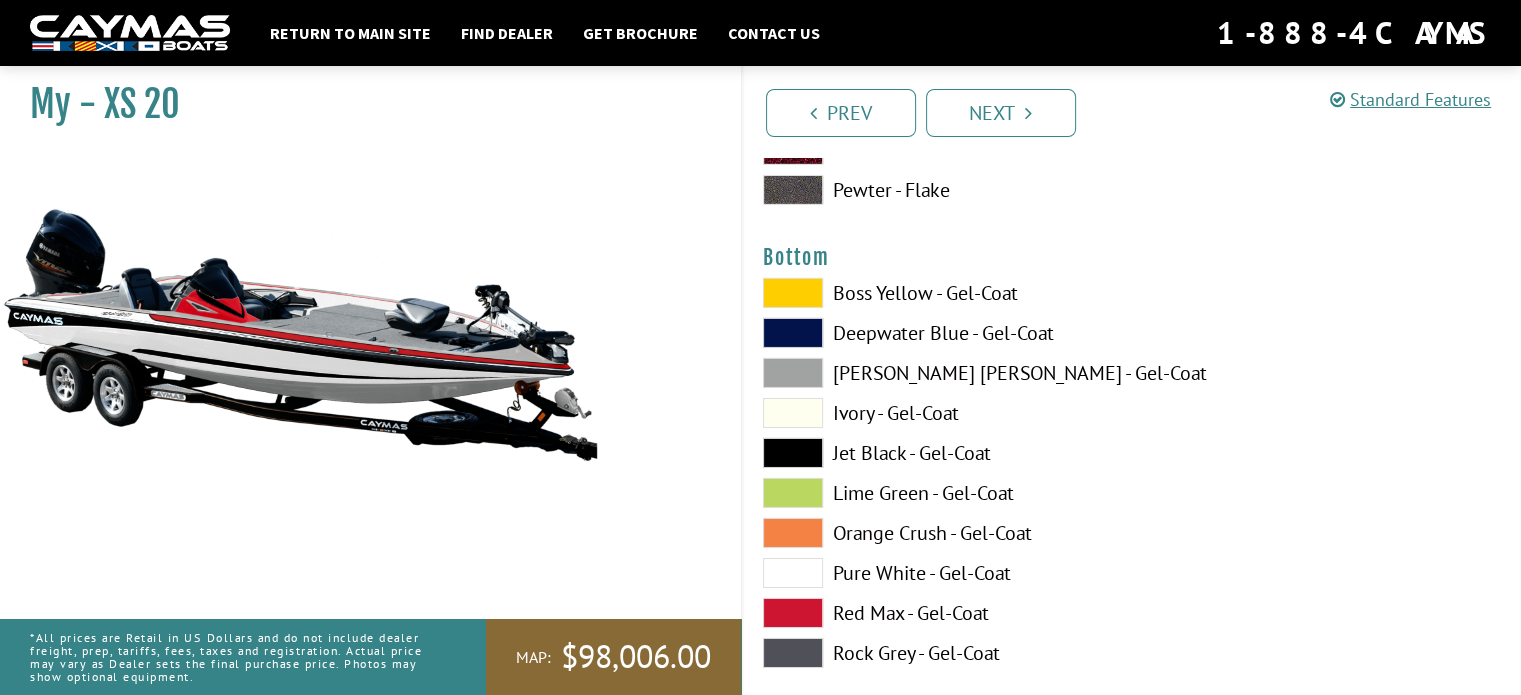 click at bounding box center (793, 293) 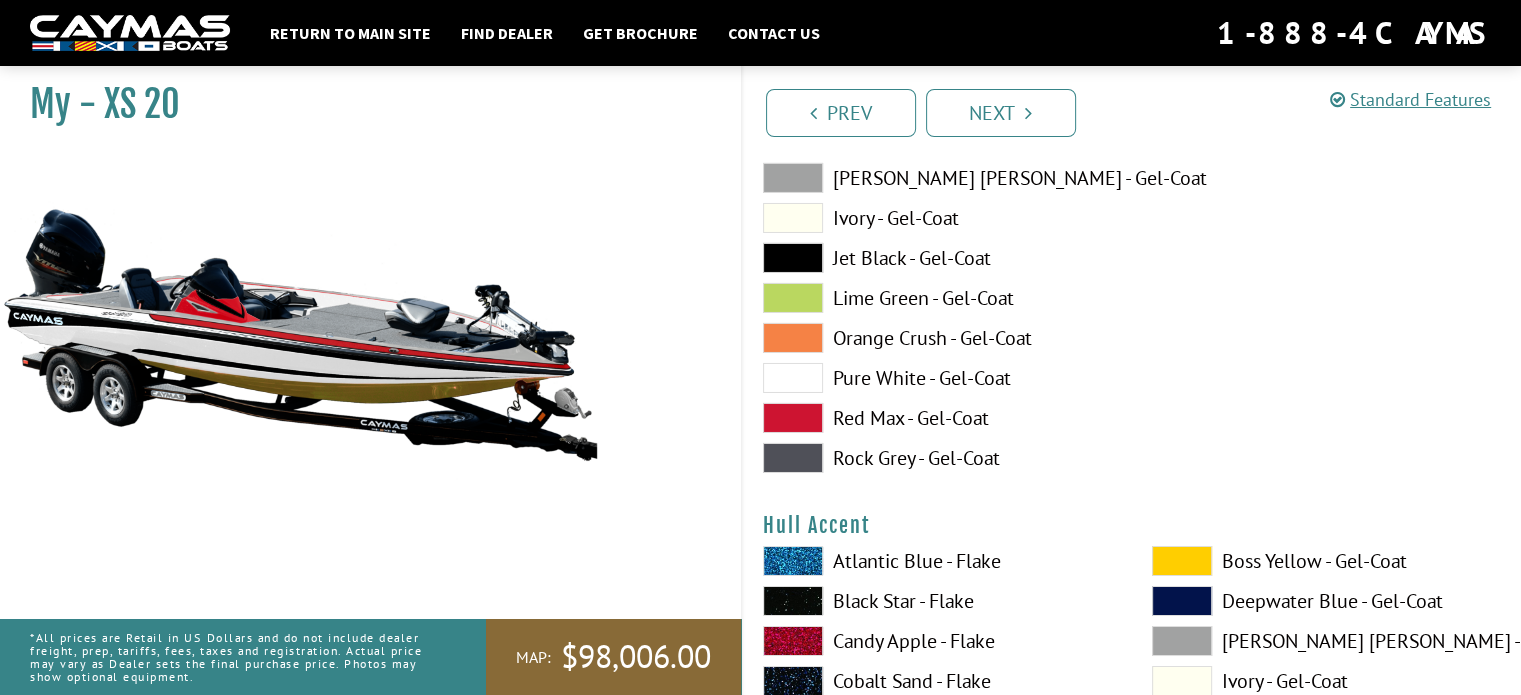 scroll, scrollTop: 7000, scrollLeft: 0, axis: vertical 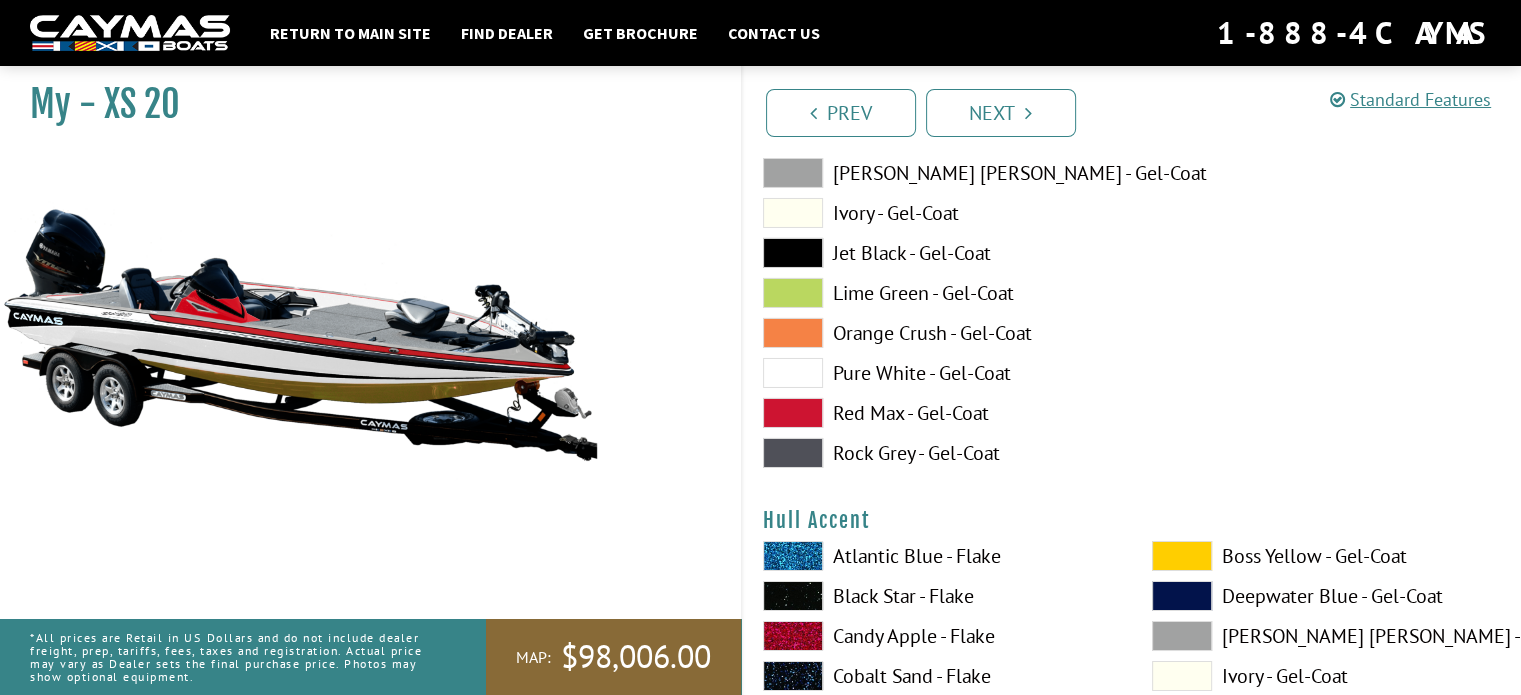 click at bounding box center (793, 413) 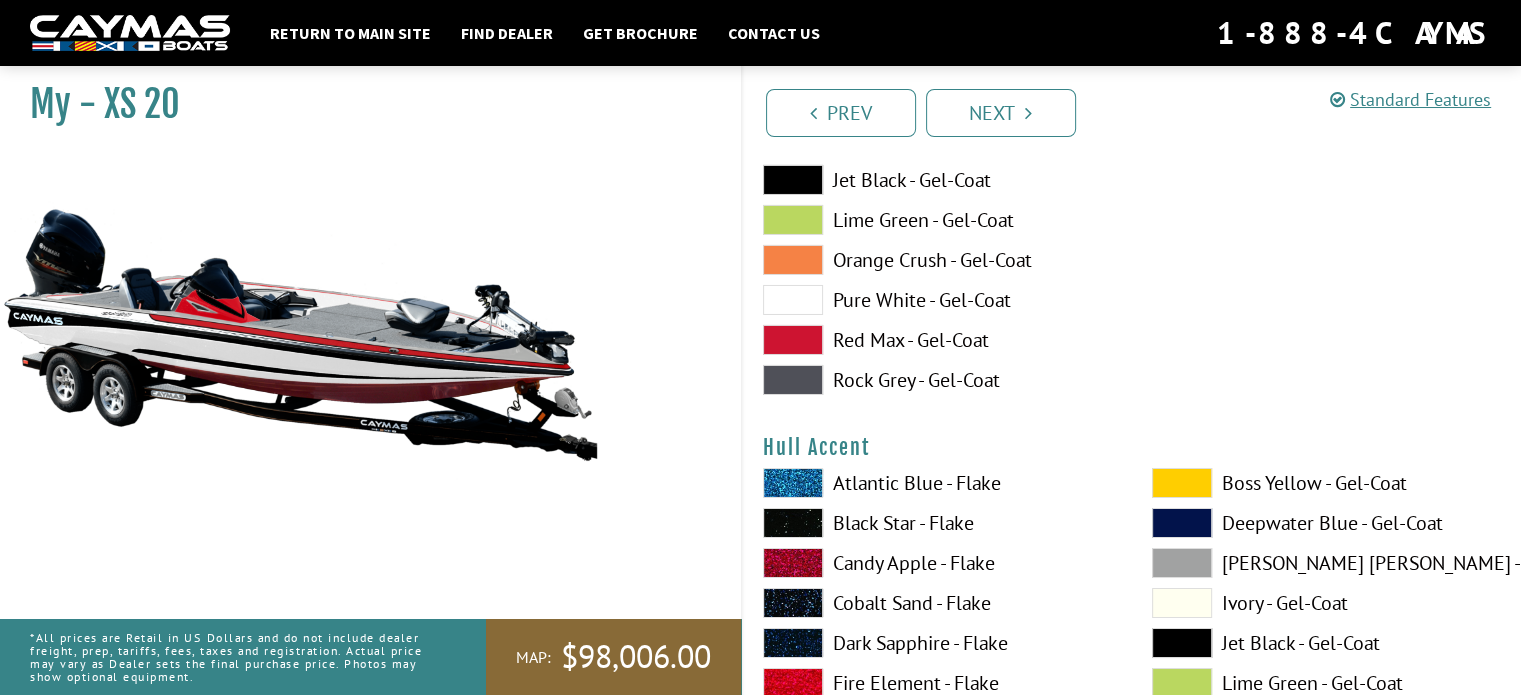 scroll, scrollTop: 7300, scrollLeft: 0, axis: vertical 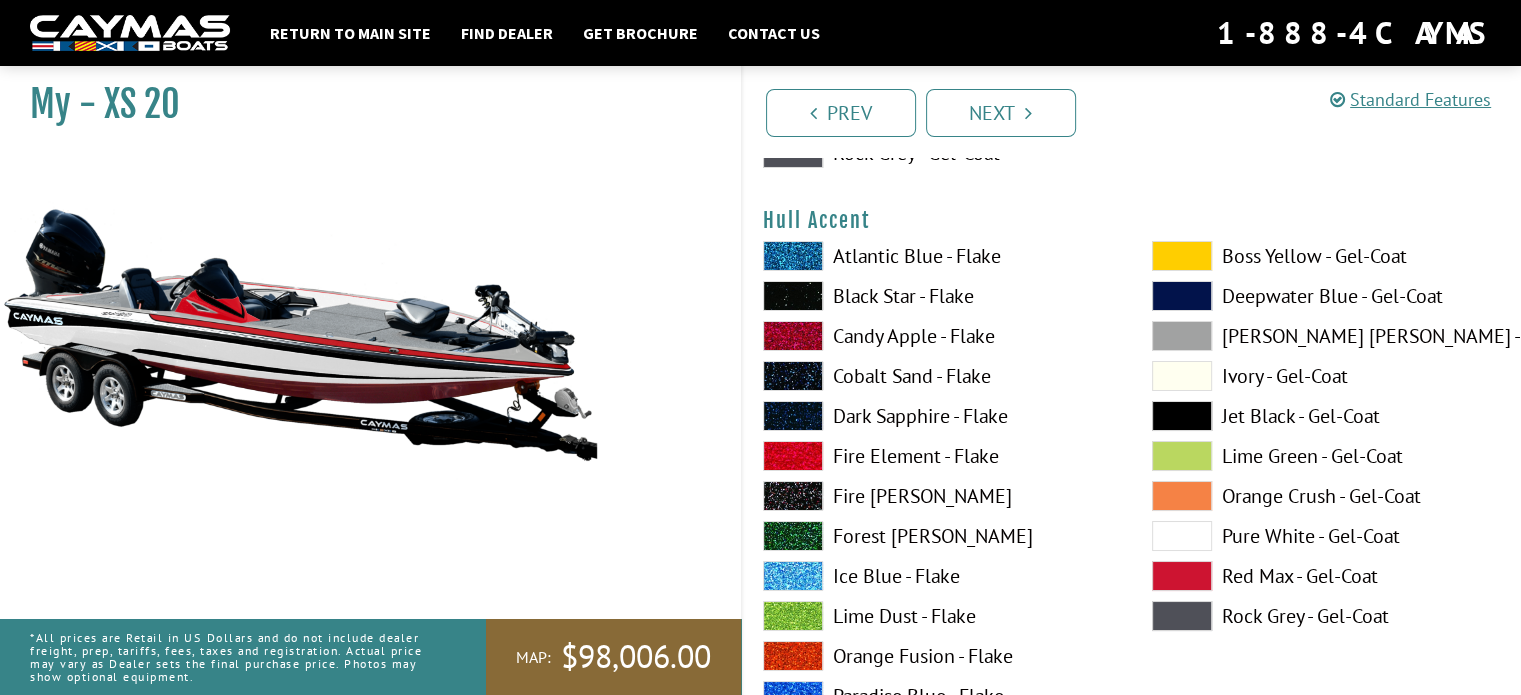 click at bounding box center [1182, 416] 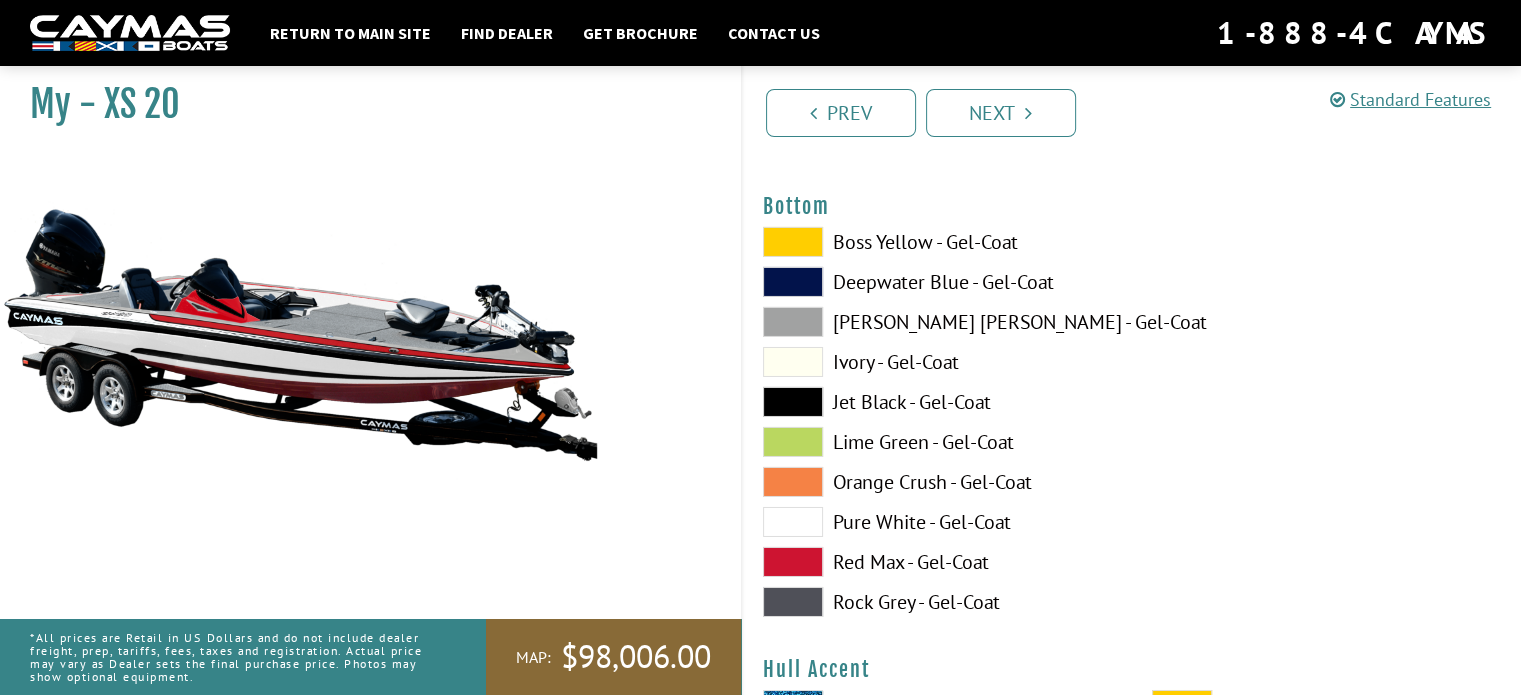 scroll, scrollTop: 6900, scrollLeft: 0, axis: vertical 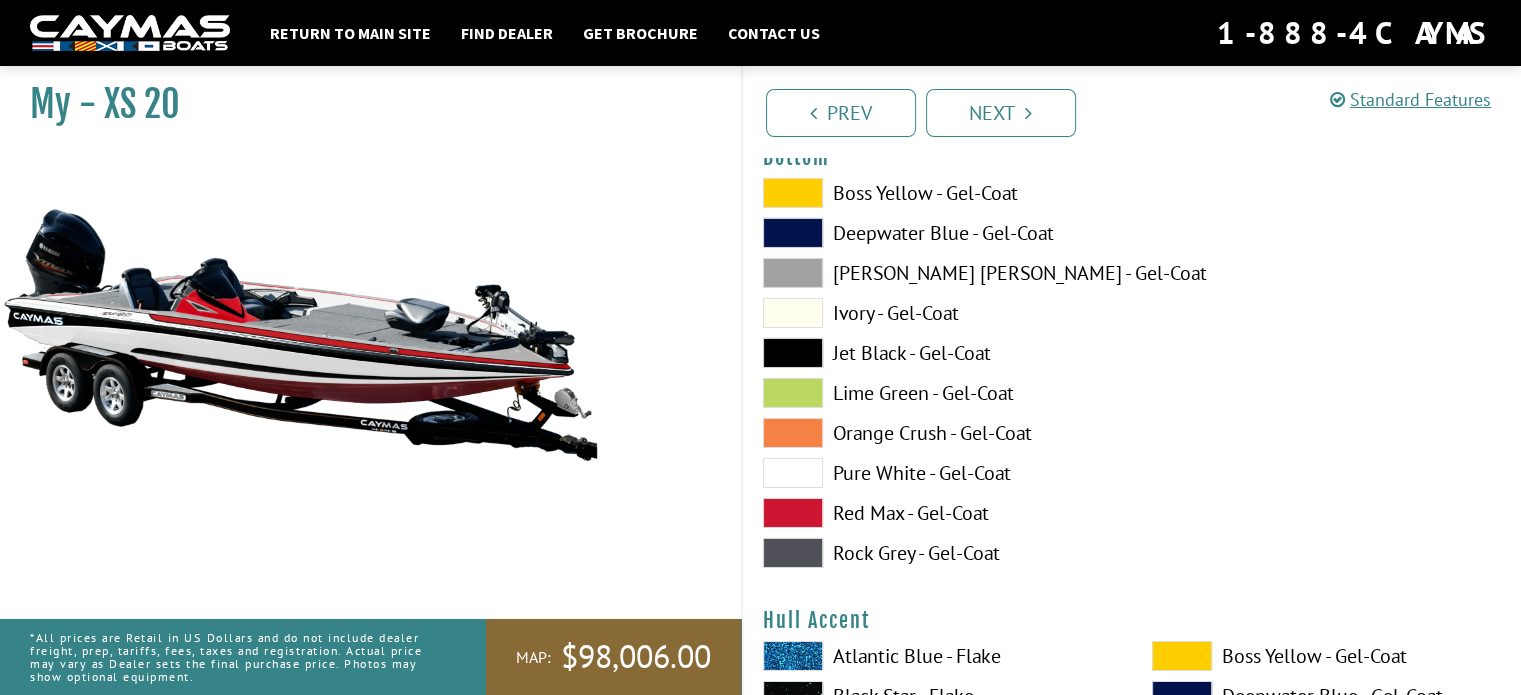 click at bounding box center [793, 473] 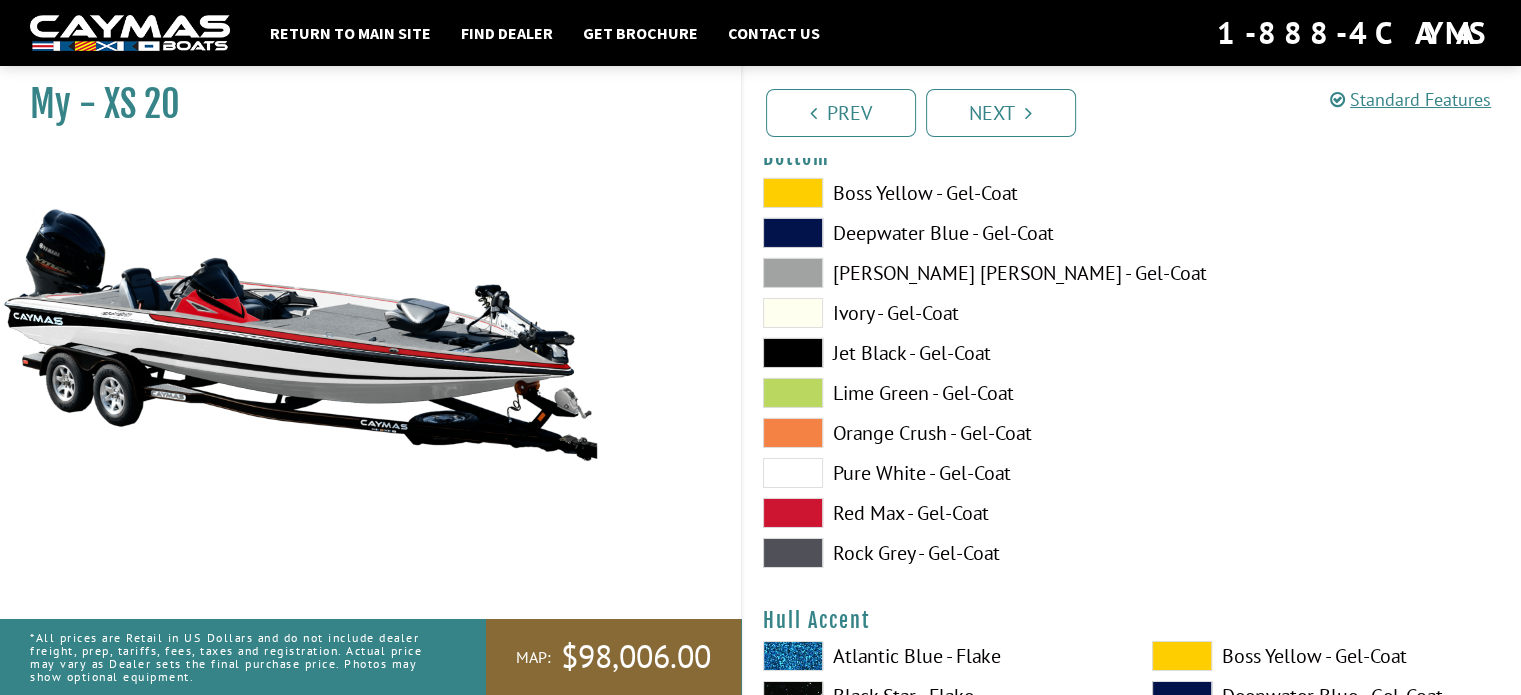 click at bounding box center (793, 273) 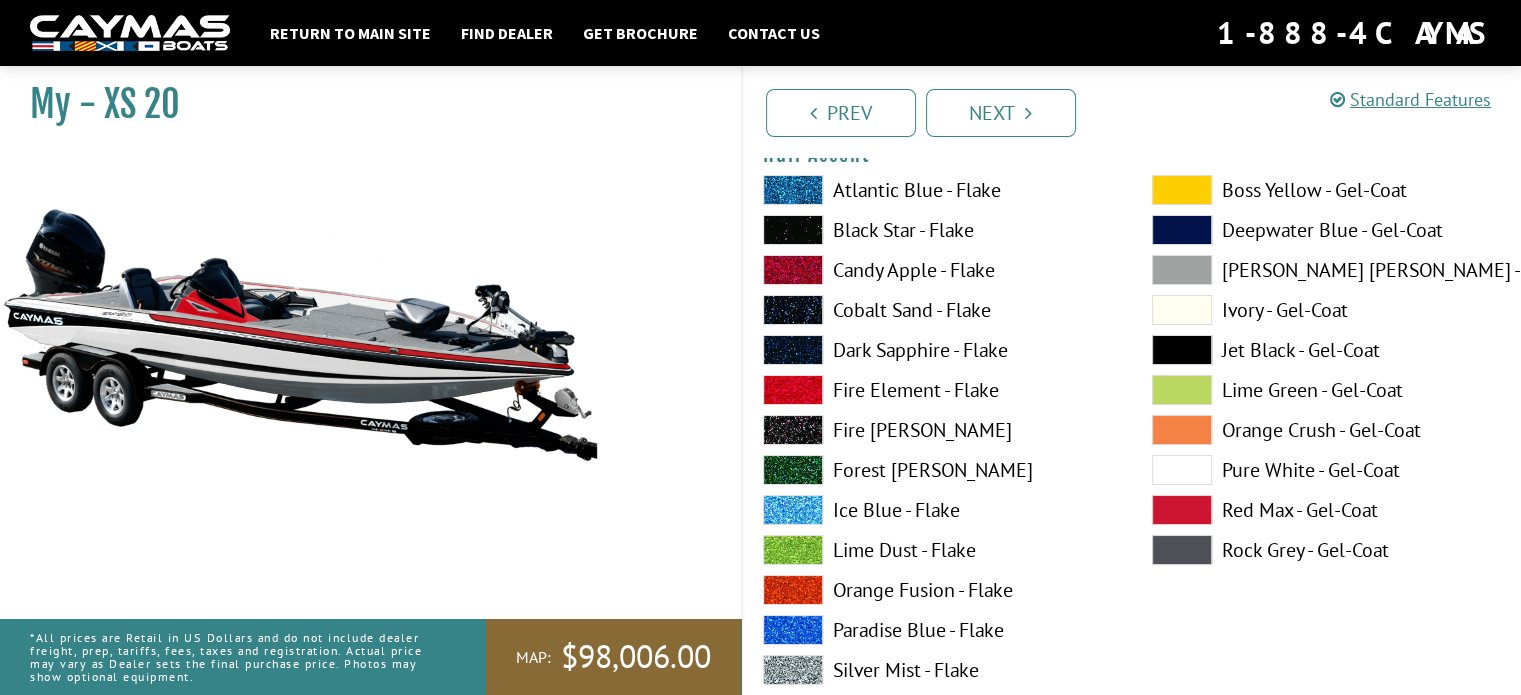 scroll, scrollTop: 7400, scrollLeft: 0, axis: vertical 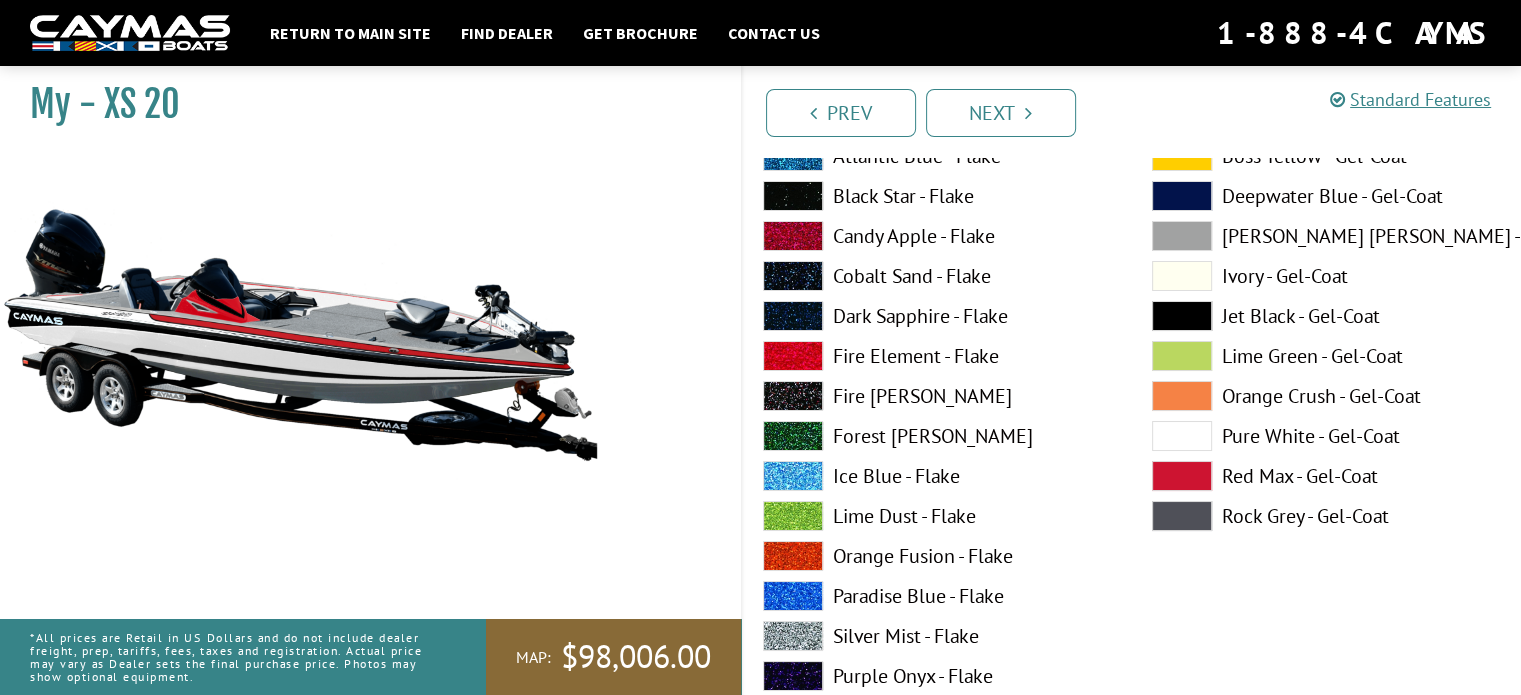 click at bounding box center (1182, 476) 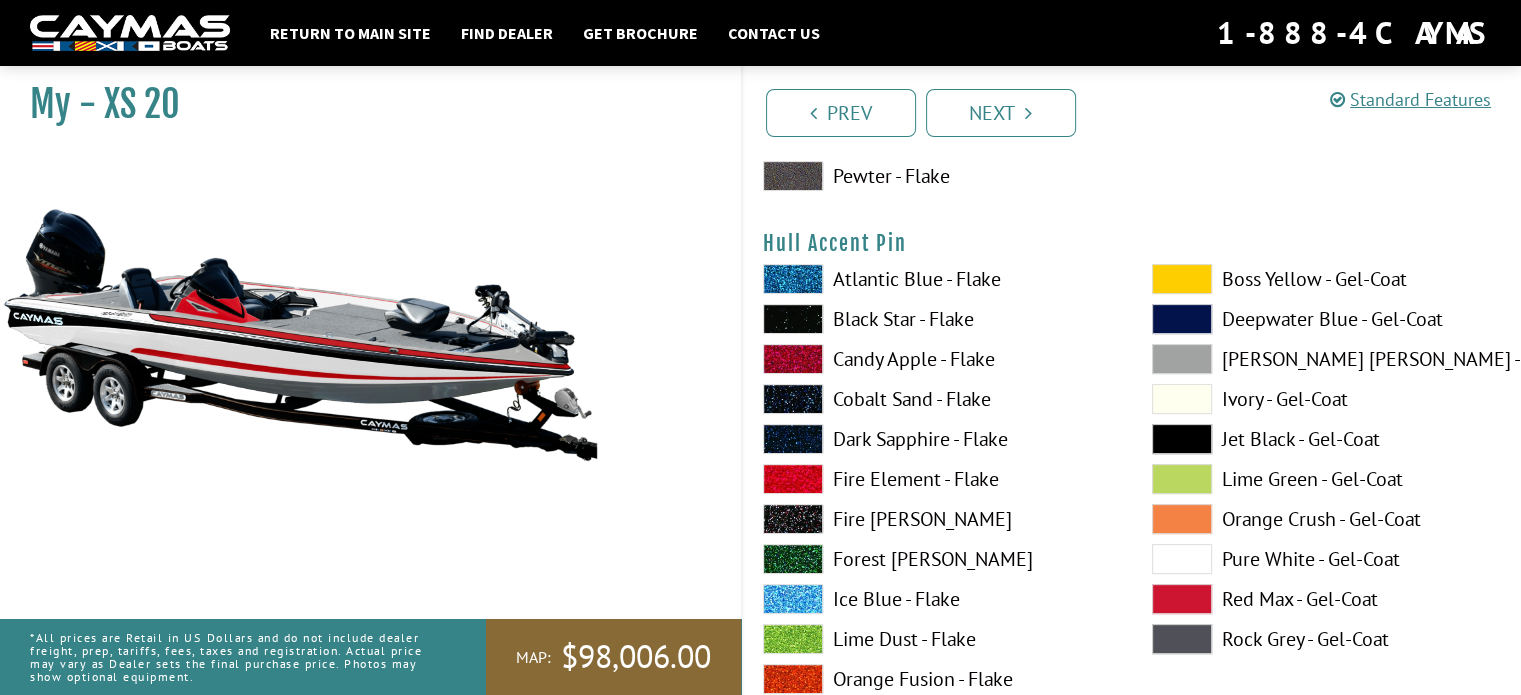 scroll, scrollTop: 8200, scrollLeft: 0, axis: vertical 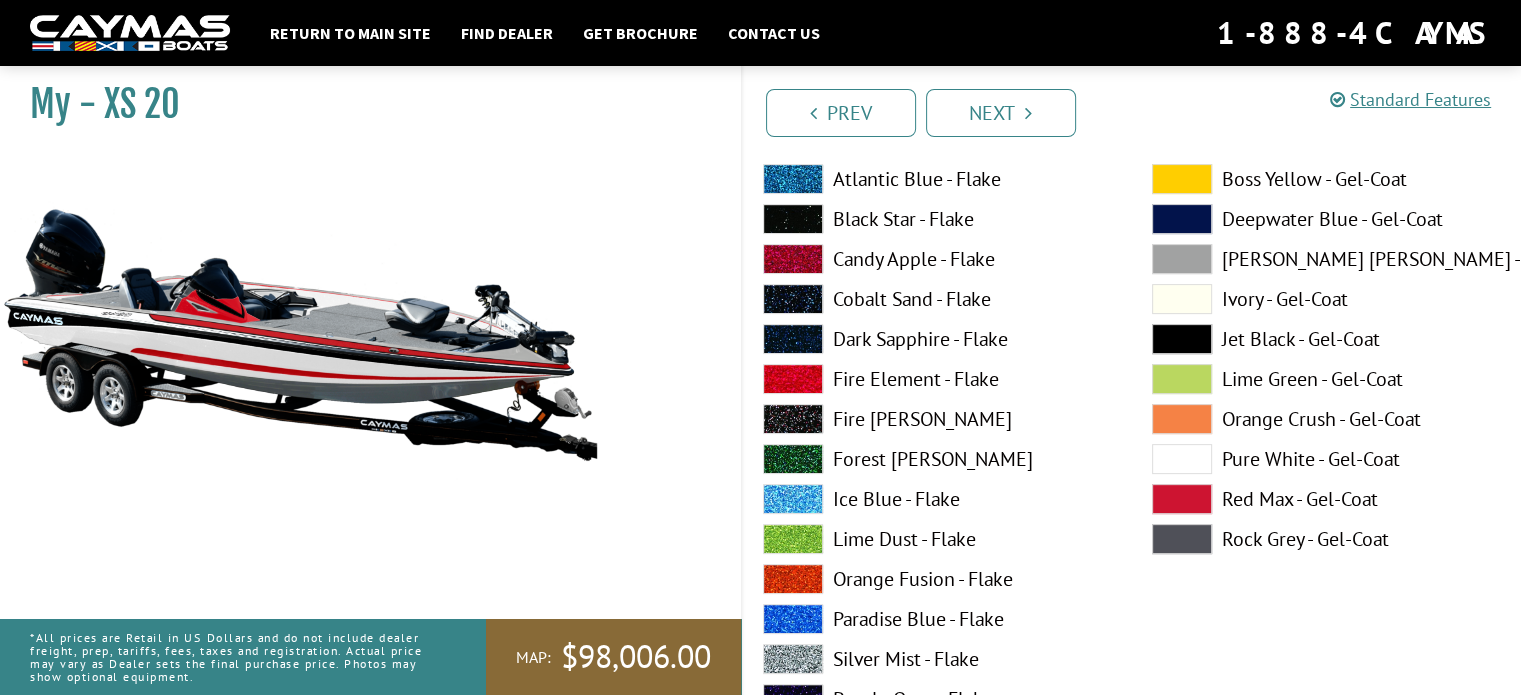 click at bounding box center (1182, 459) 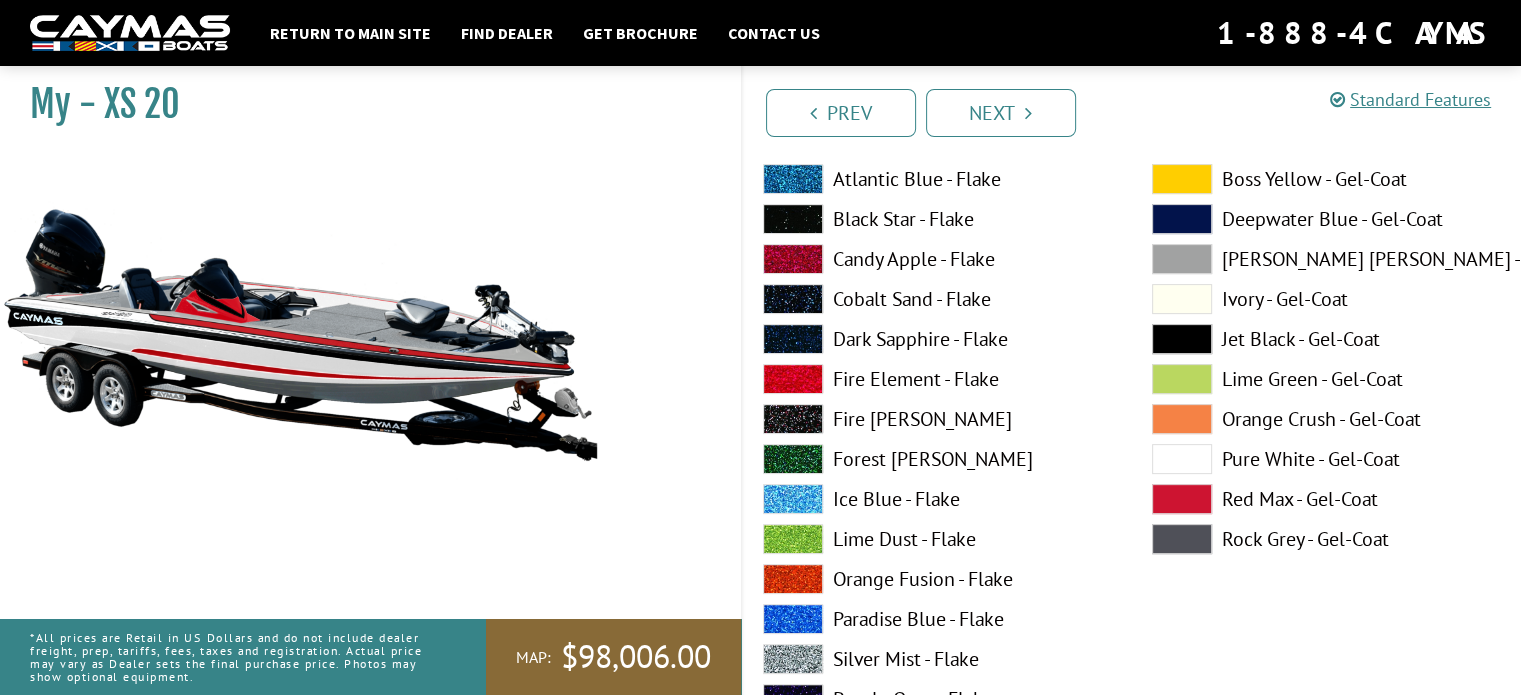 click at bounding box center (1182, 459) 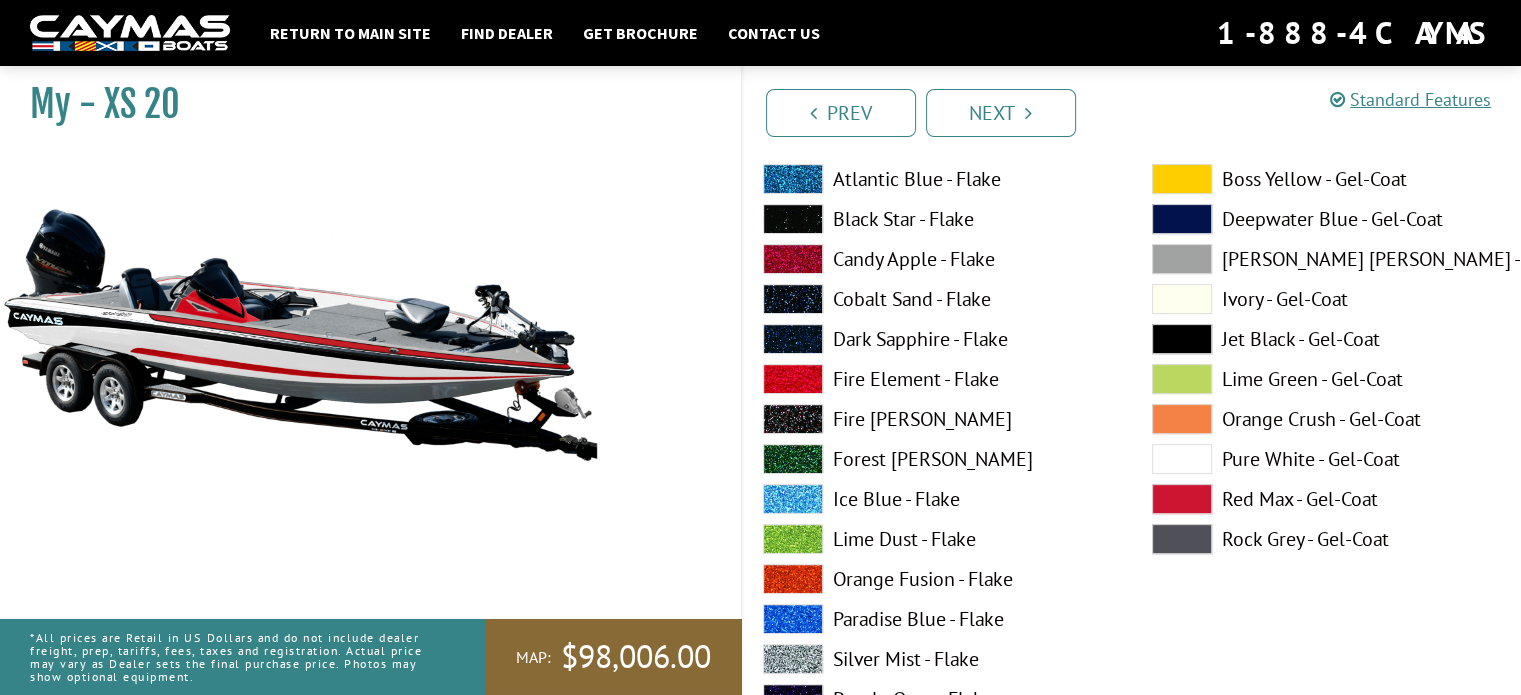 click at bounding box center [1182, 499] 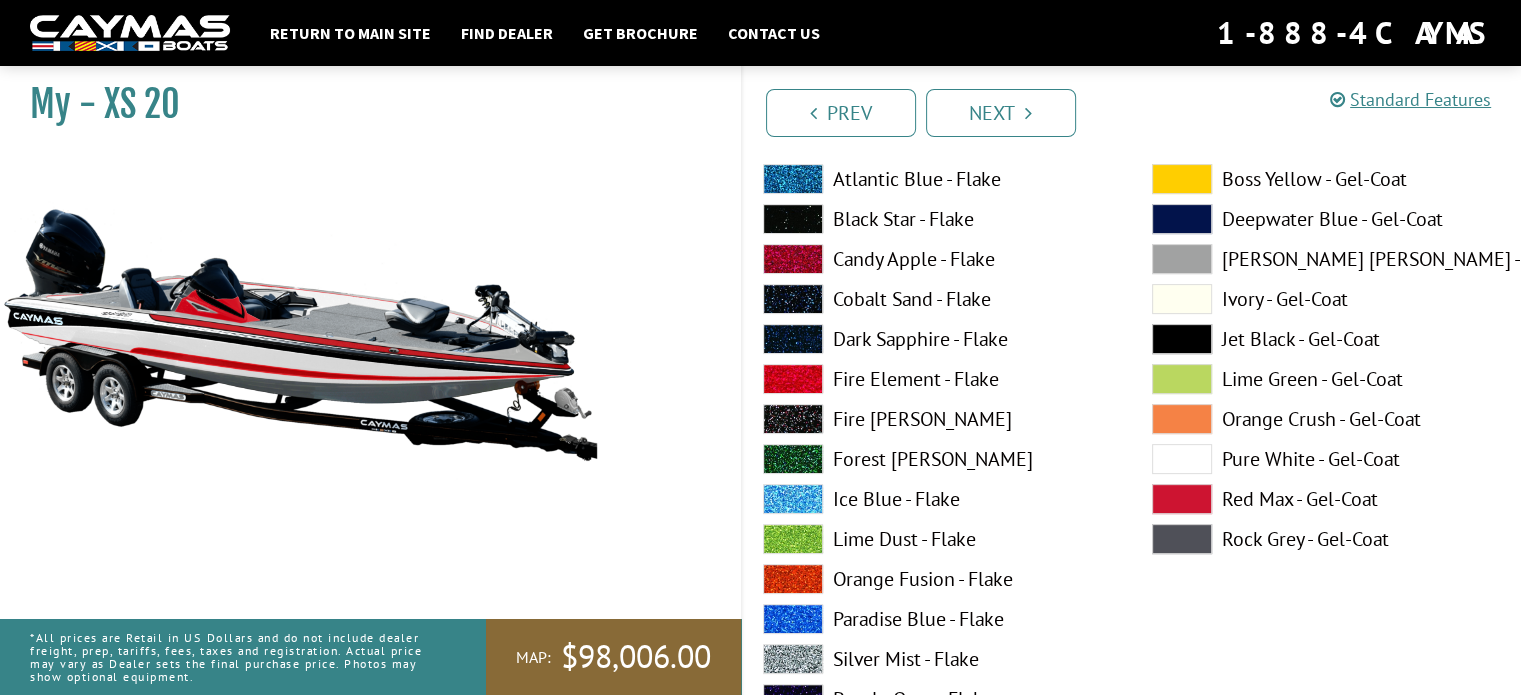 click at bounding box center [1182, 459] 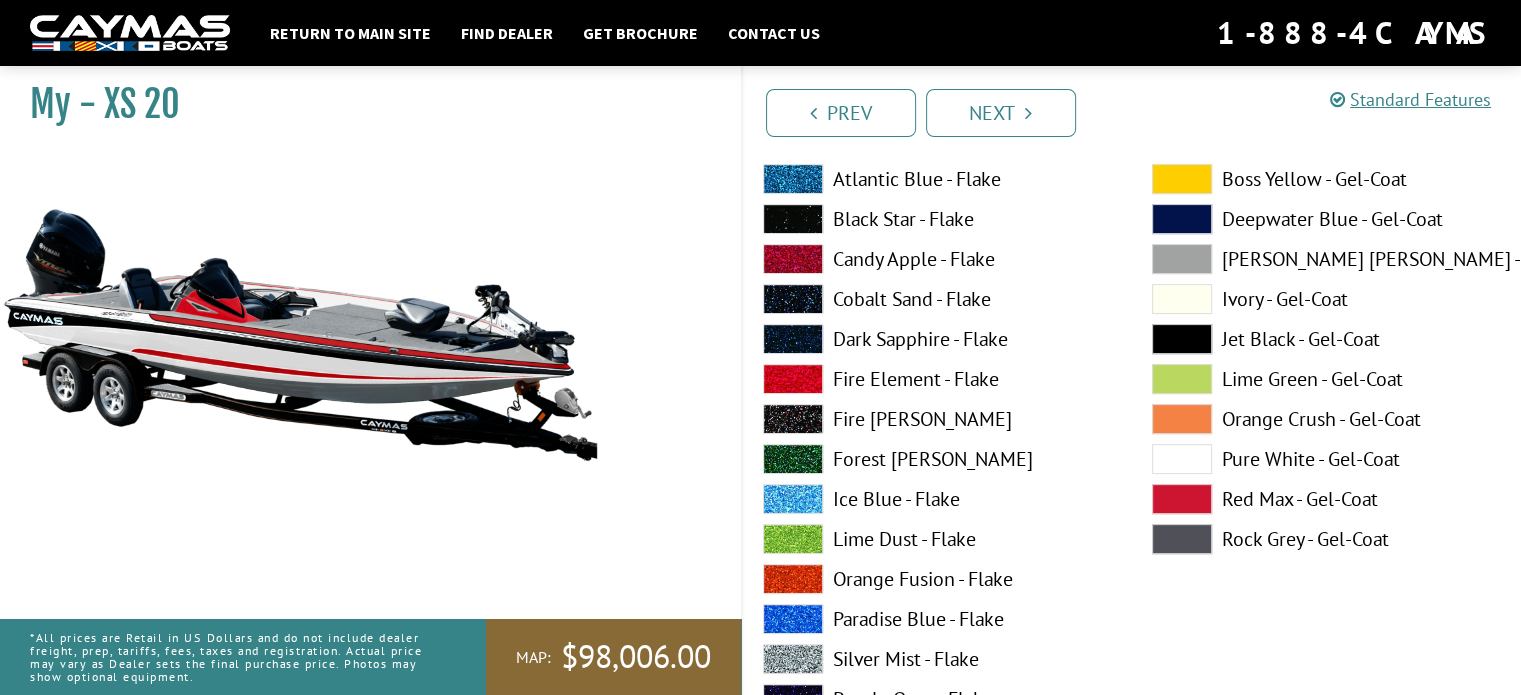 click at bounding box center (1182, 339) 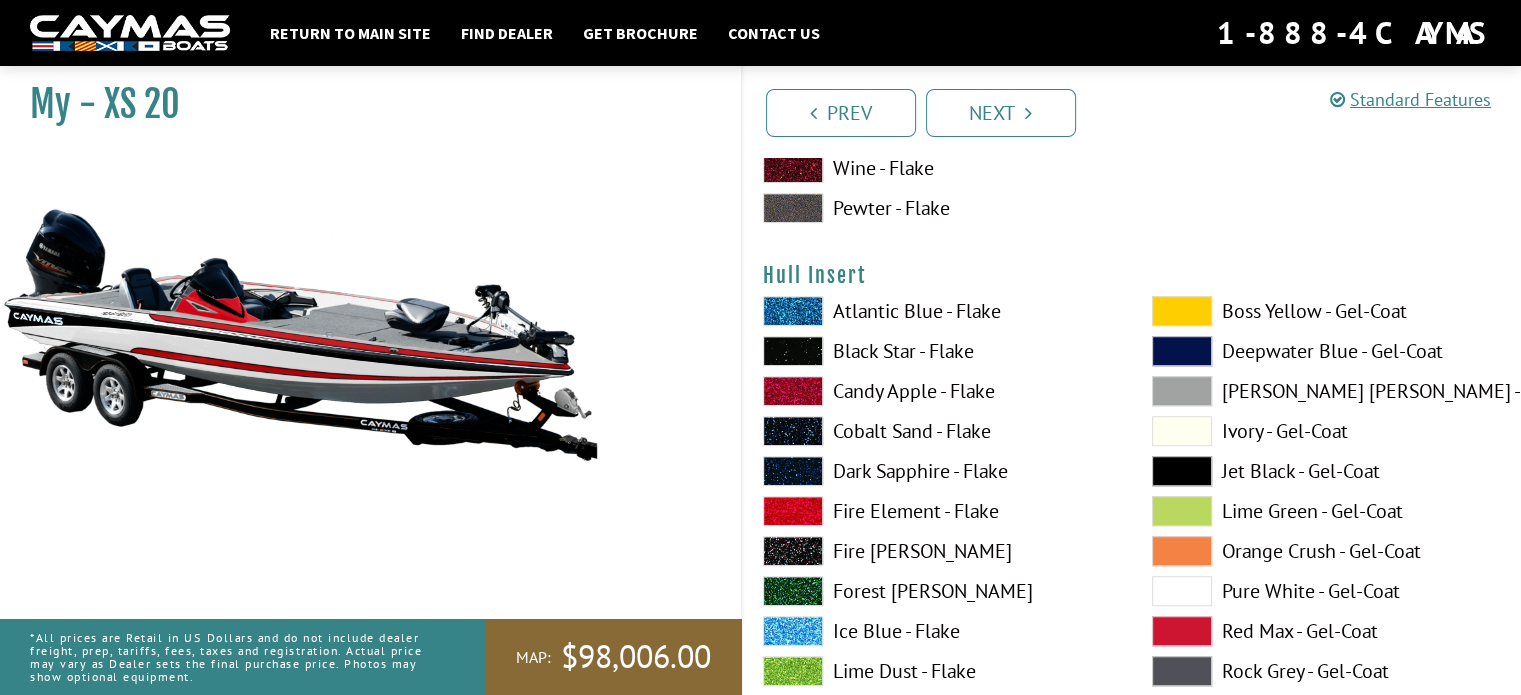 scroll, scrollTop: 9000, scrollLeft: 0, axis: vertical 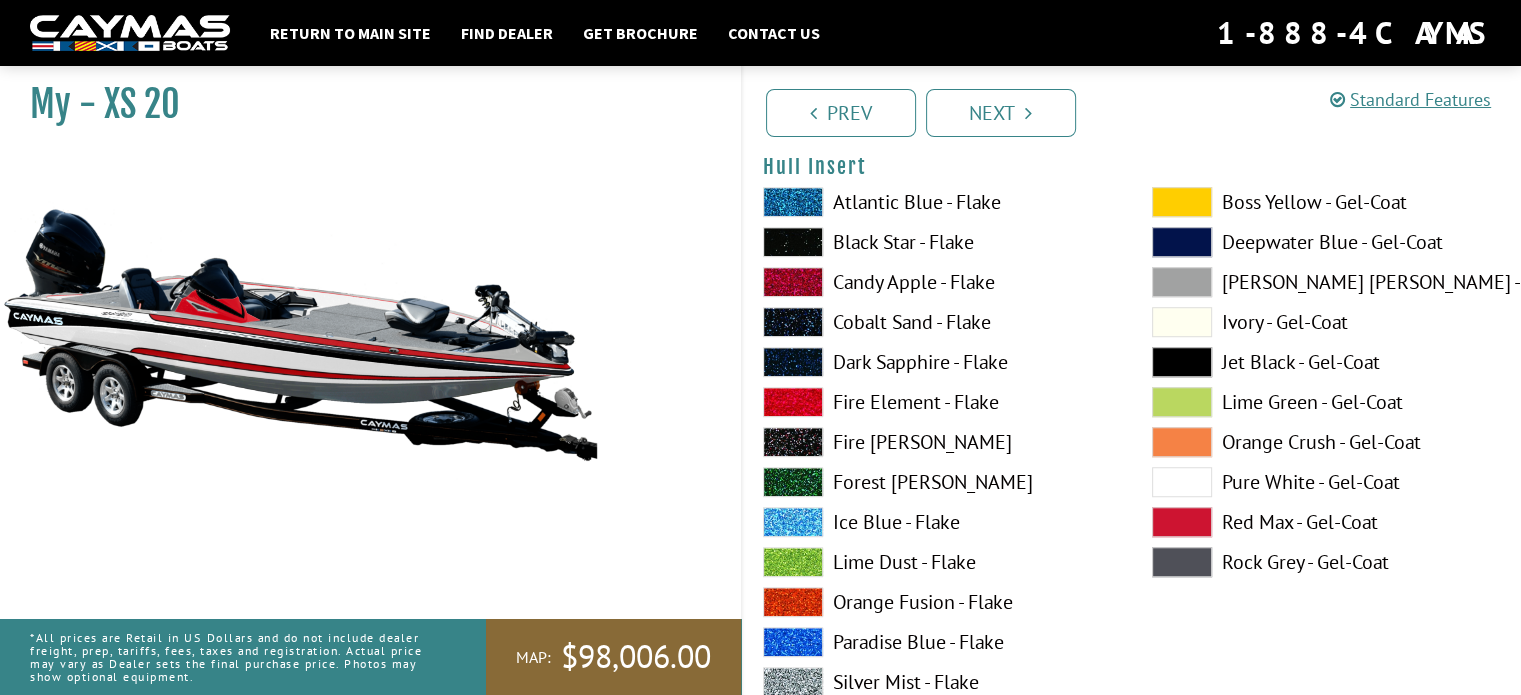 click at bounding box center (1182, 402) 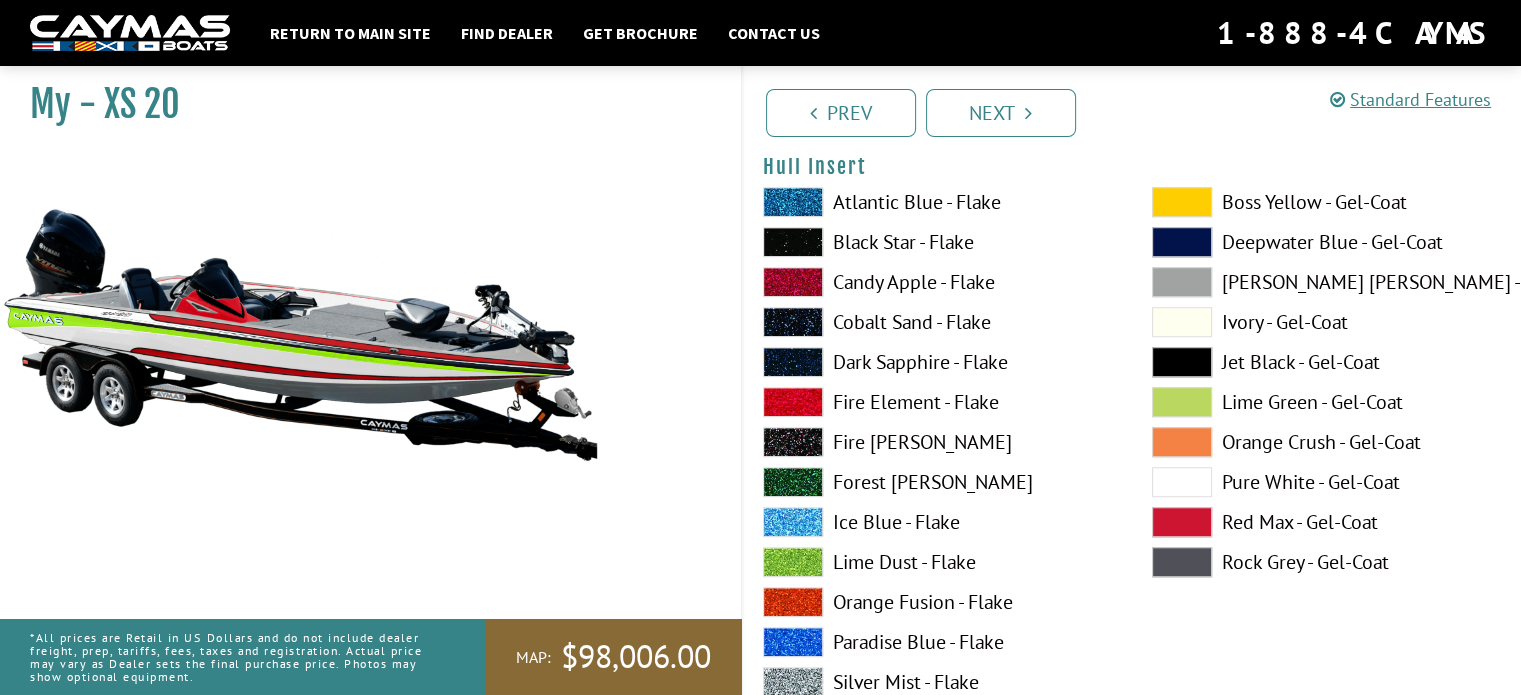 click at bounding box center (1182, 402) 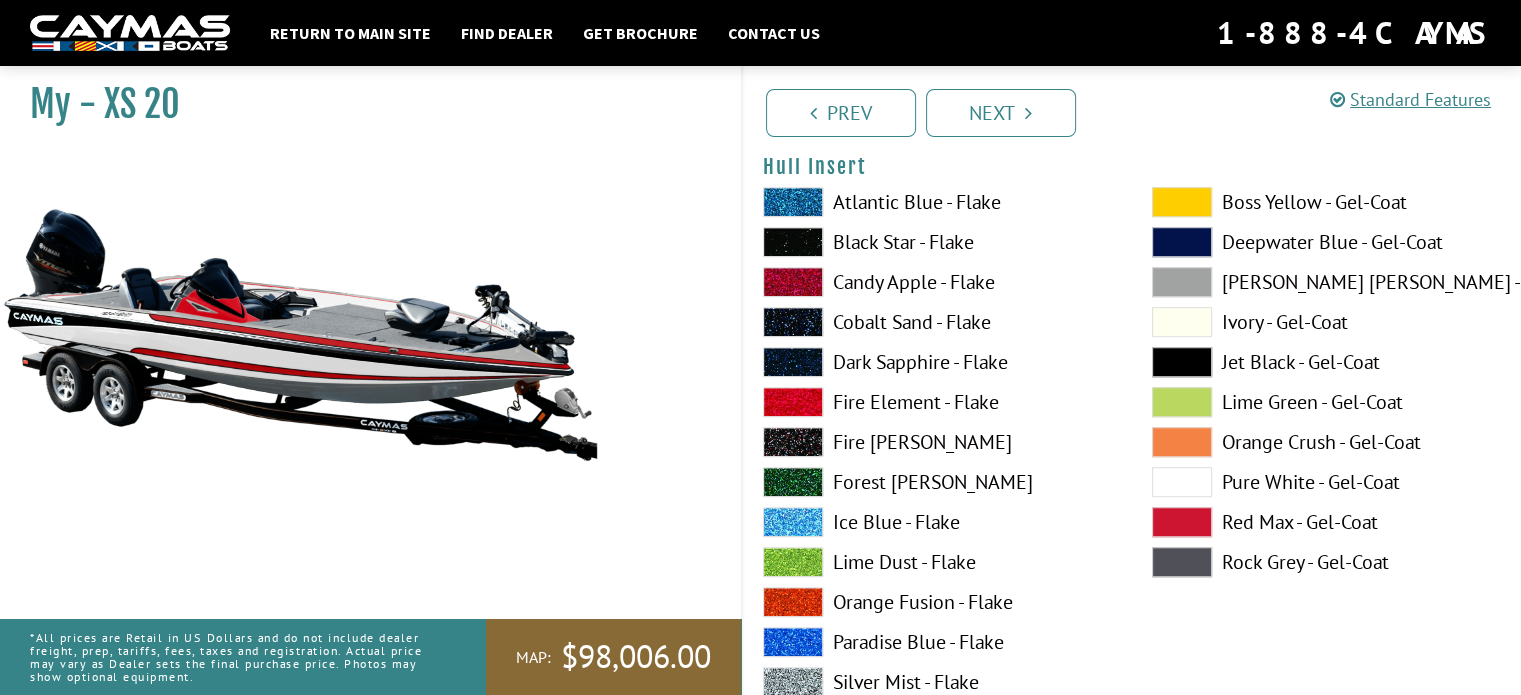click at bounding box center (1182, 522) 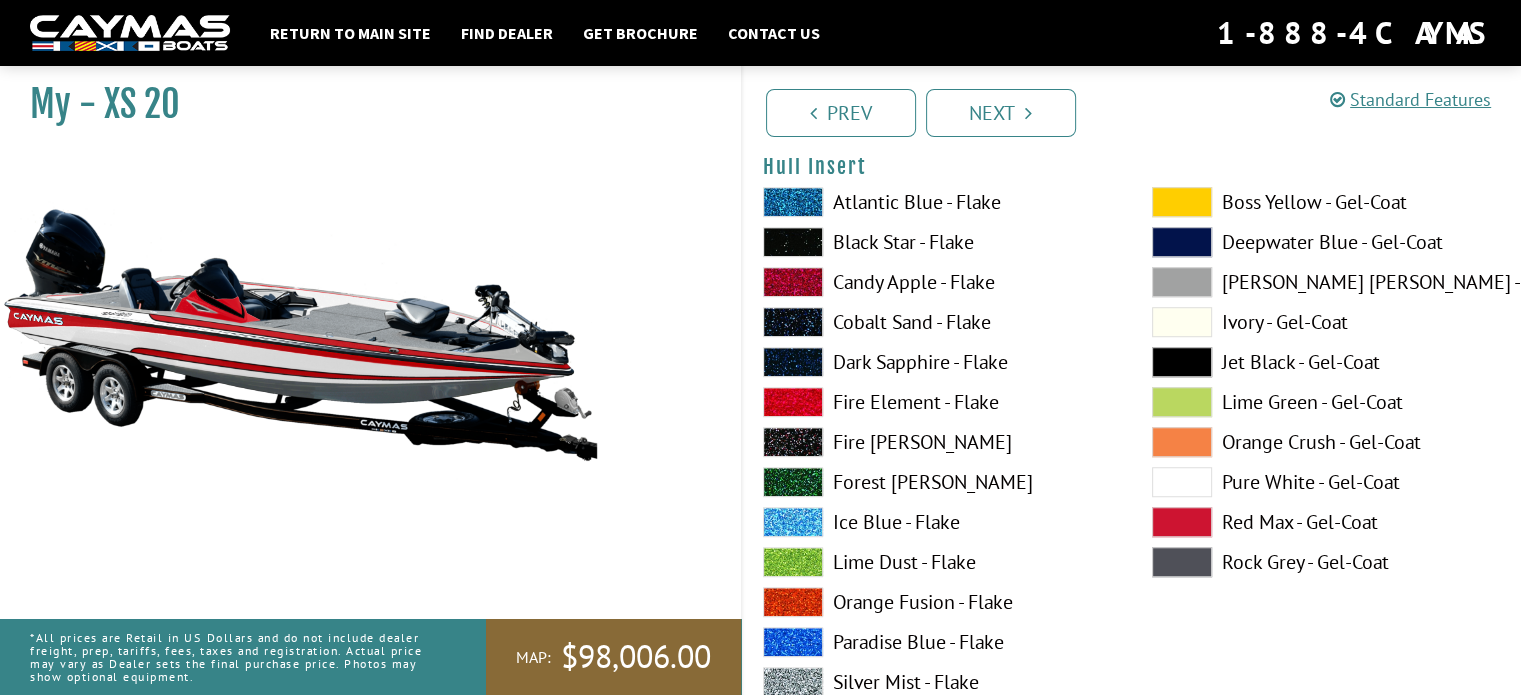 click at bounding box center (1182, 362) 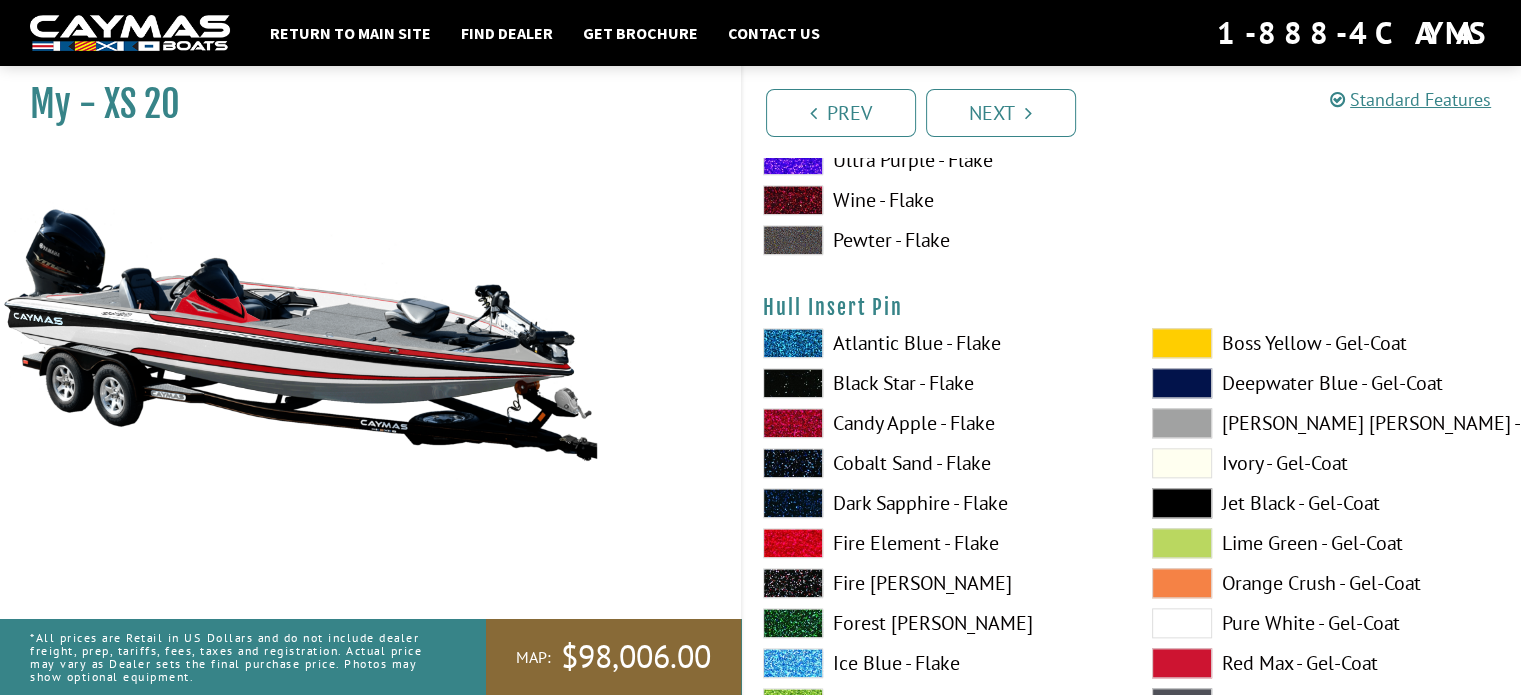 scroll, scrollTop: 9800, scrollLeft: 0, axis: vertical 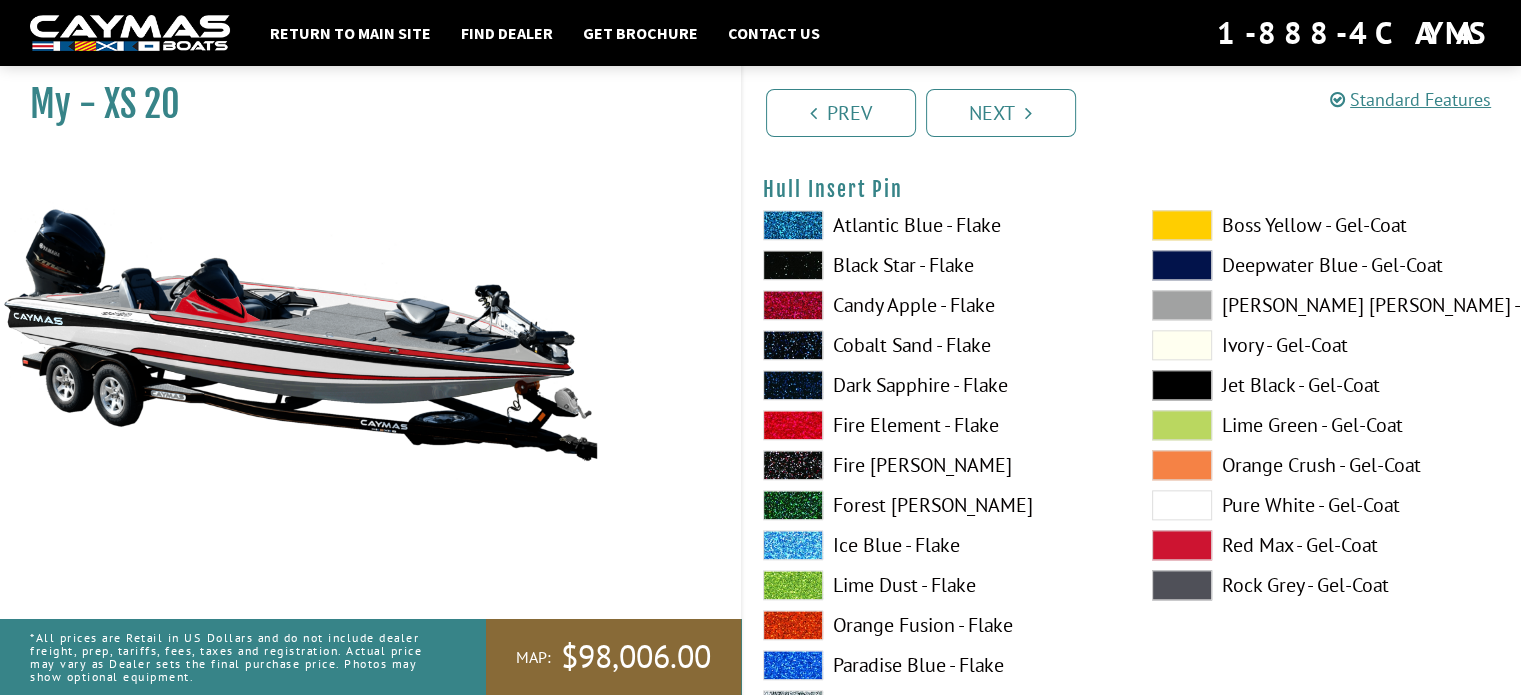 click at bounding box center (1182, 225) 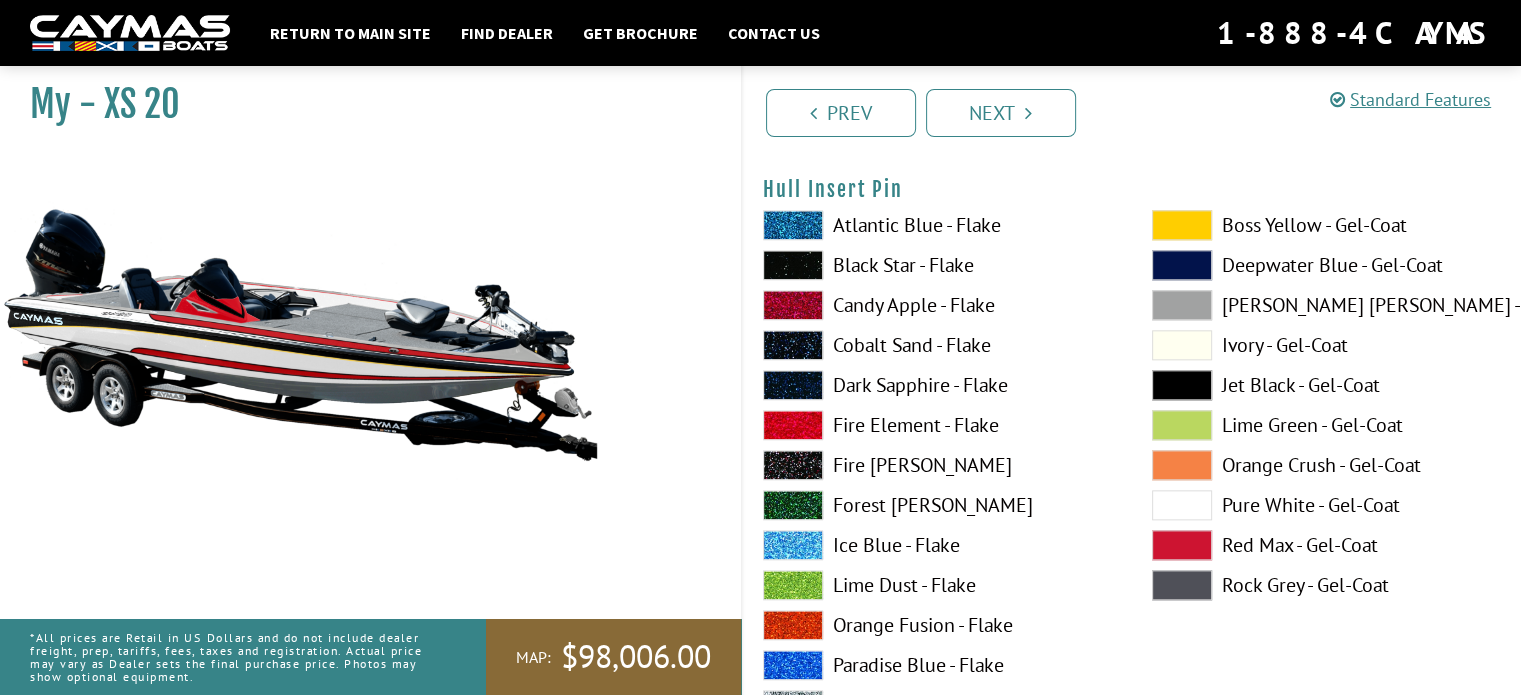 click at bounding box center [1182, 225] 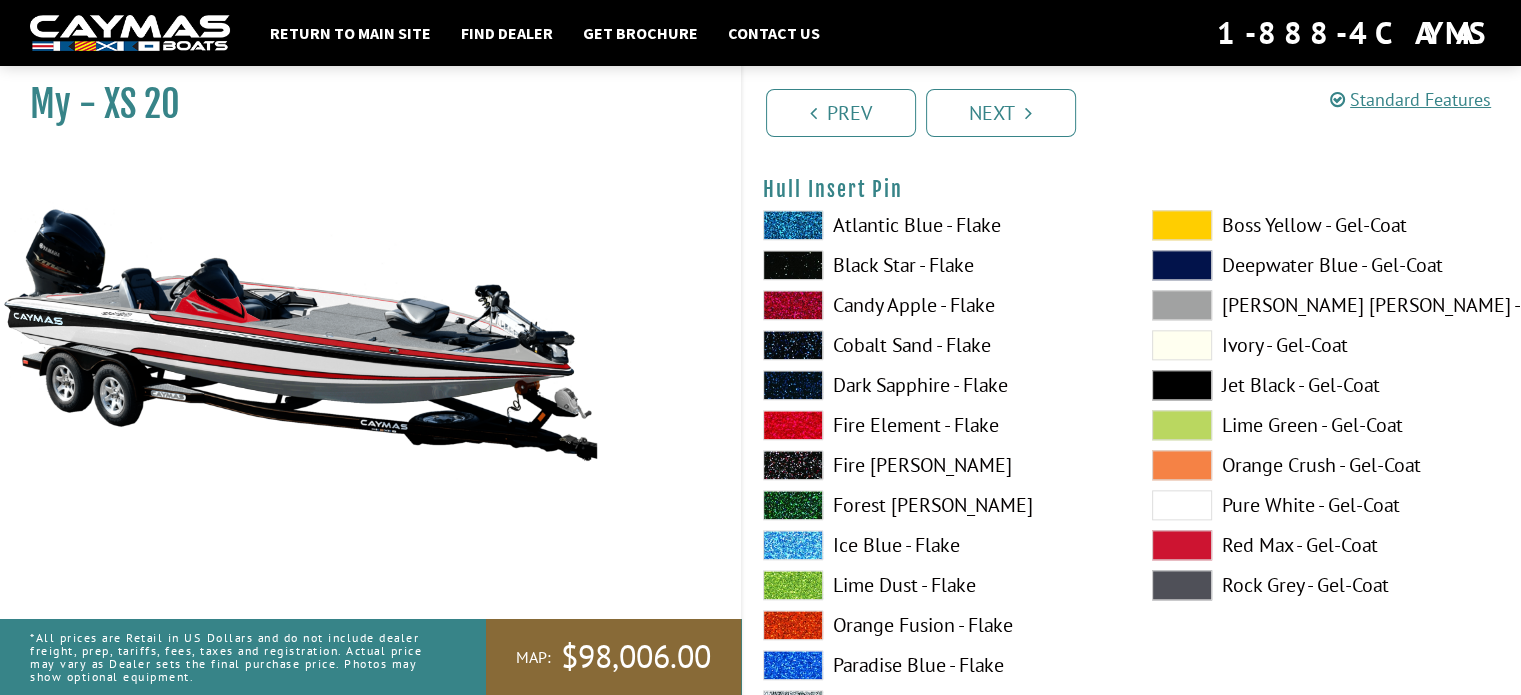 click at bounding box center (1182, 225) 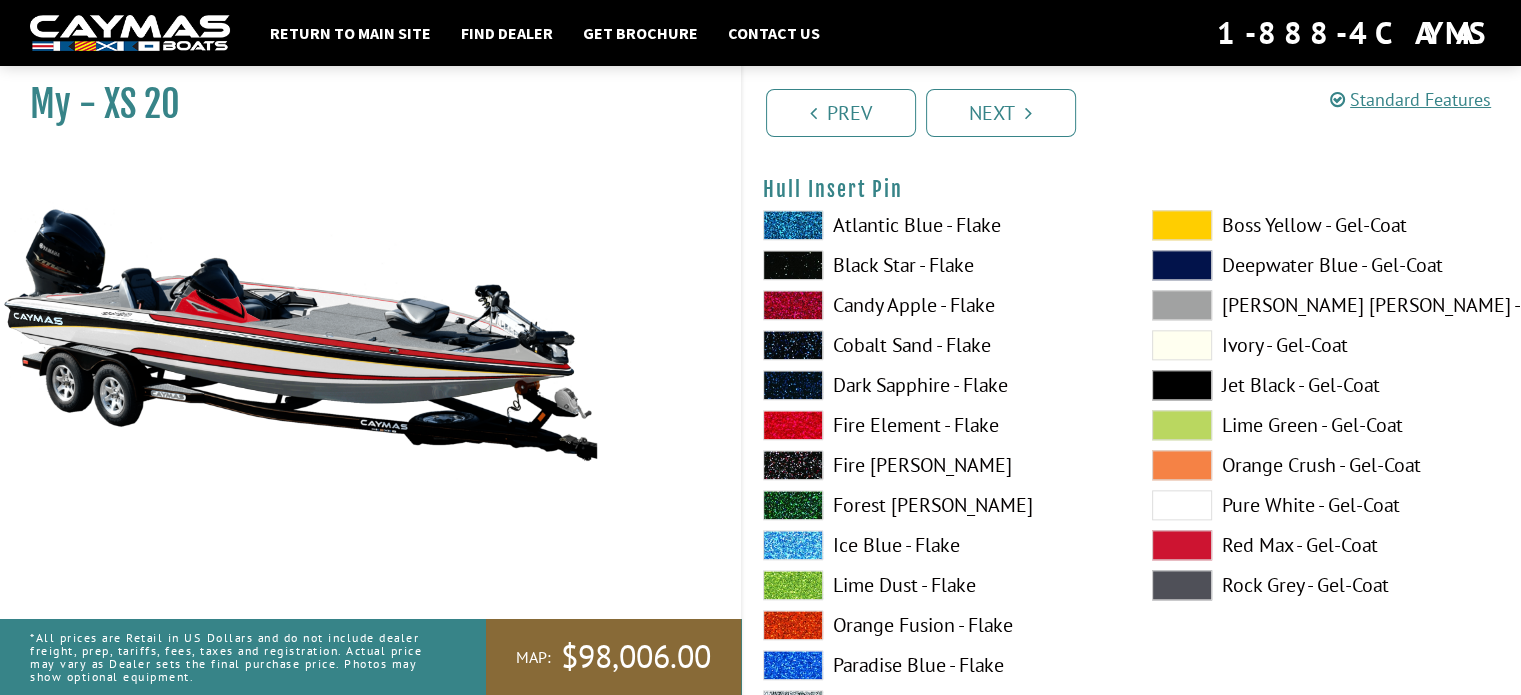 click at bounding box center (1182, 225) 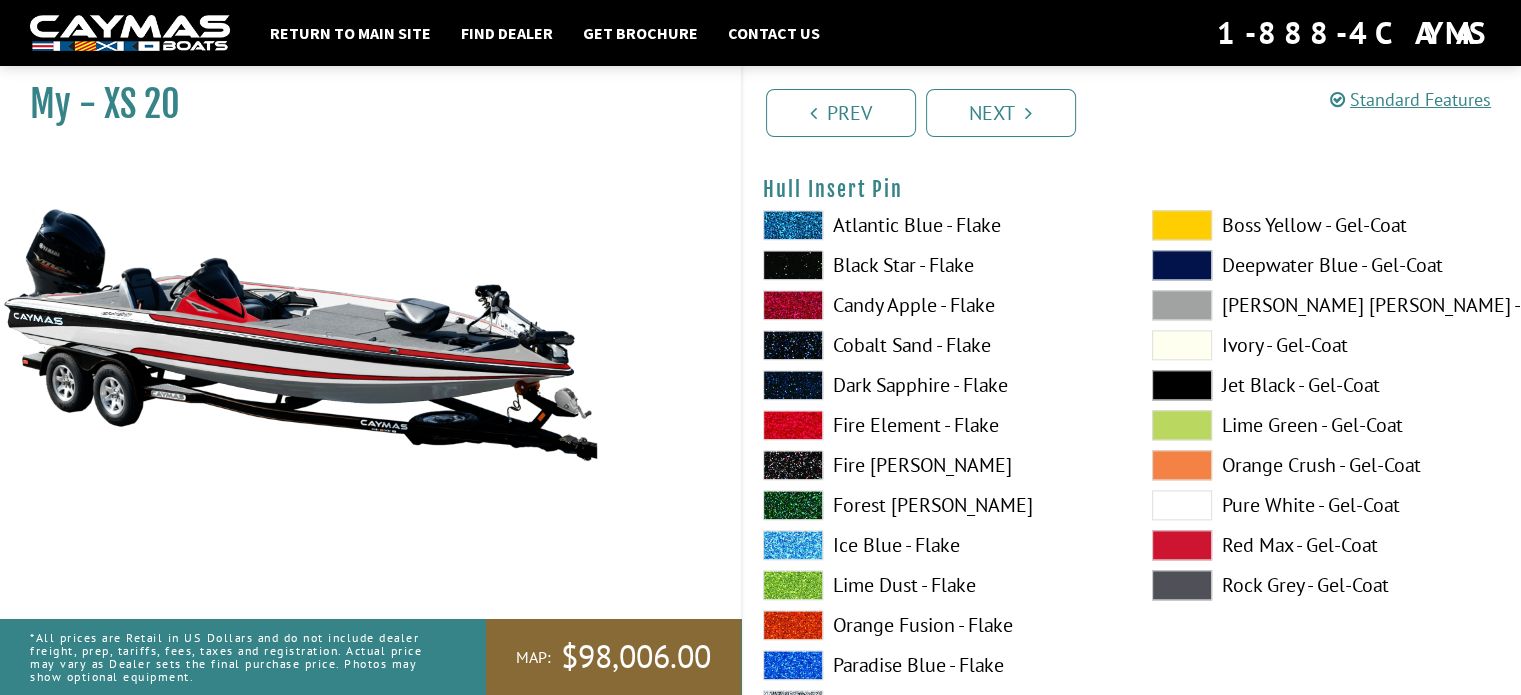 click at bounding box center [1182, 225] 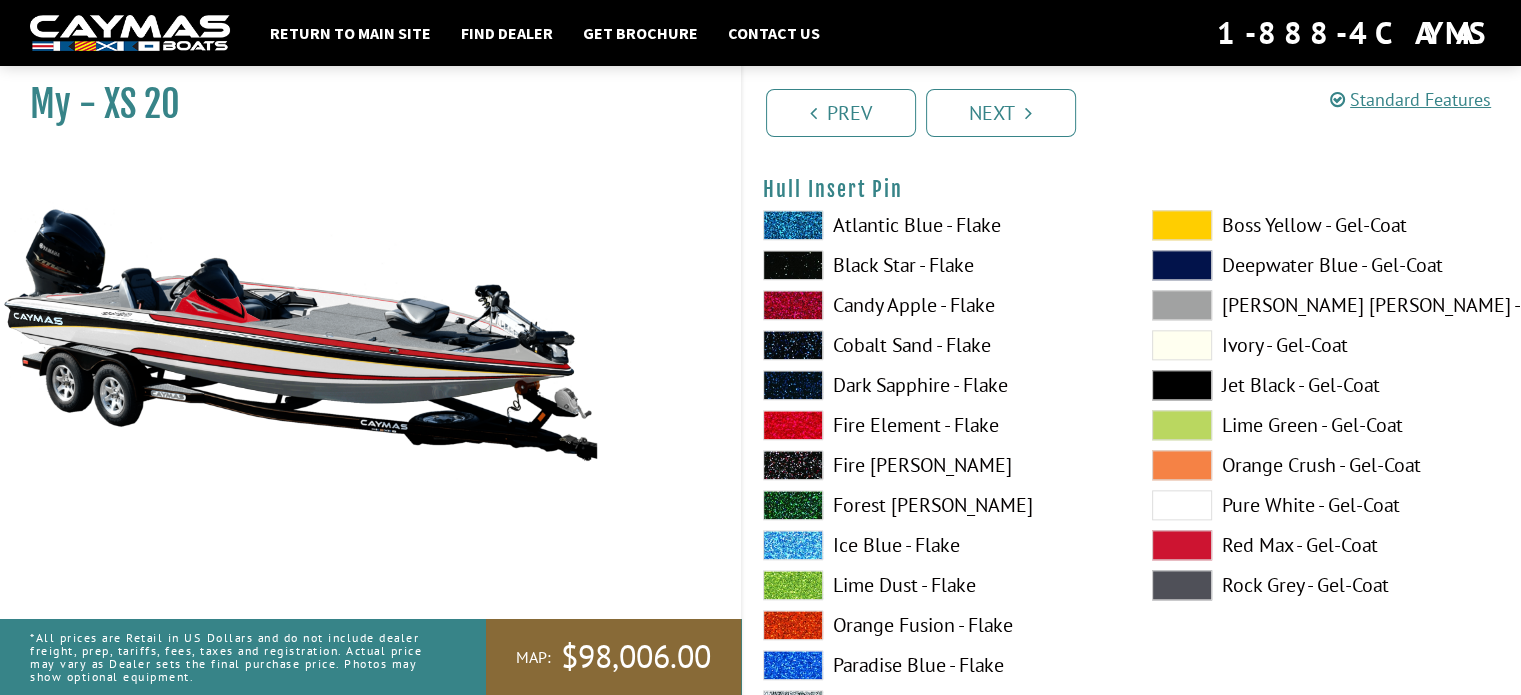 click at bounding box center [1182, 225] 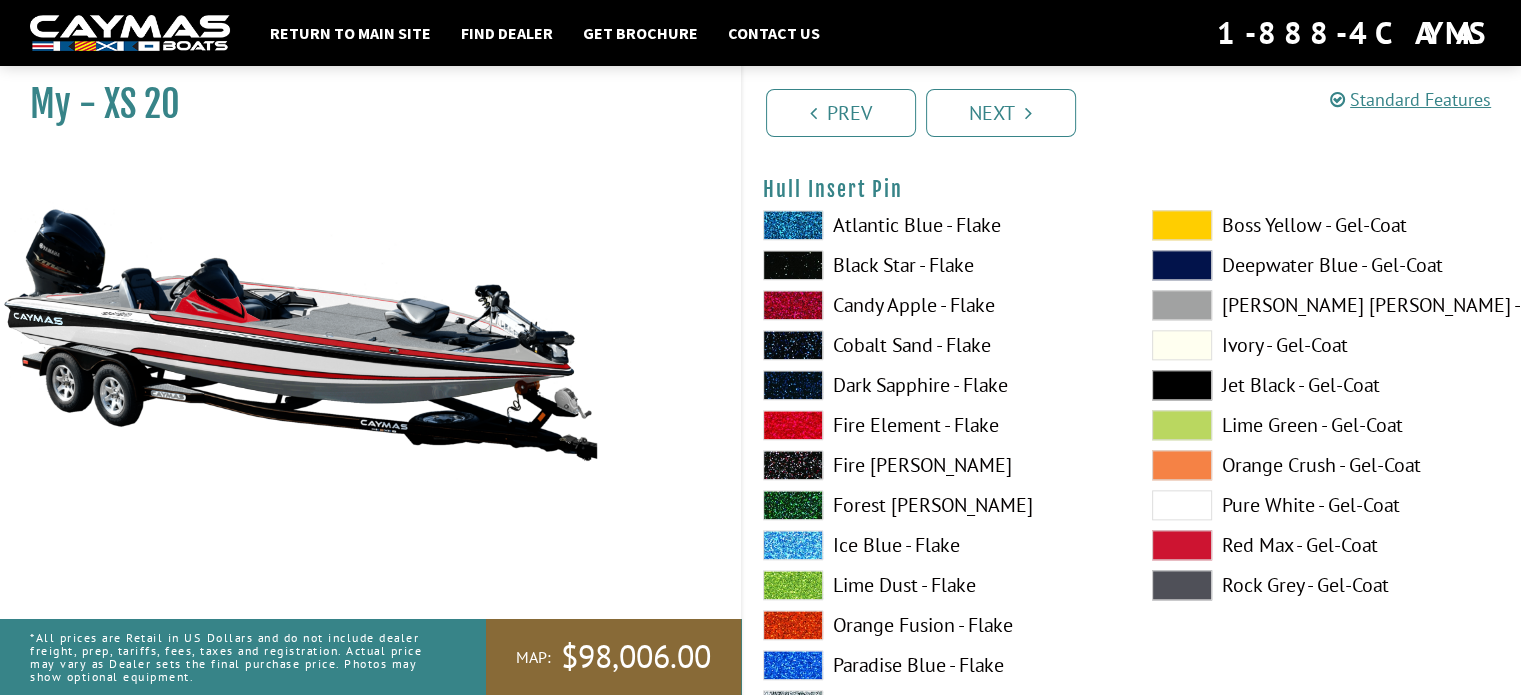 click at bounding box center (1182, 545) 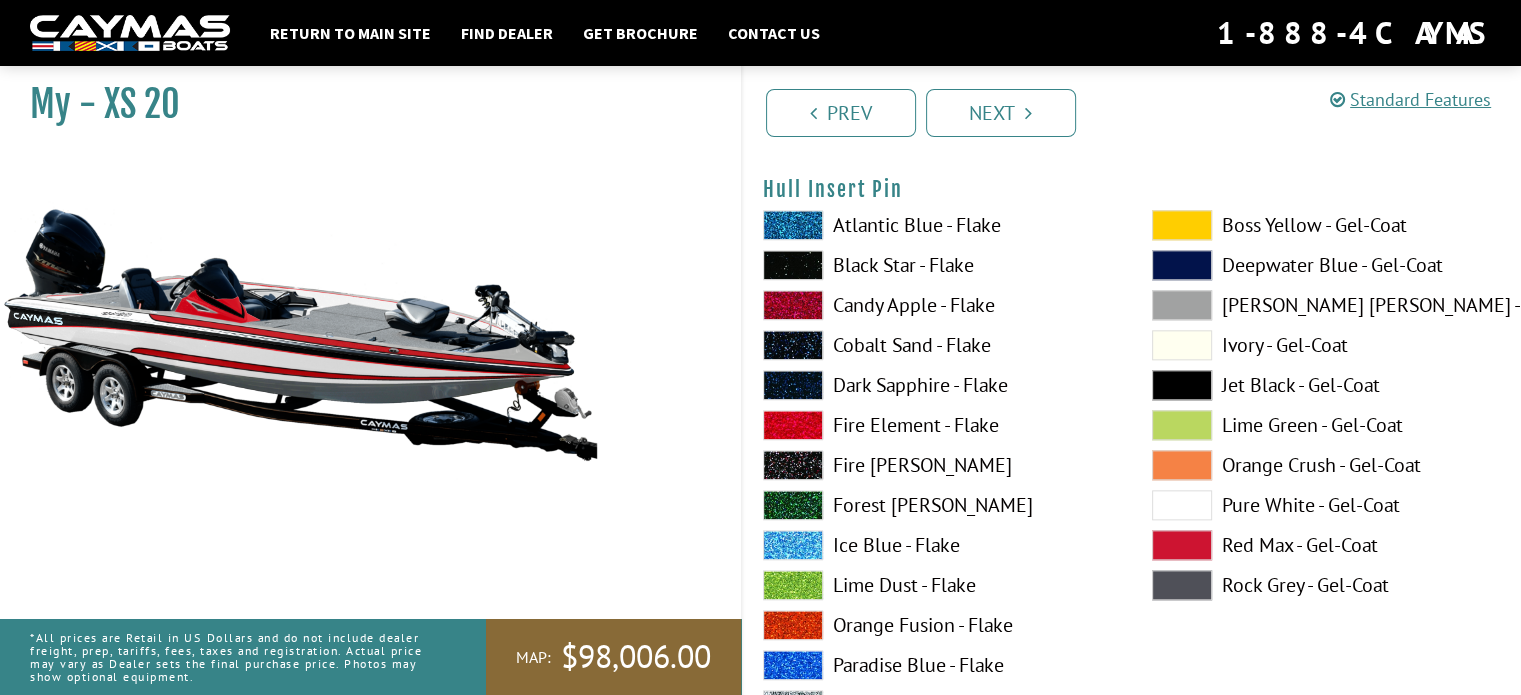 click at bounding box center [1182, 545] 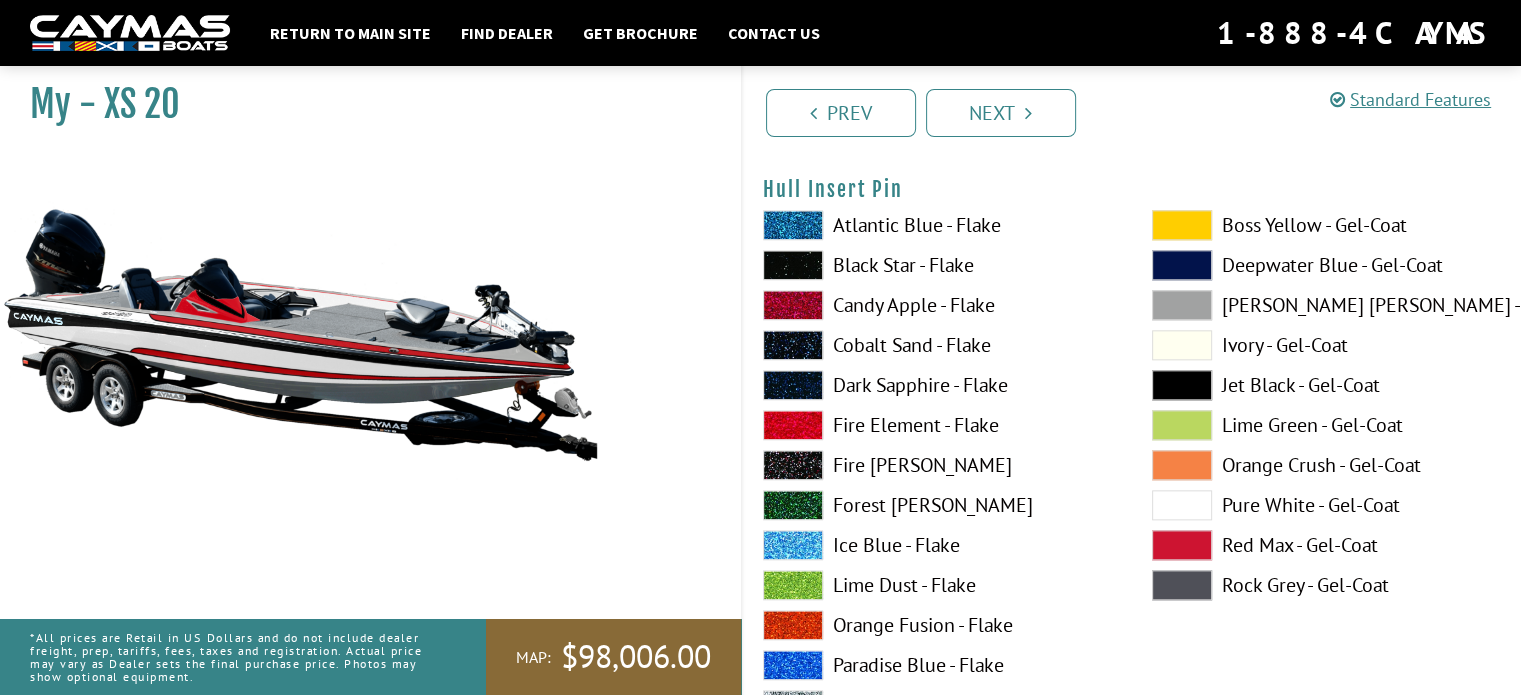 click at bounding box center [1182, 385] 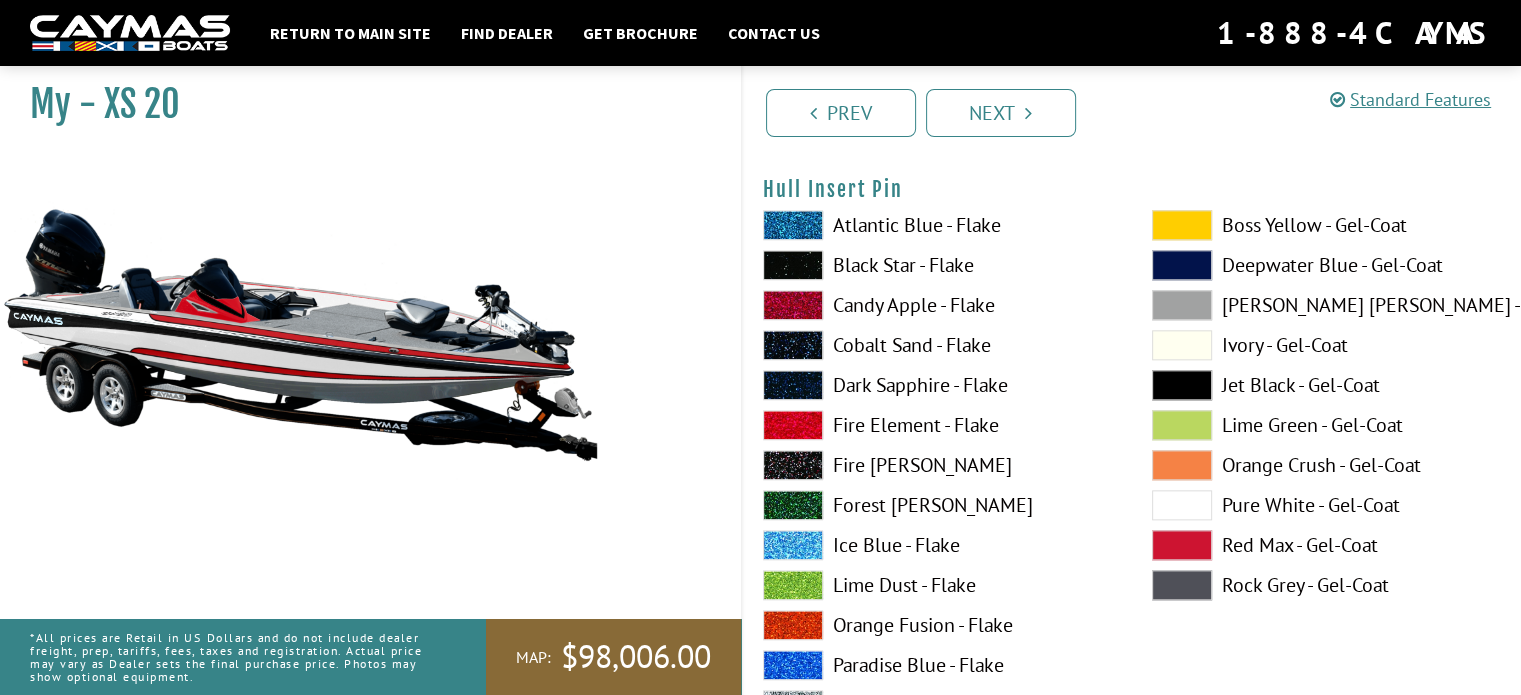 click at bounding box center (1182, 385) 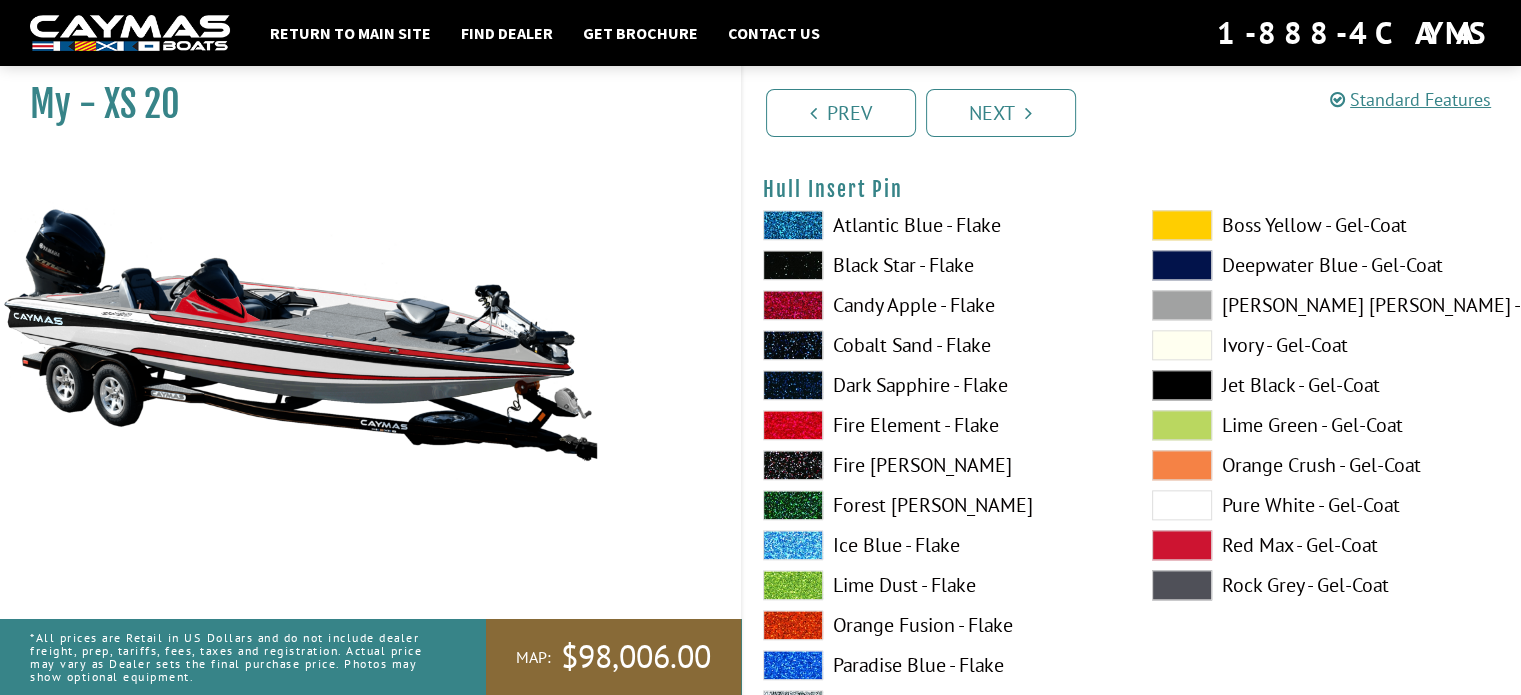 click at bounding box center [1182, 225] 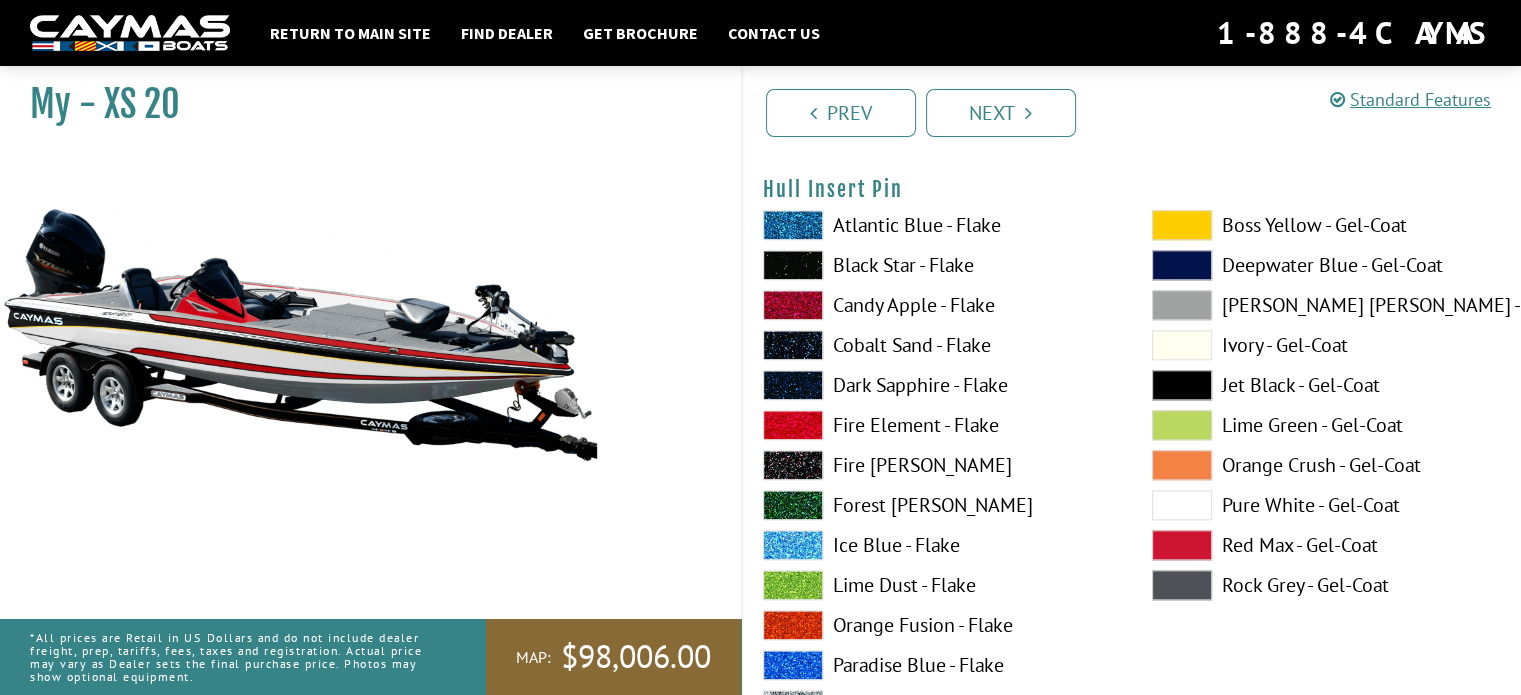 click at bounding box center (1182, 225) 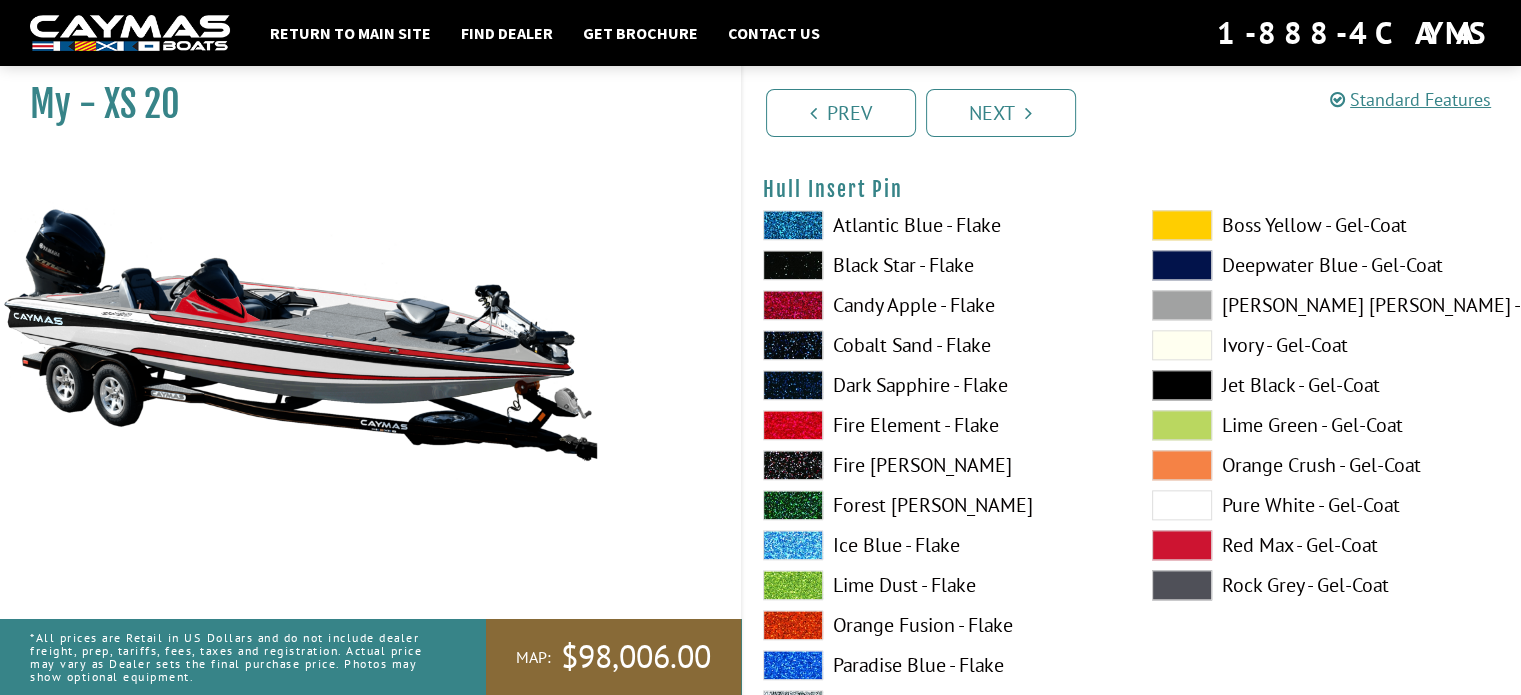 click at bounding box center [793, 545] 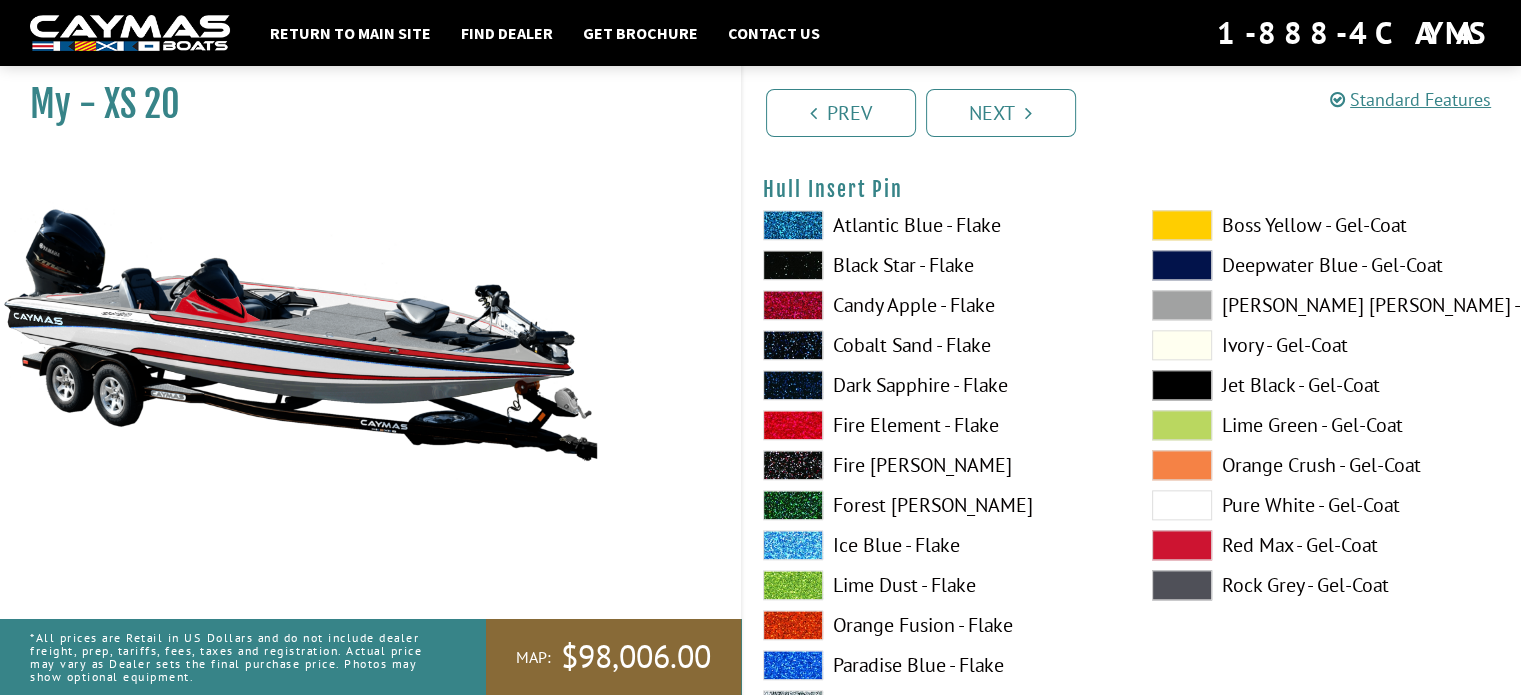 click at bounding box center [793, 545] 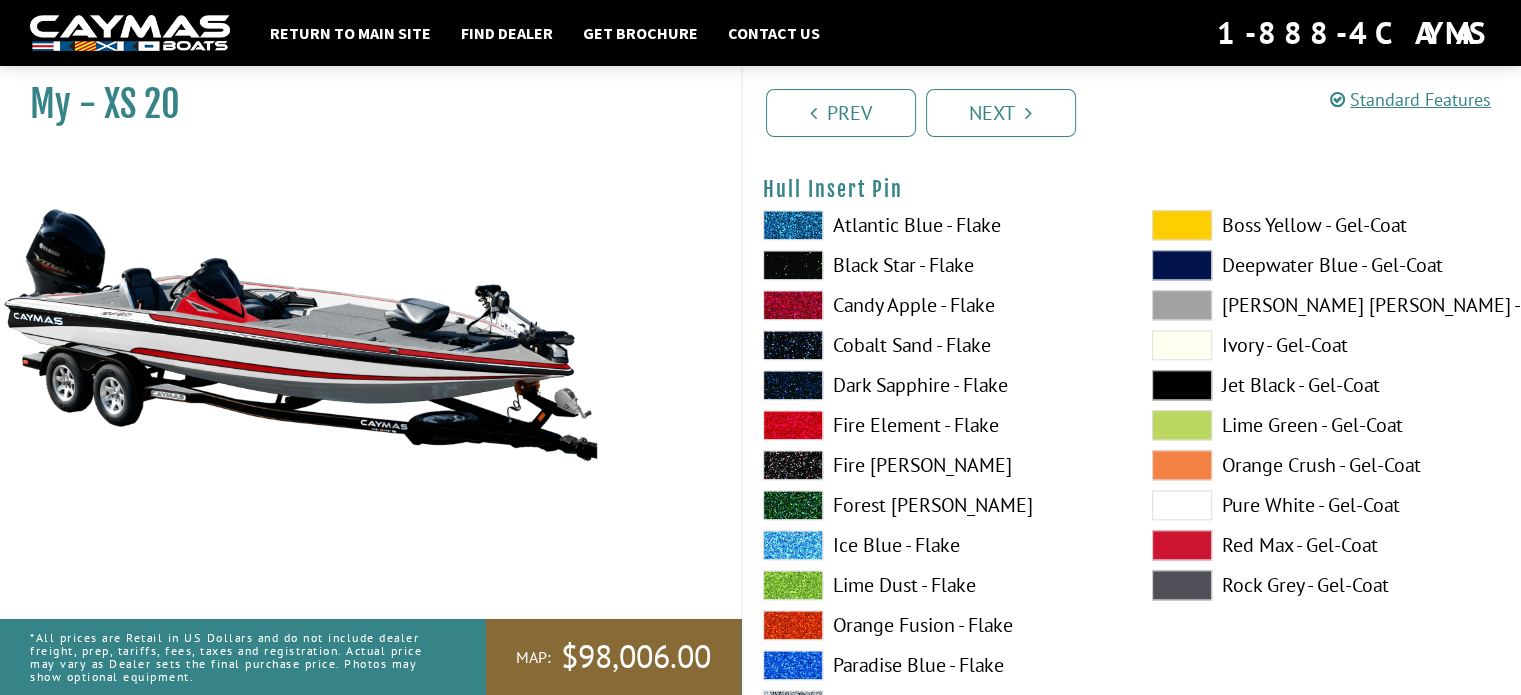 click at bounding box center [793, 225] 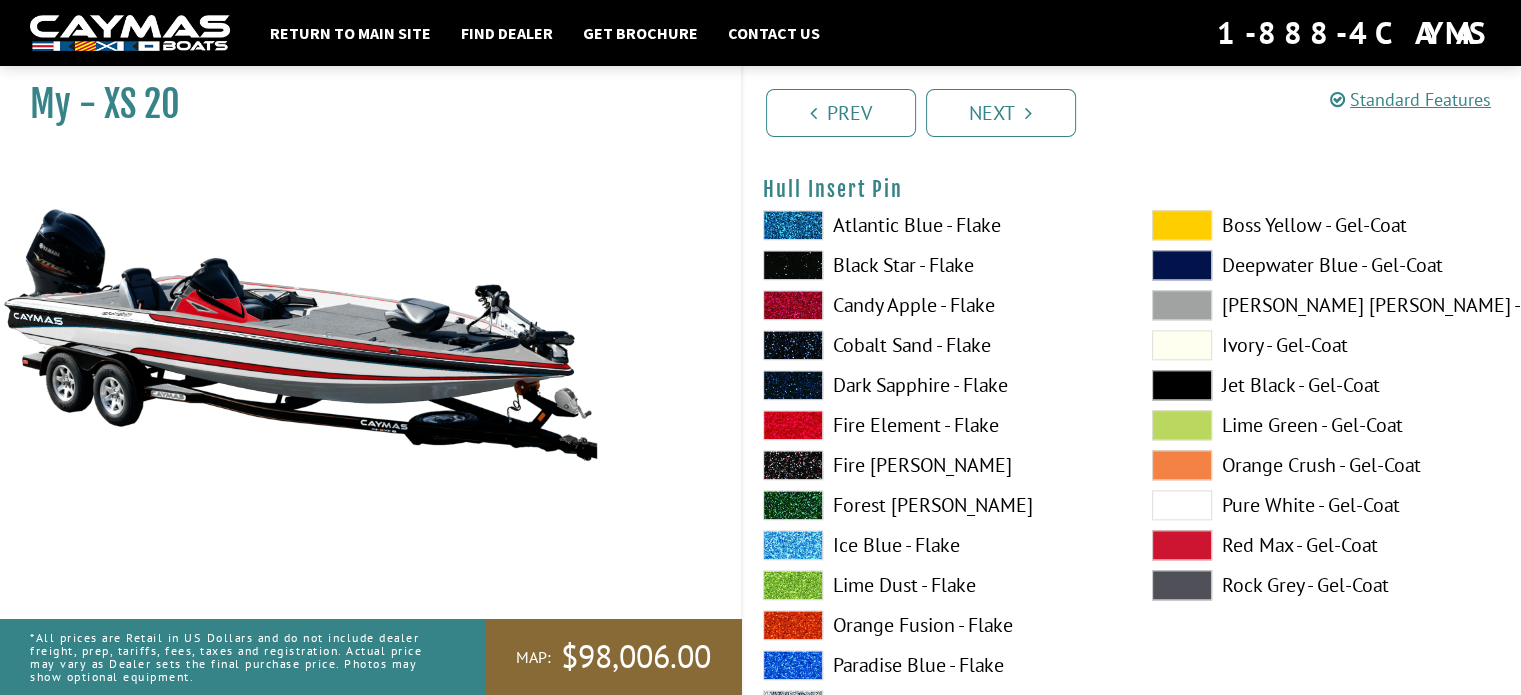 click at bounding box center (793, 225) 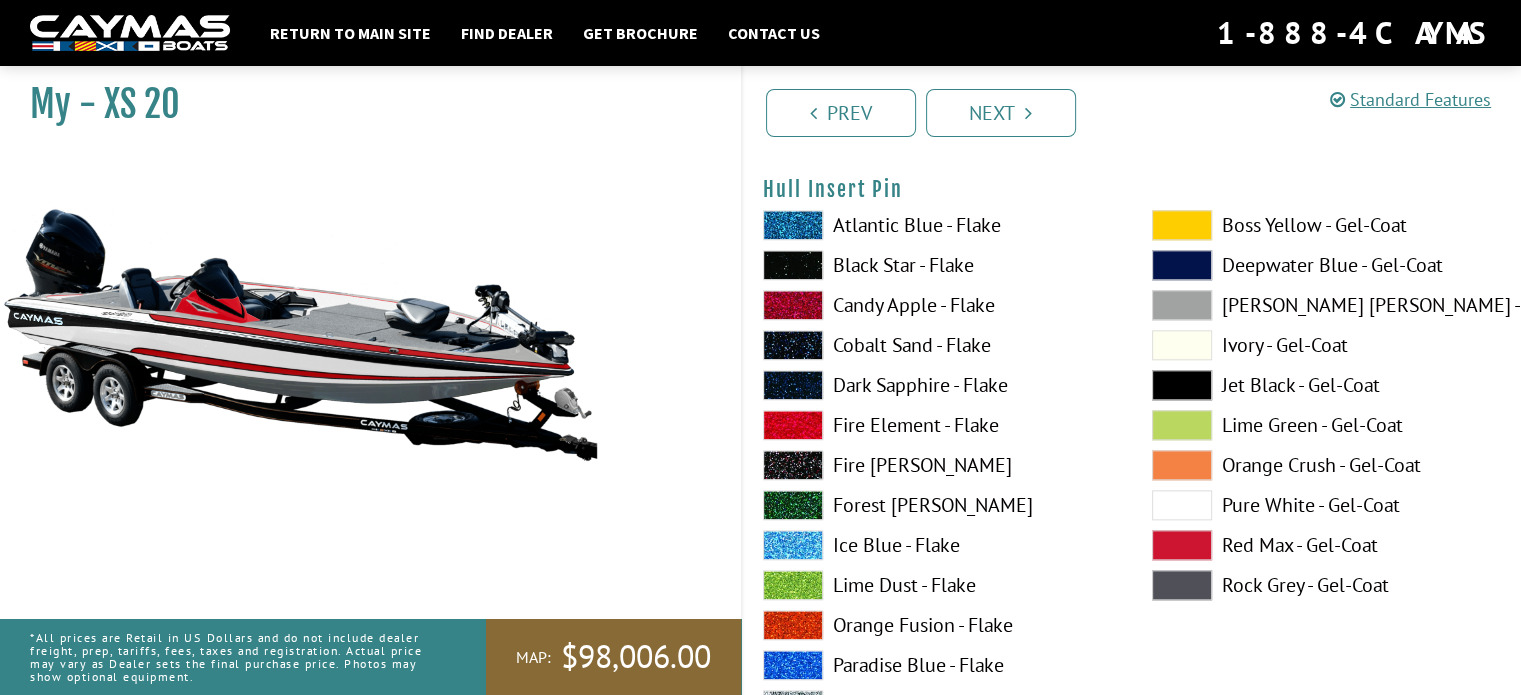 click at bounding box center [1182, 545] 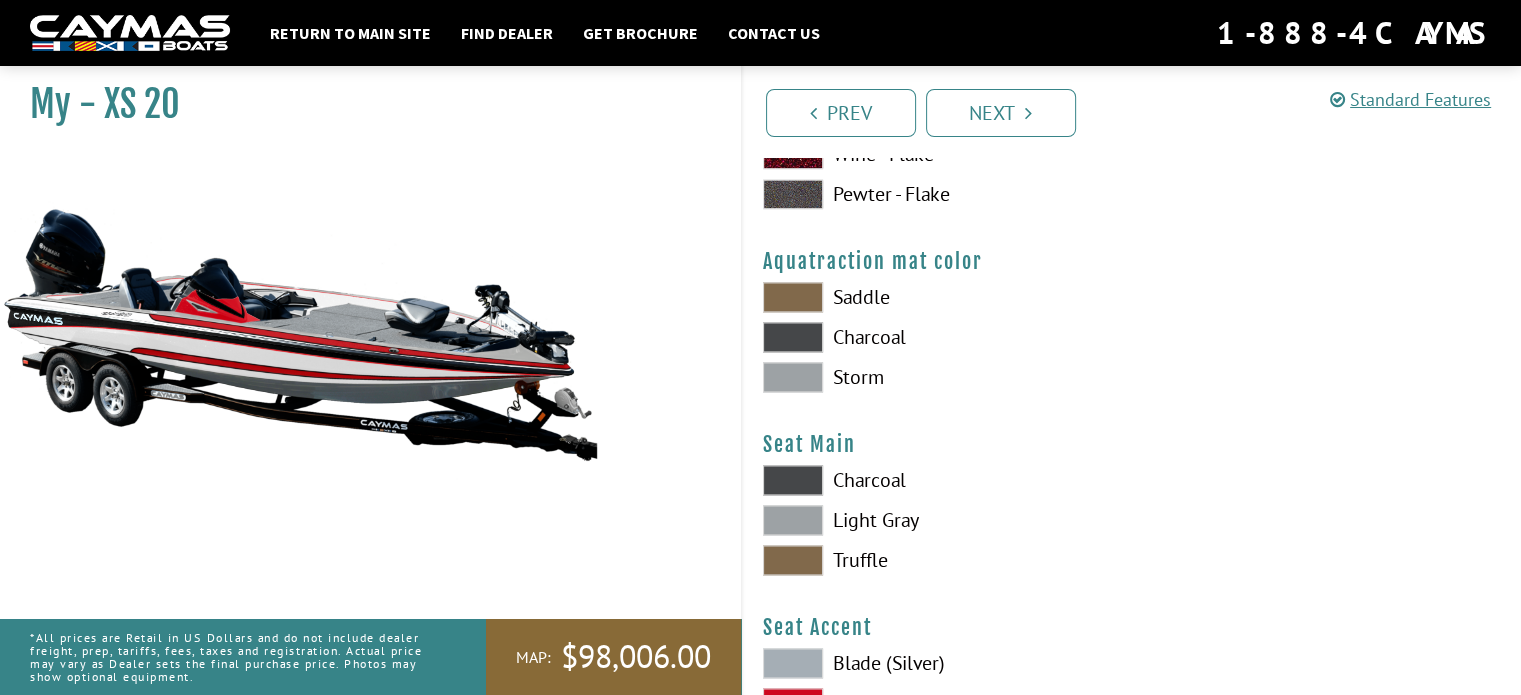 scroll, scrollTop: 10600, scrollLeft: 0, axis: vertical 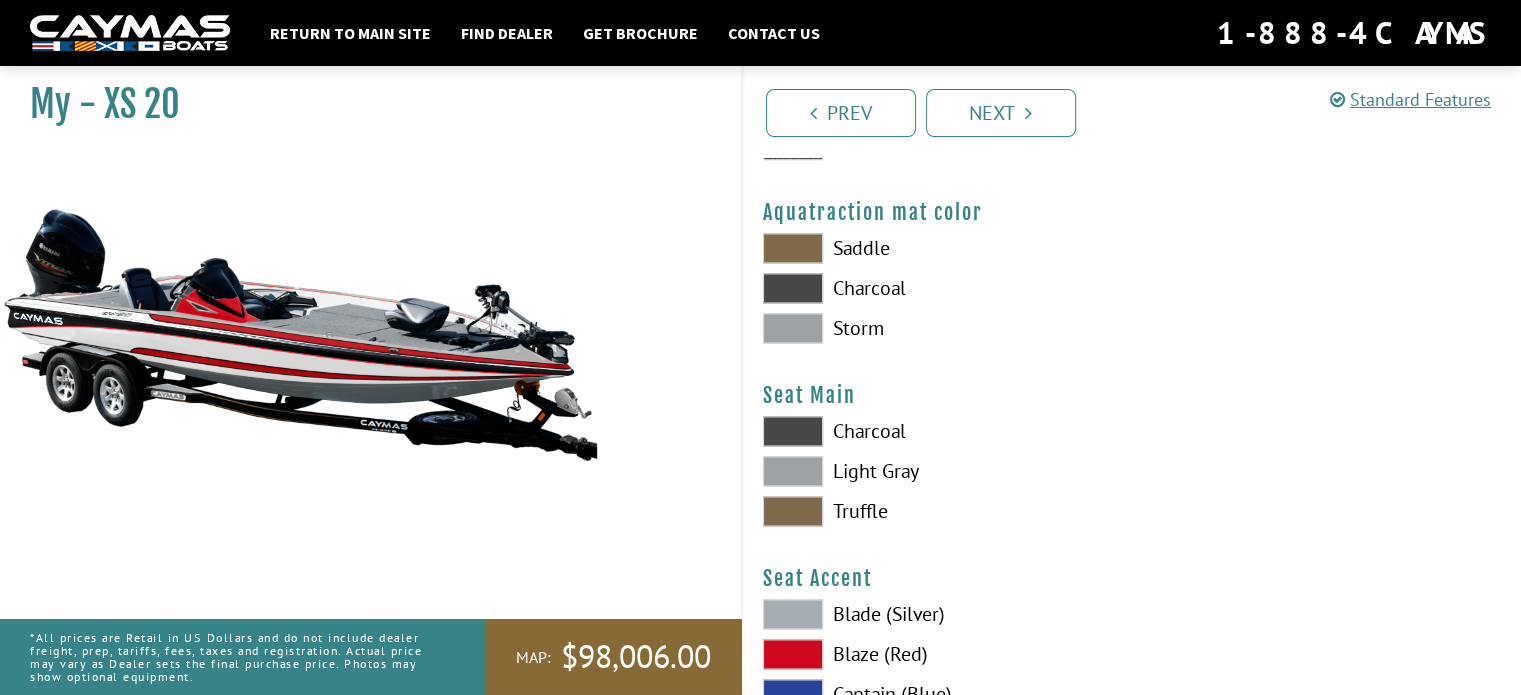 click at bounding box center [793, 328] 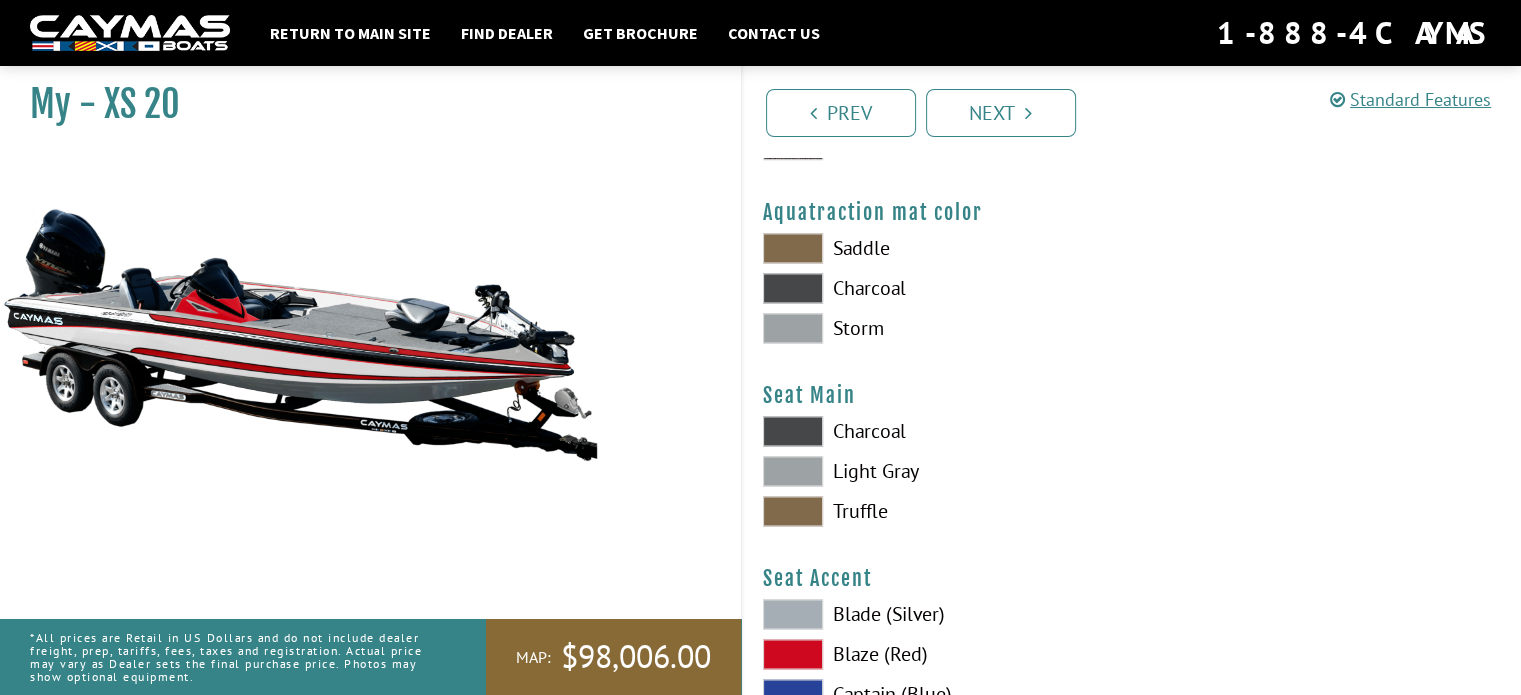 click at bounding box center [793, 248] 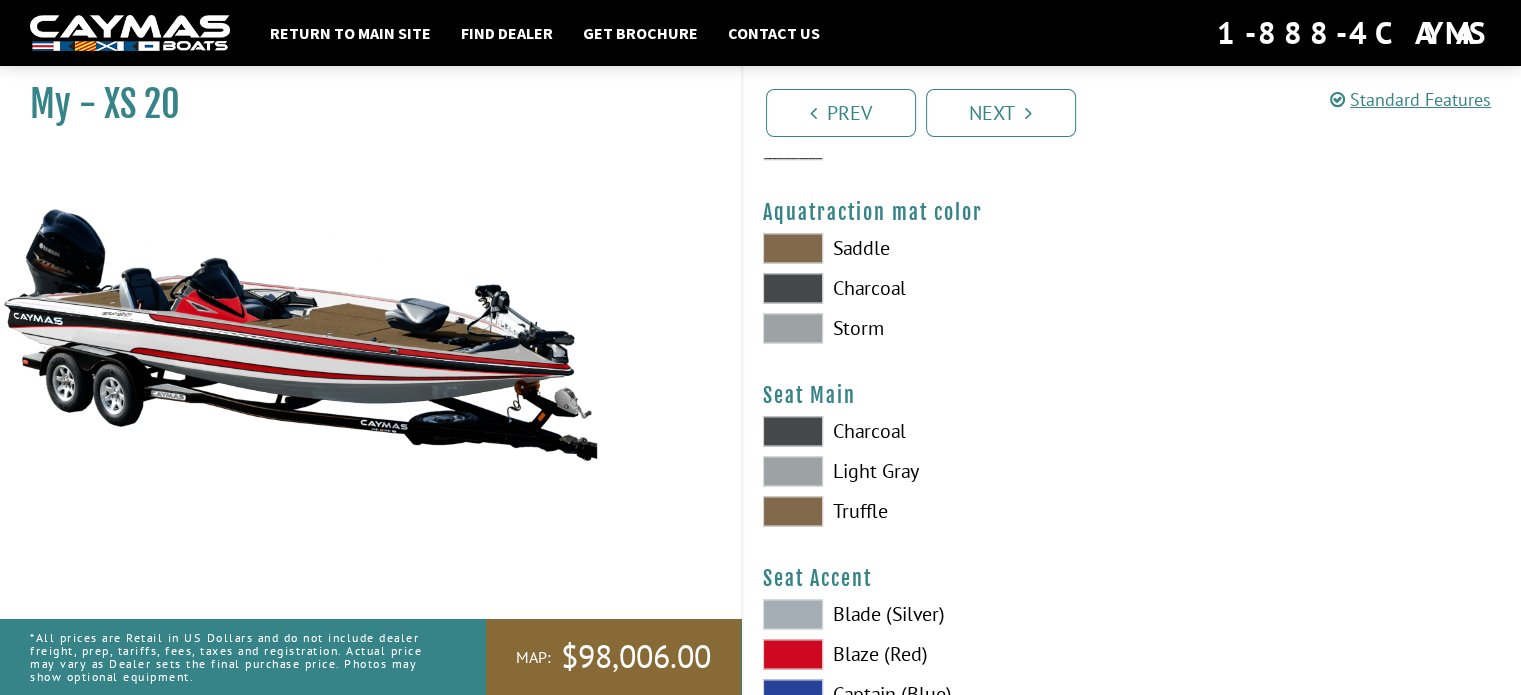 click at bounding box center [793, 288] 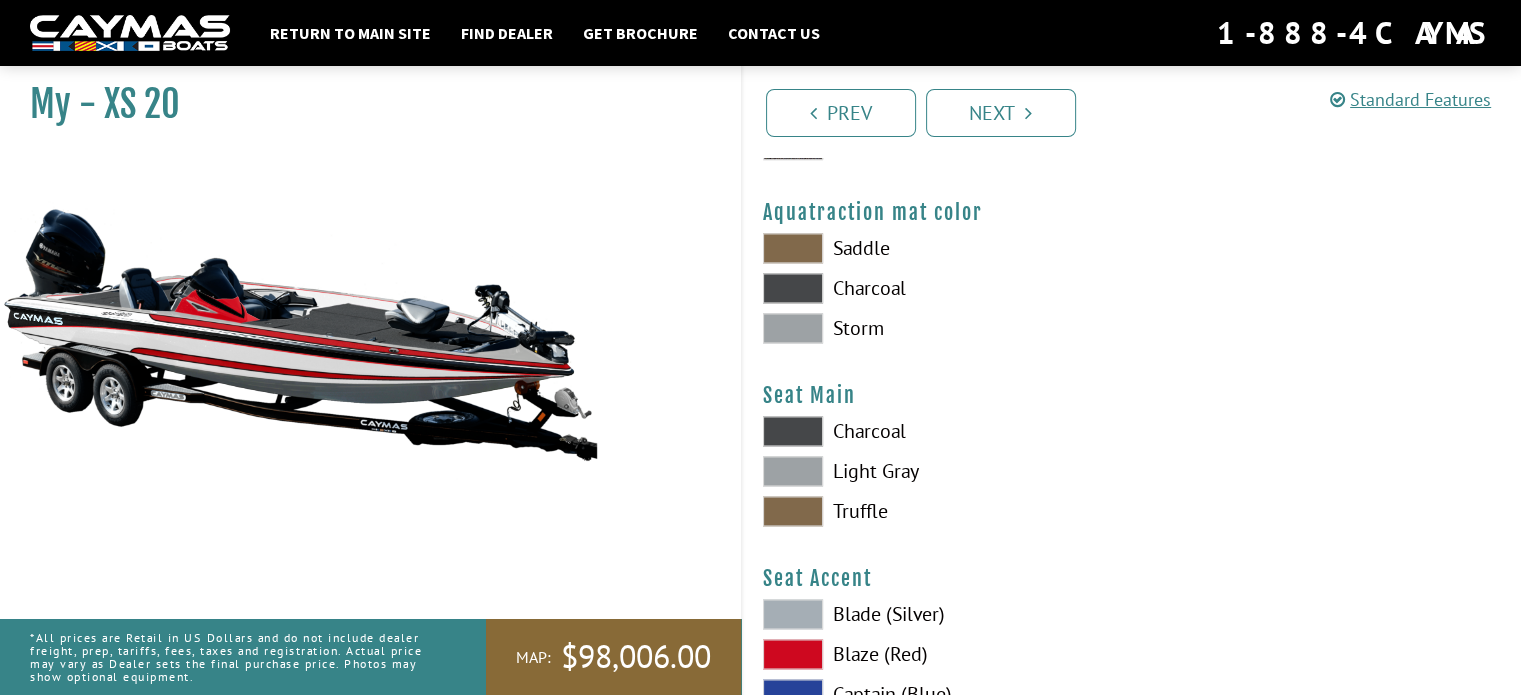 click at bounding box center (793, 328) 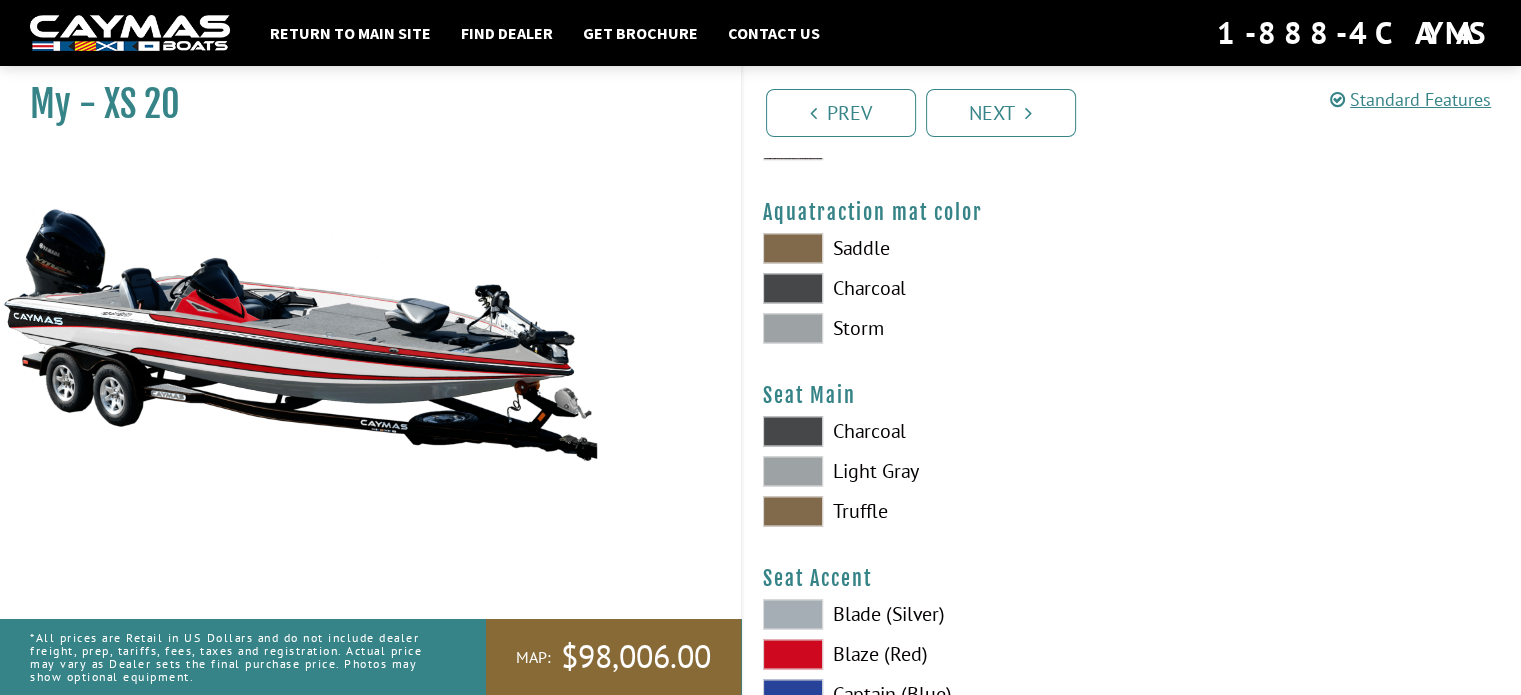 scroll, scrollTop: 10700, scrollLeft: 0, axis: vertical 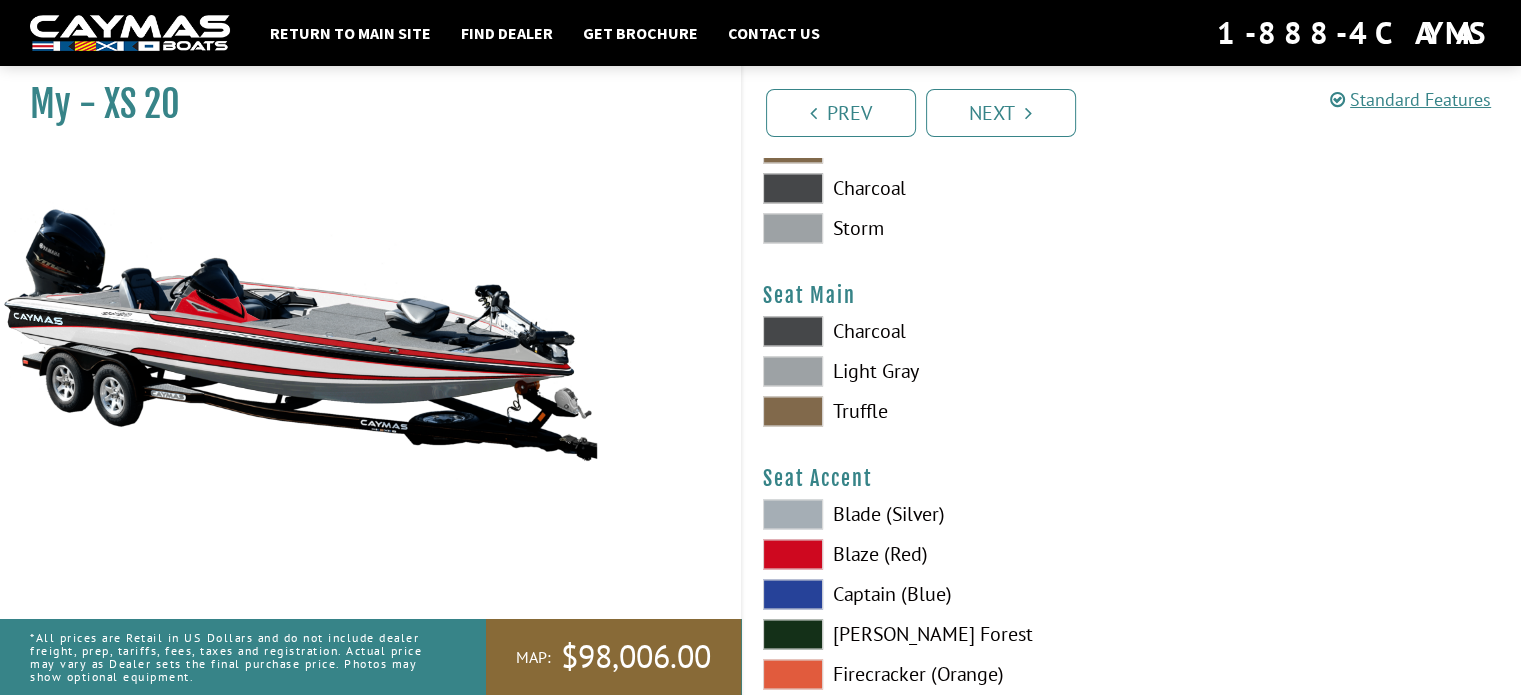 click at bounding box center [793, 371] 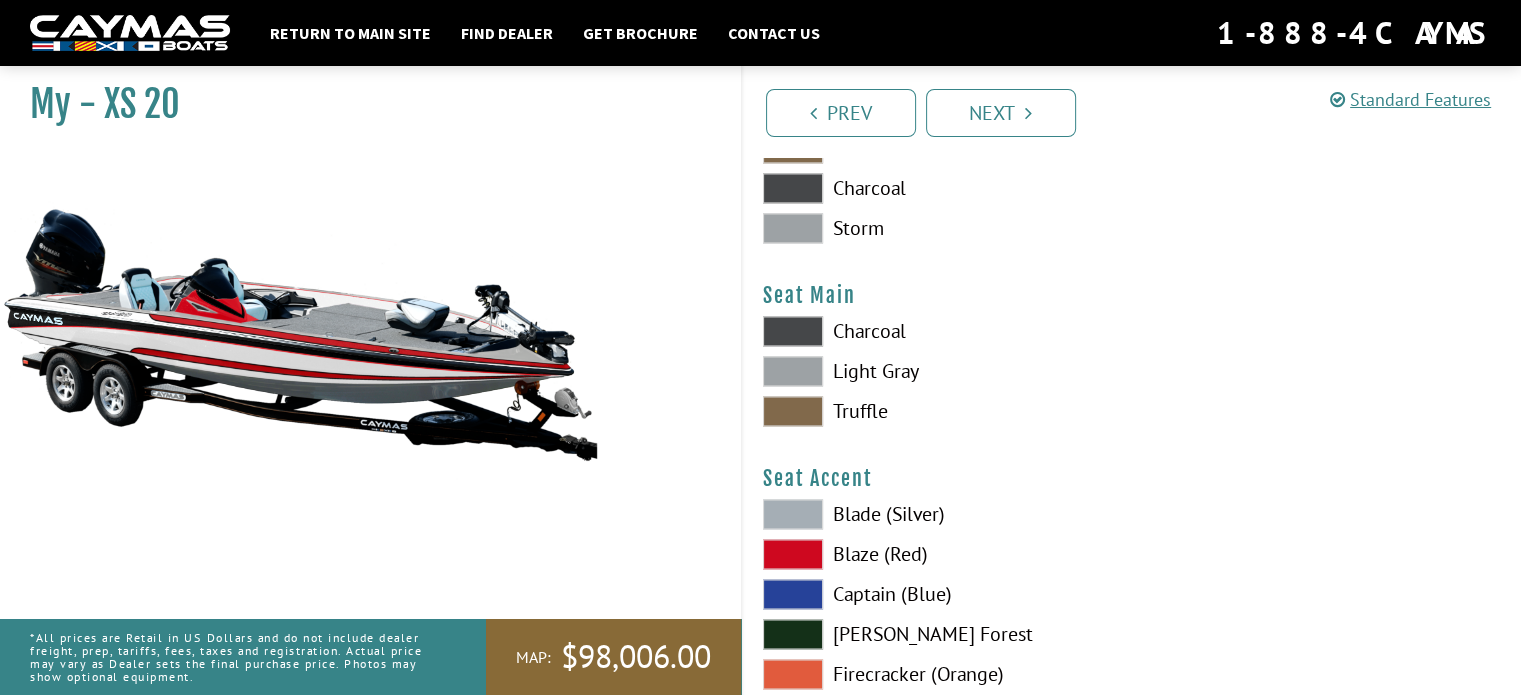click at bounding box center [793, 411] 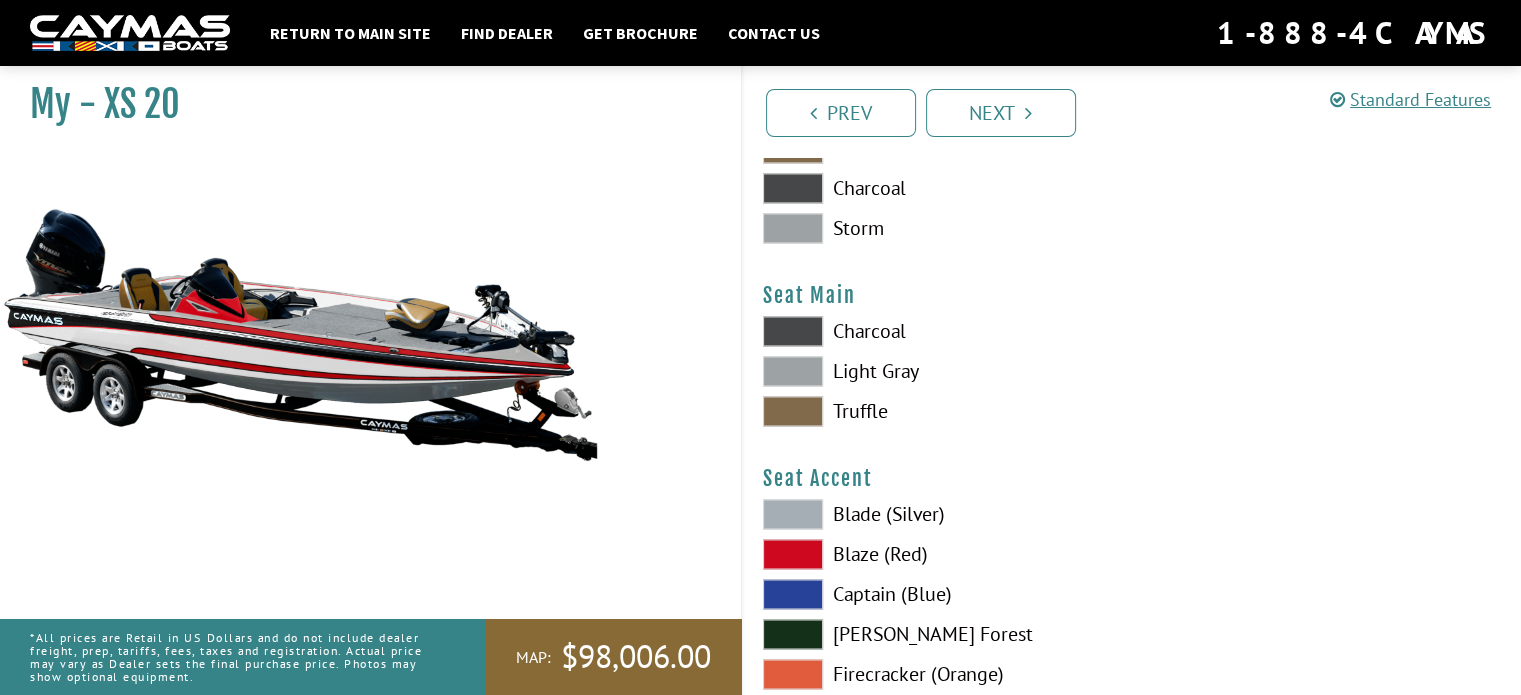 click at bounding box center (793, 331) 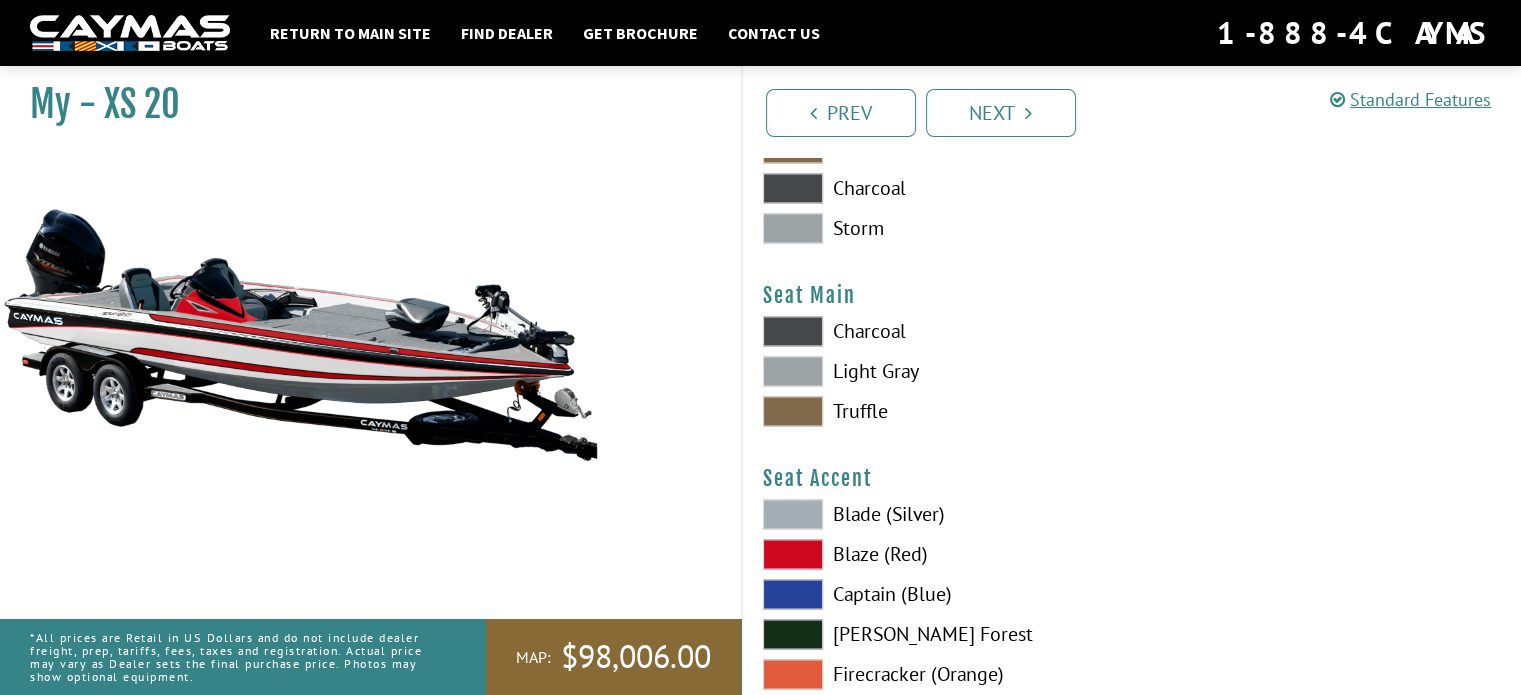 click at bounding box center (793, 411) 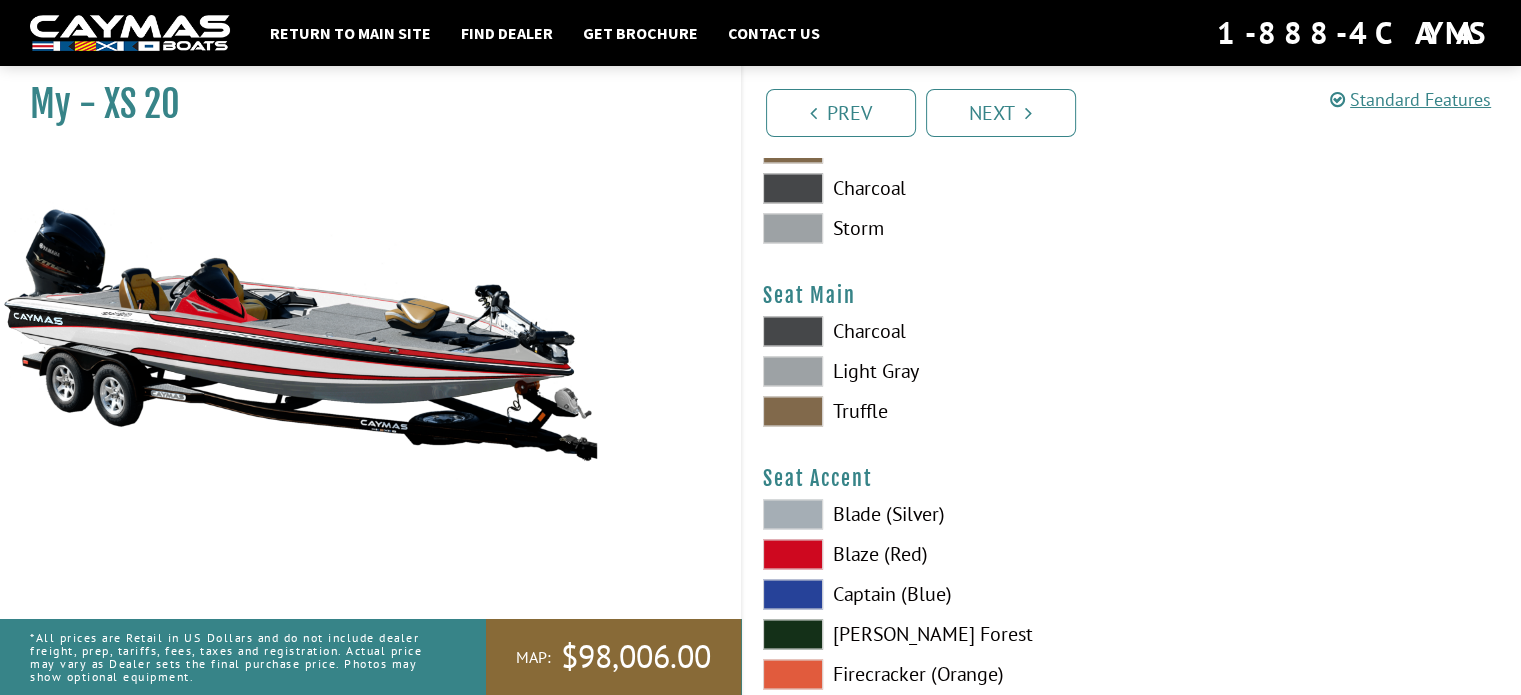 click at bounding box center (793, 371) 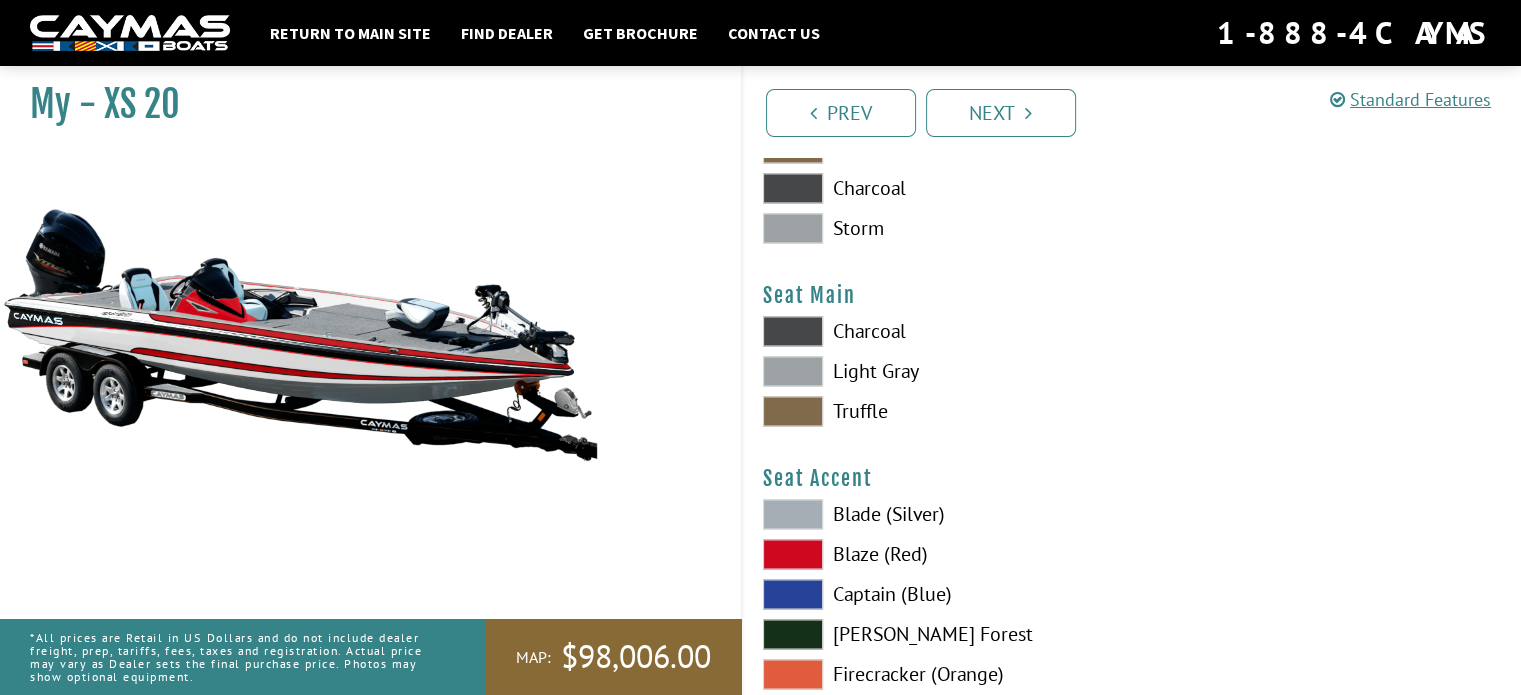 click at bounding box center (793, 331) 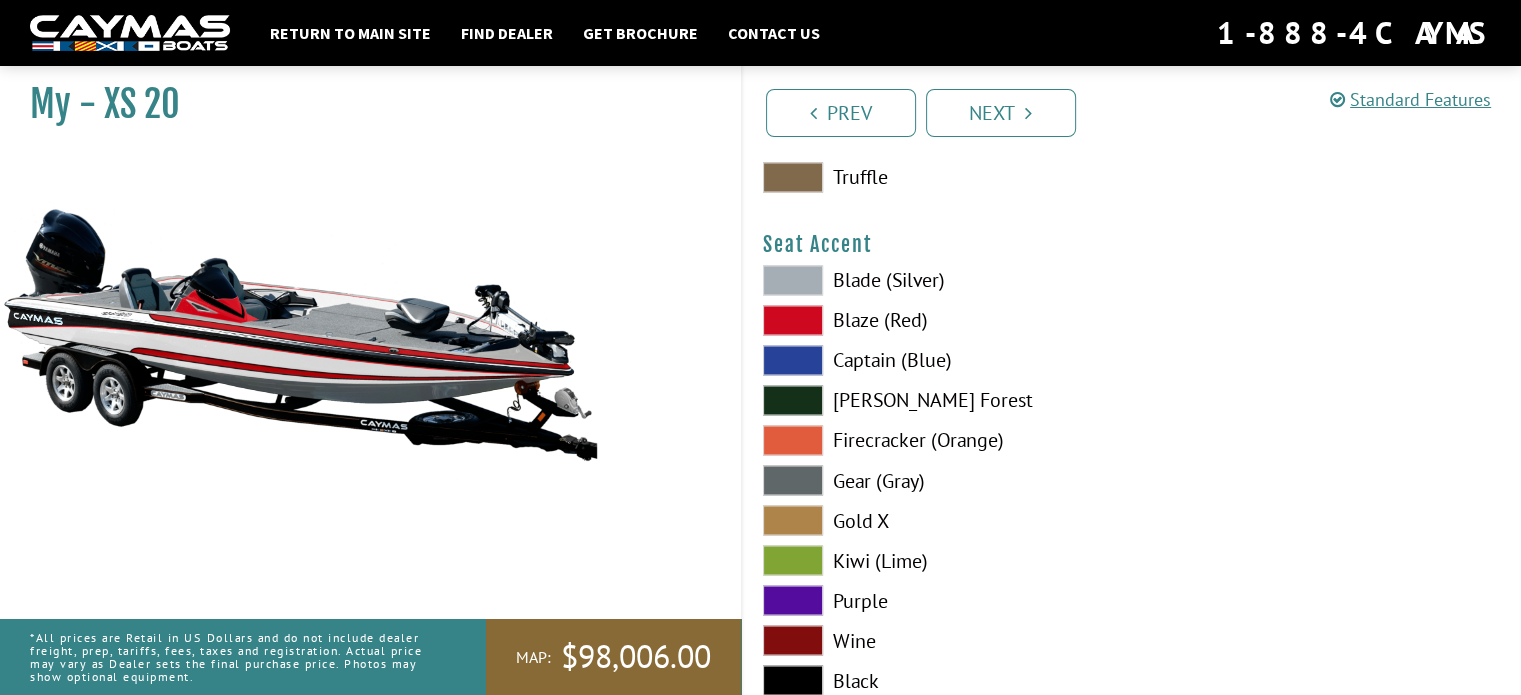 scroll, scrollTop: 10900, scrollLeft: 0, axis: vertical 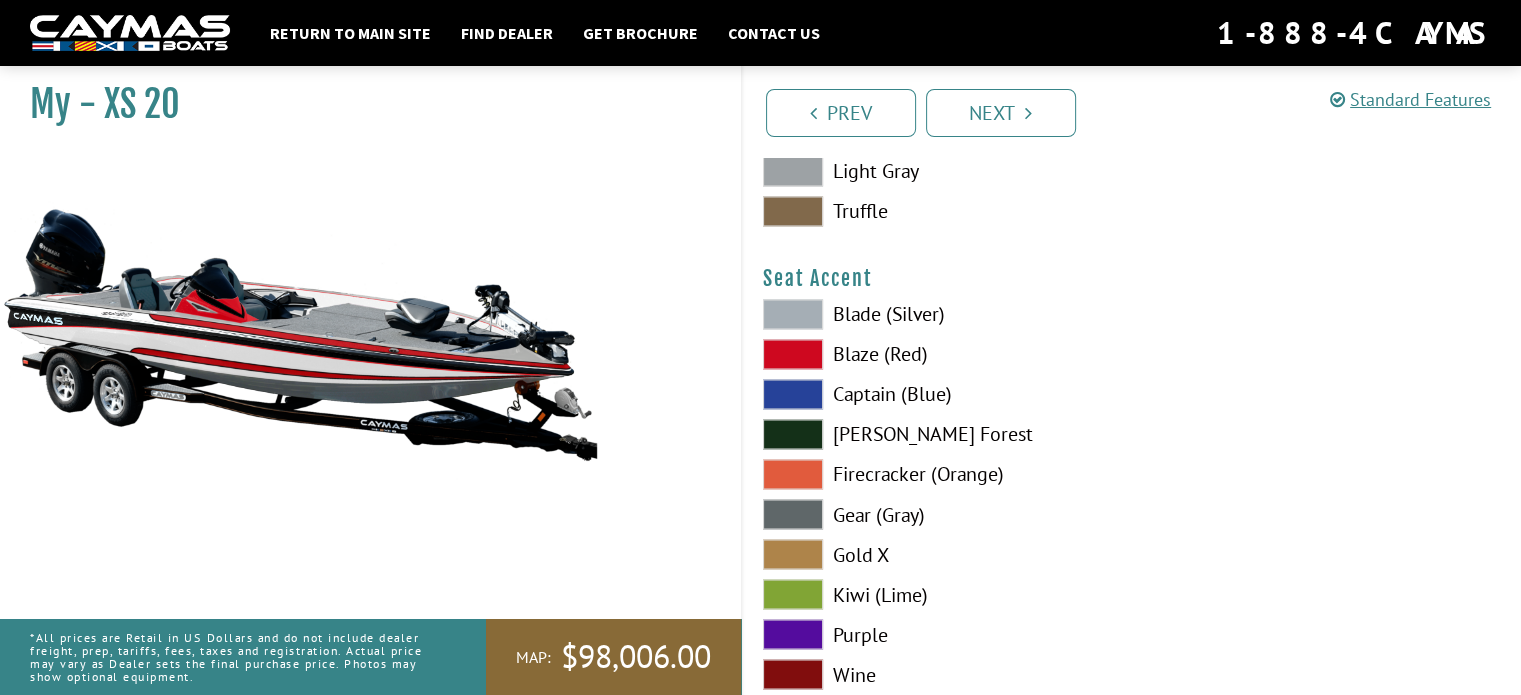 click at bounding box center [793, 354] 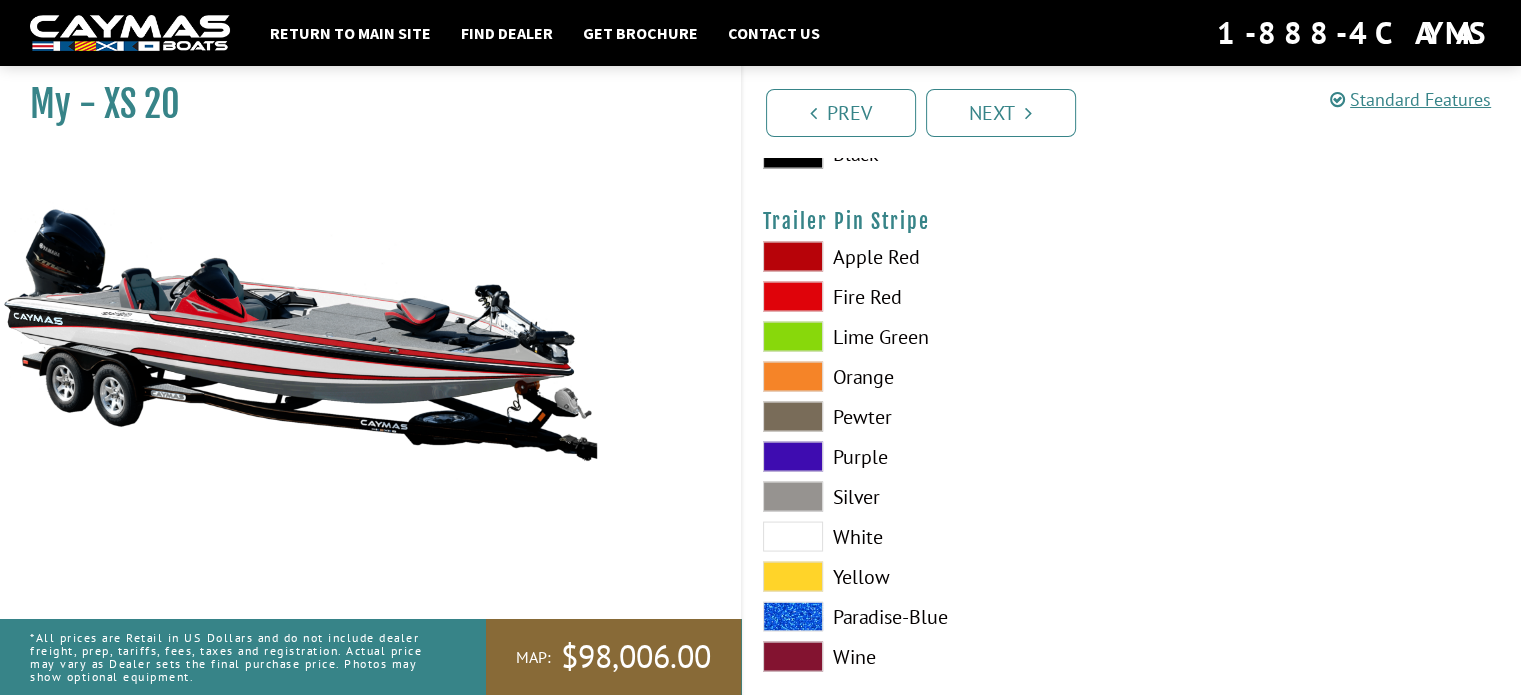 scroll, scrollTop: 11492, scrollLeft: 0, axis: vertical 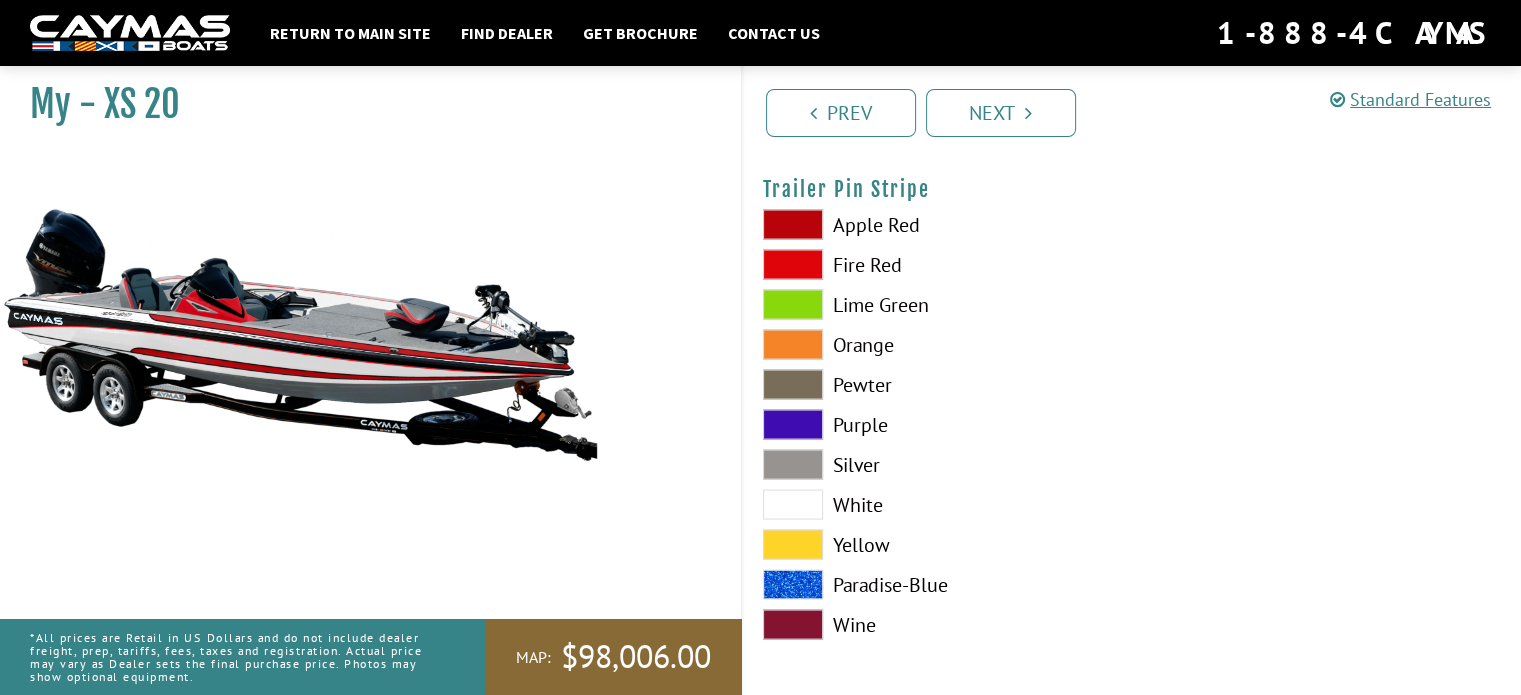 click at bounding box center (793, 505) 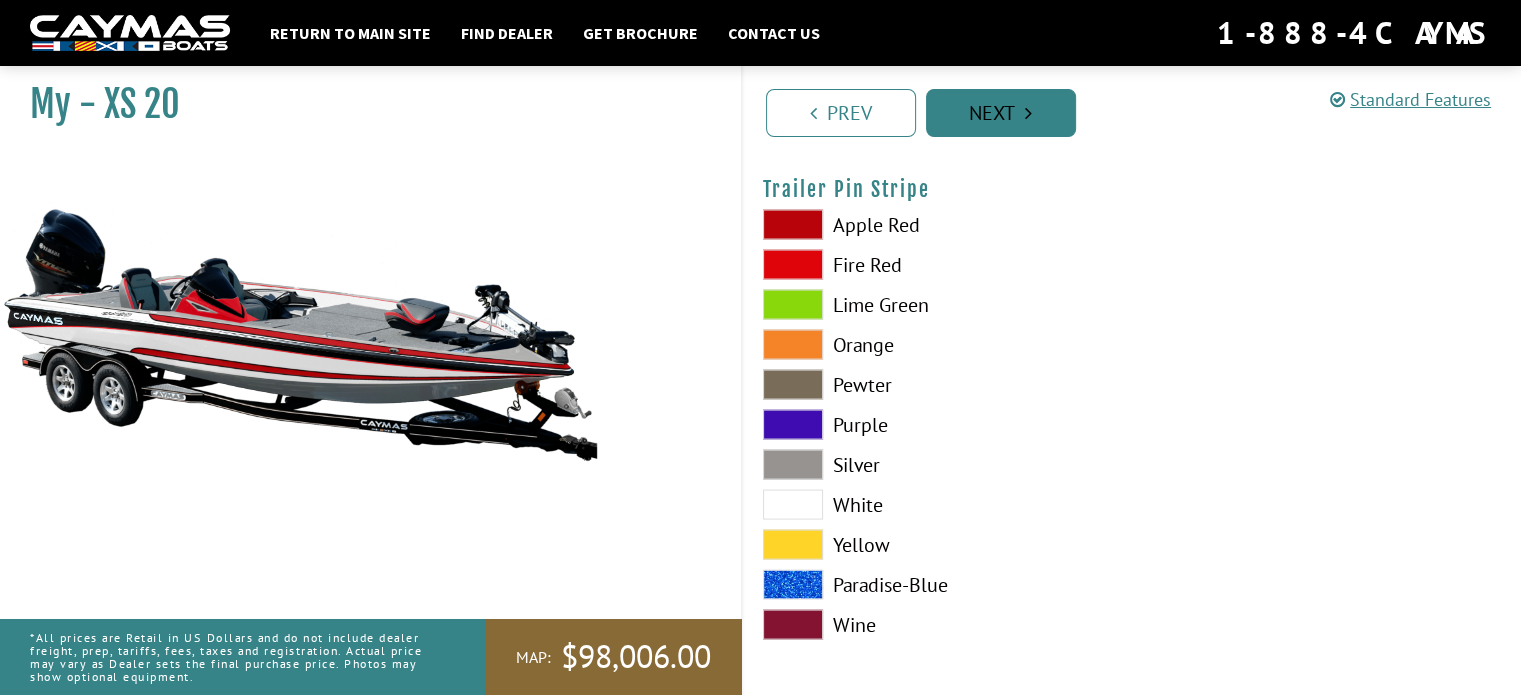 click on "Next" at bounding box center [1001, 113] 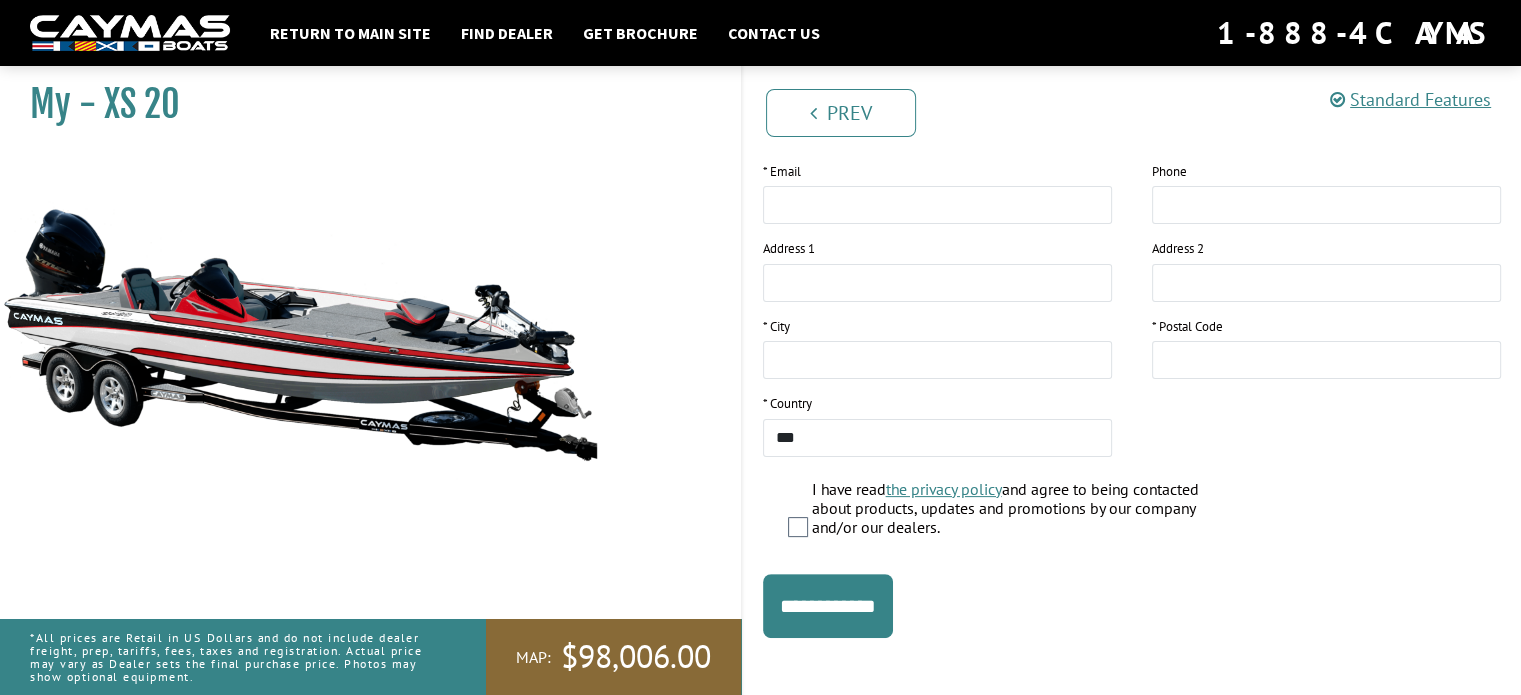 scroll, scrollTop: 416, scrollLeft: 0, axis: vertical 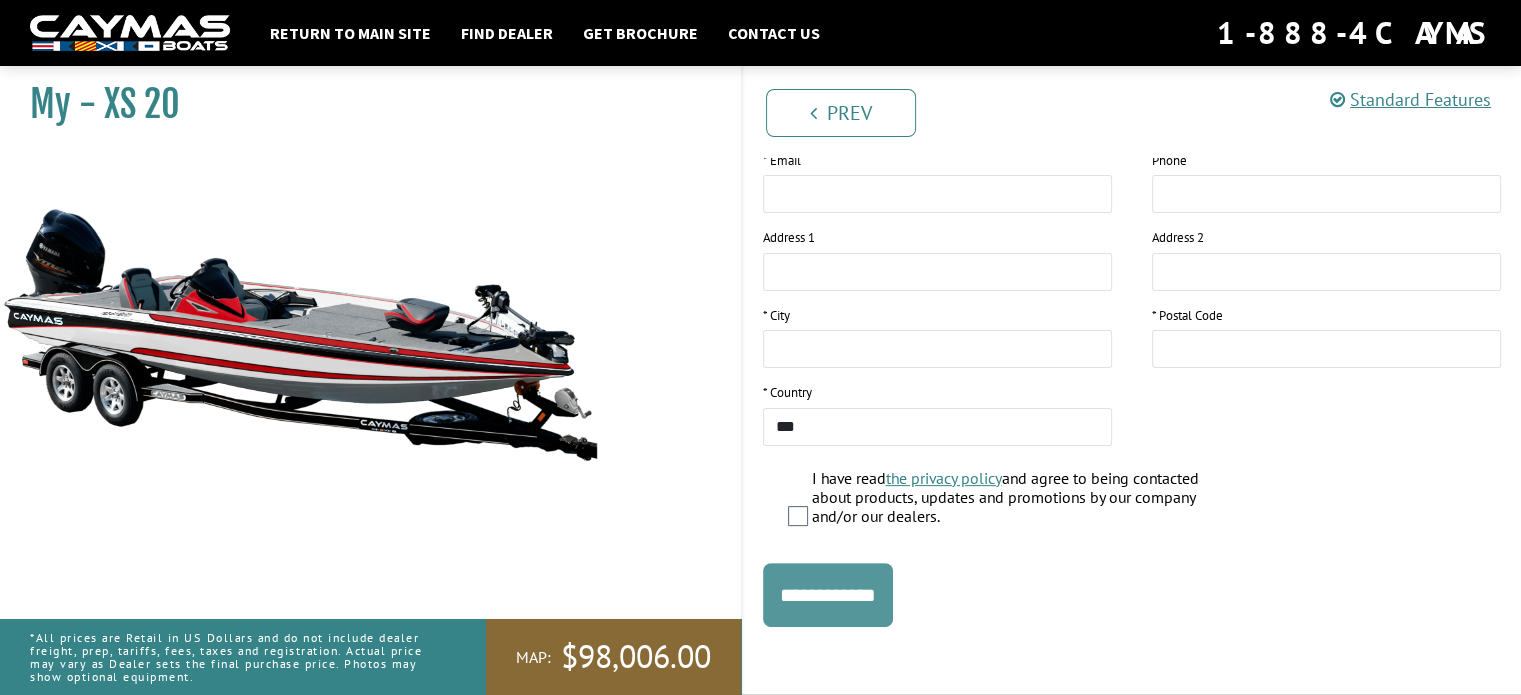 click on "**********" at bounding box center [828, 595] 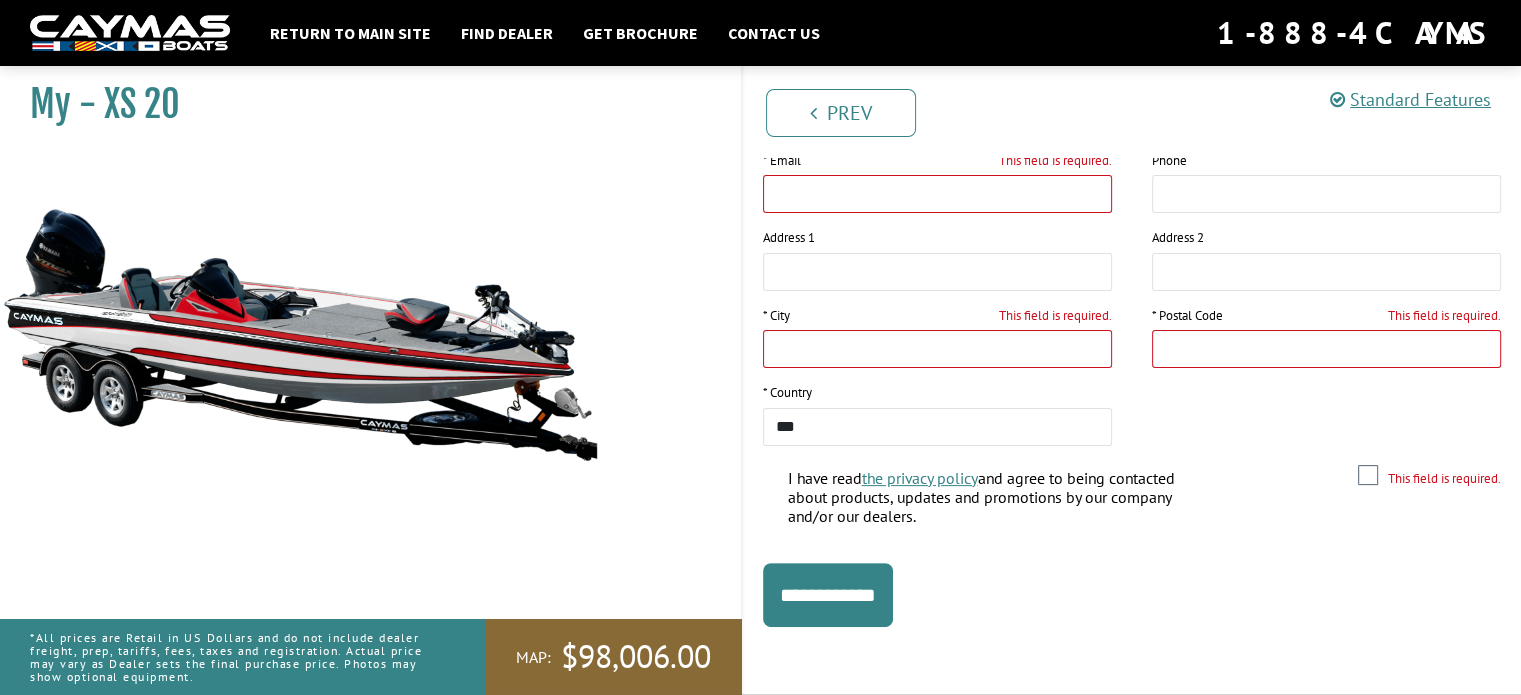 click on "Prev Next" at bounding box center (1141, 111) 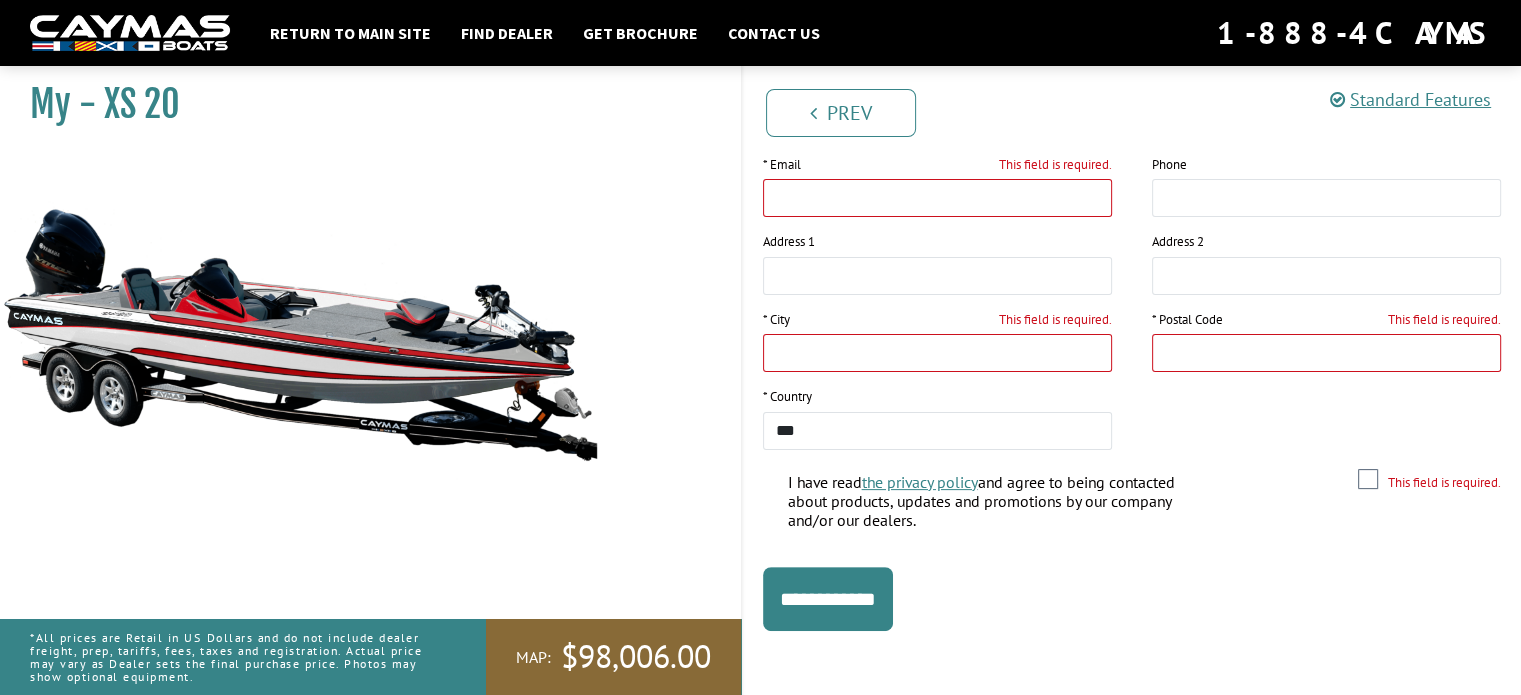 scroll, scrollTop: 416, scrollLeft: 0, axis: vertical 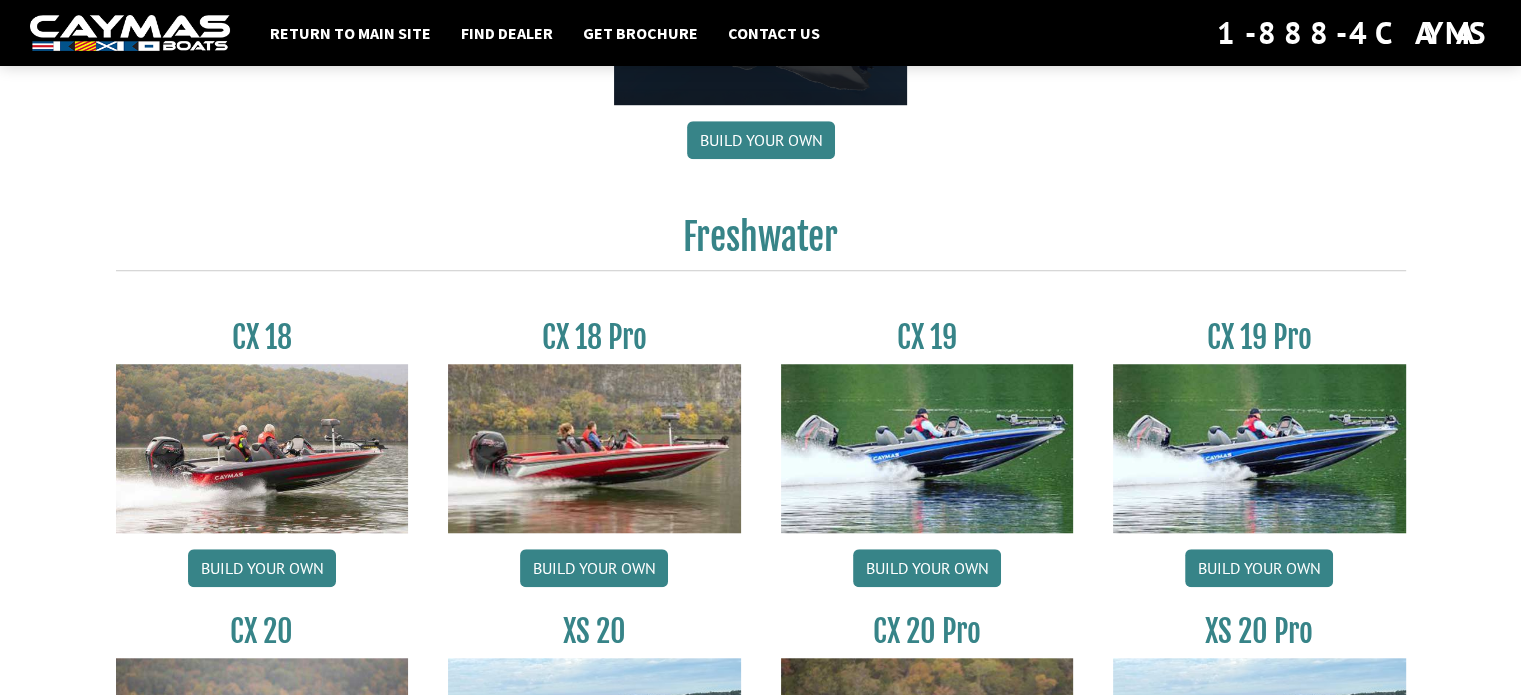 click at bounding box center [1259, 448] 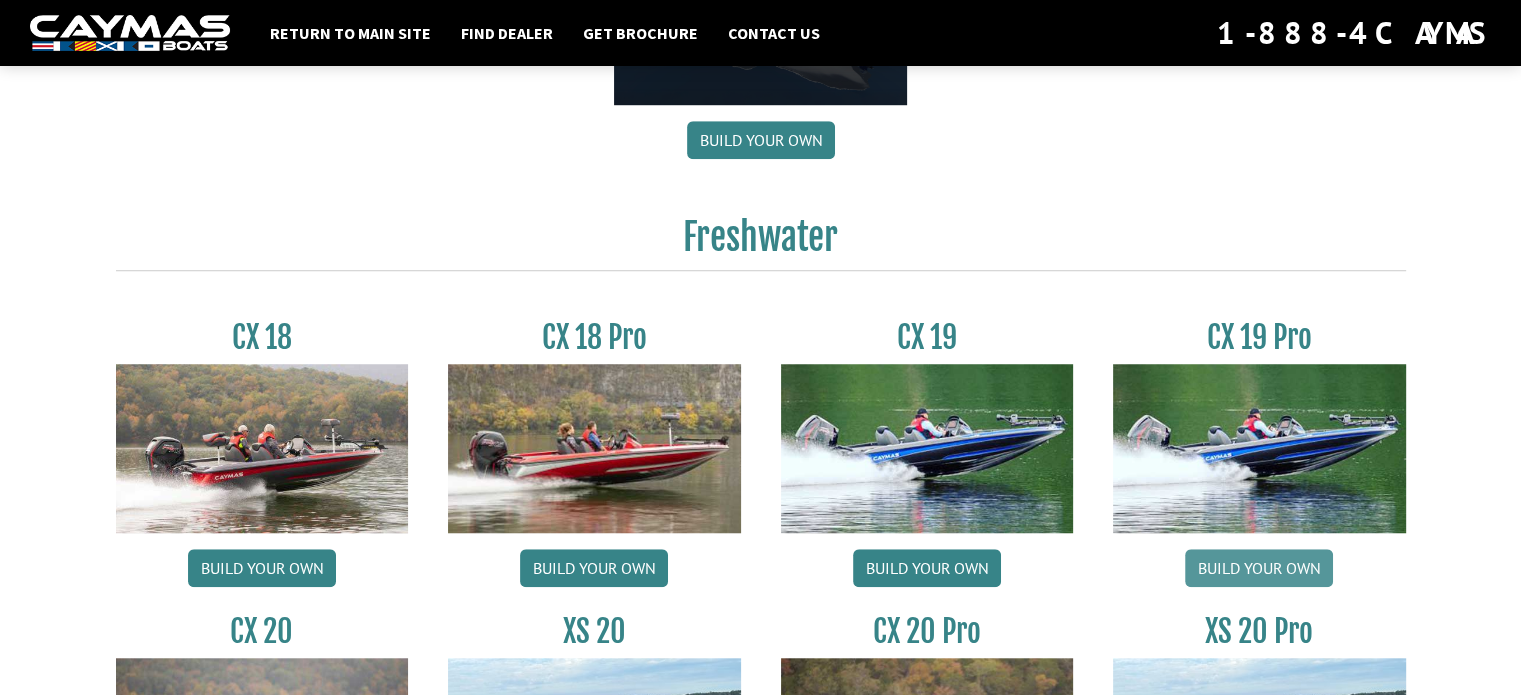 click on "Build your own" at bounding box center [1259, 568] 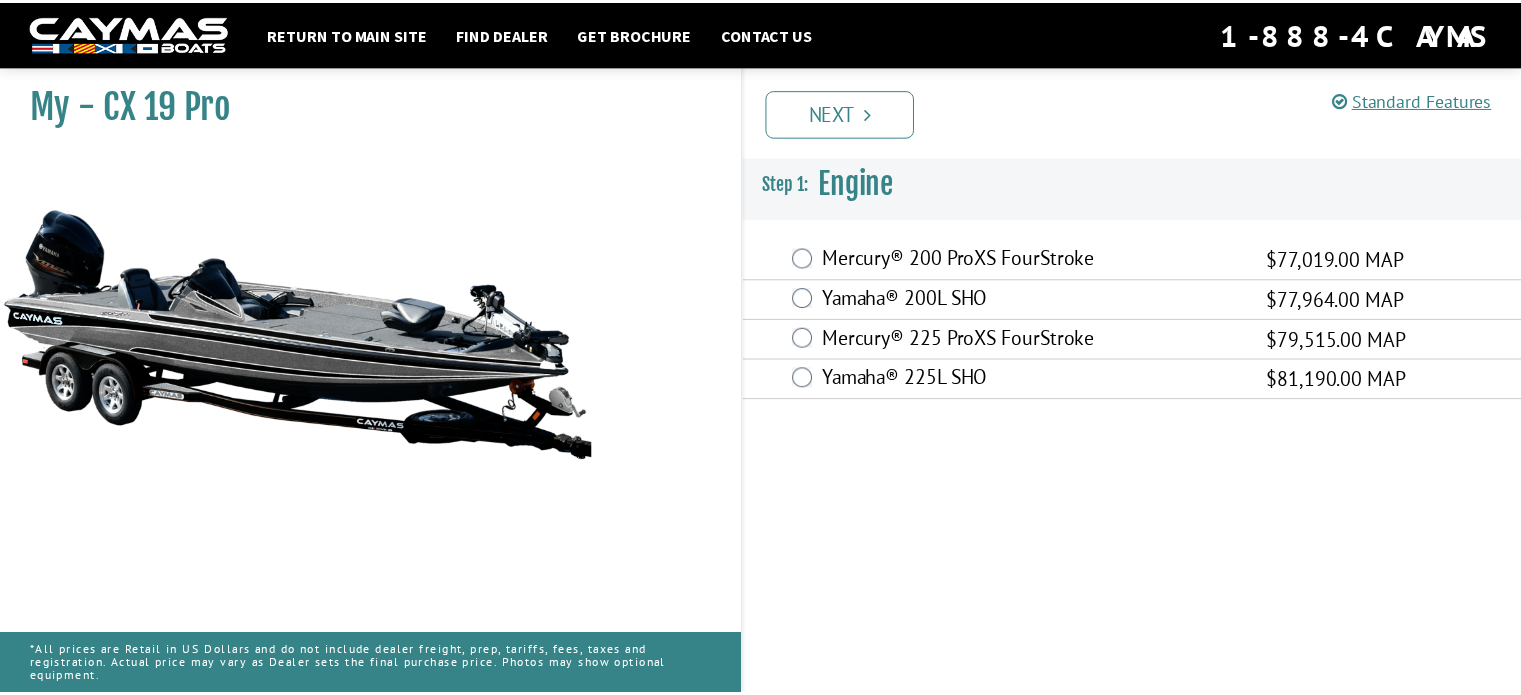 scroll, scrollTop: 0, scrollLeft: 0, axis: both 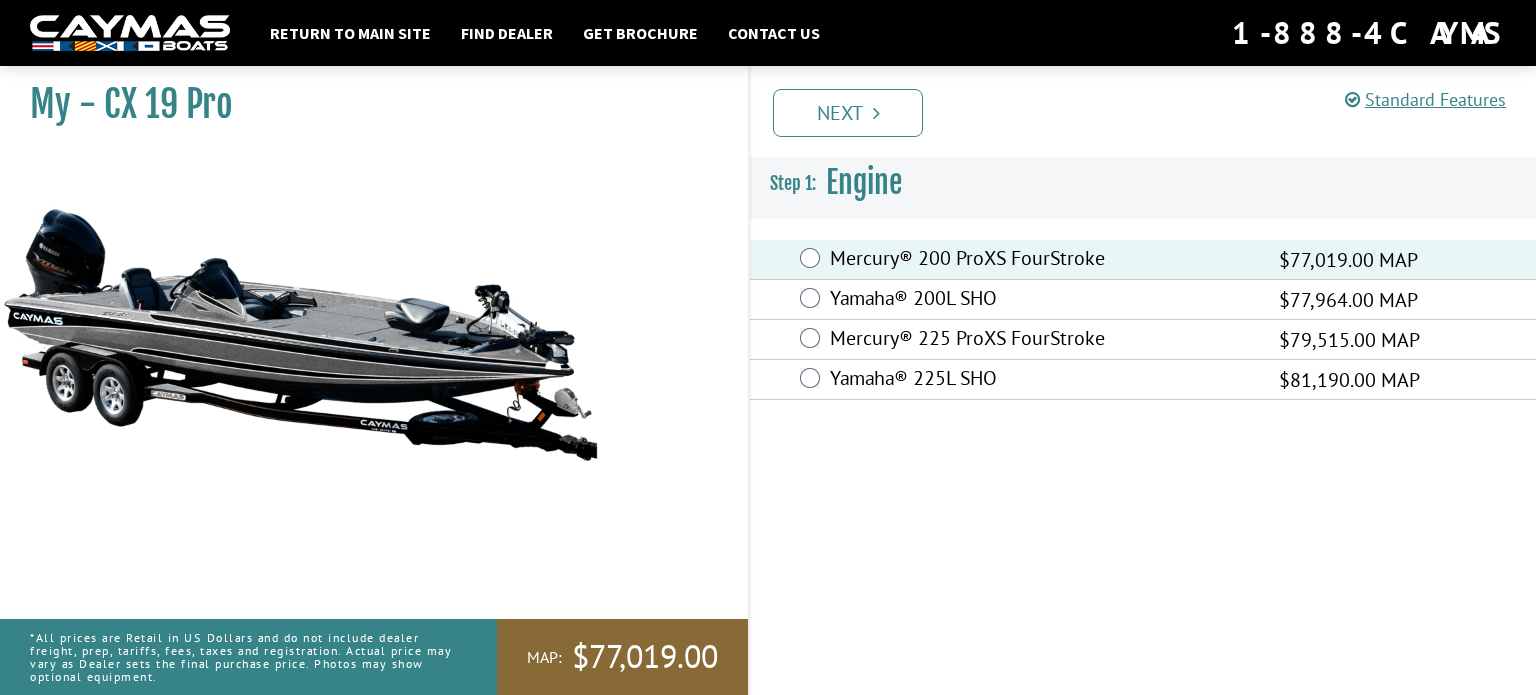 click on "Next" at bounding box center [848, 113] 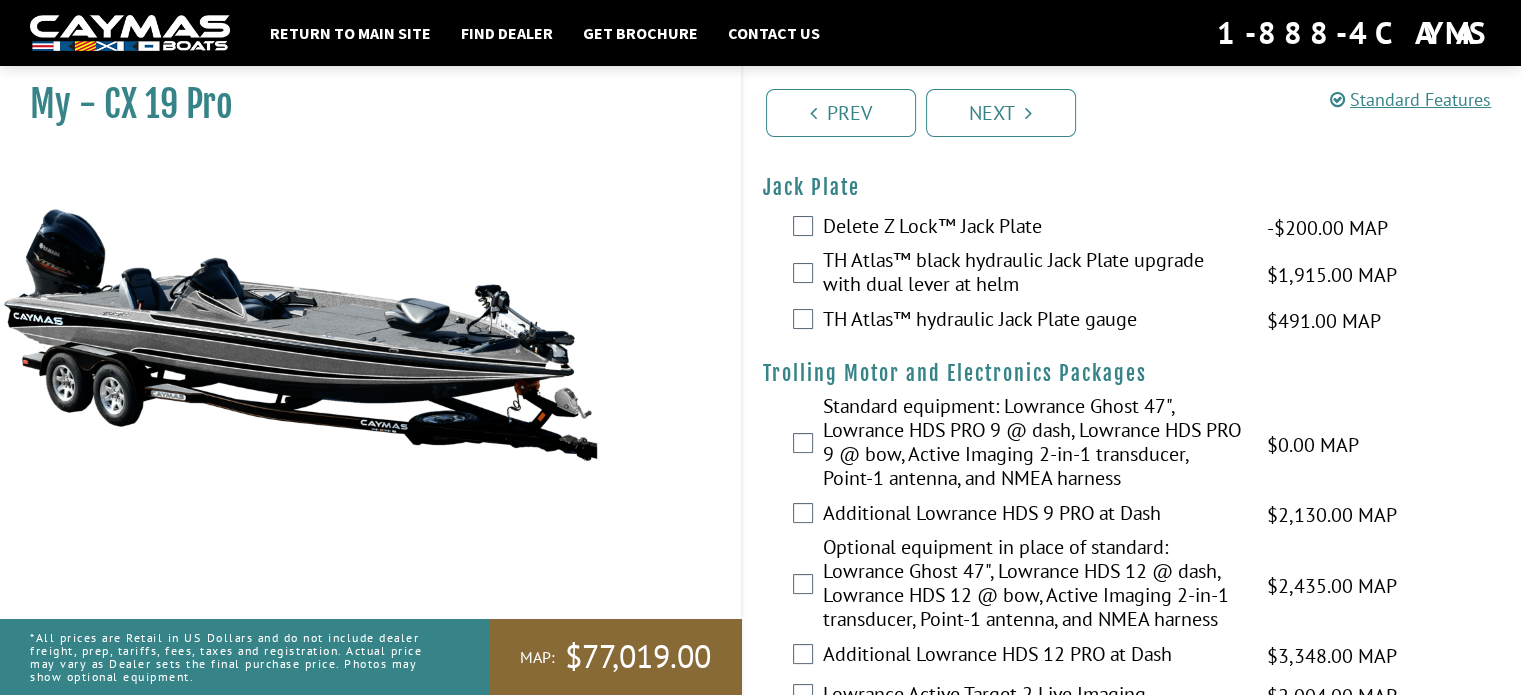 scroll, scrollTop: 100, scrollLeft: 0, axis: vertical 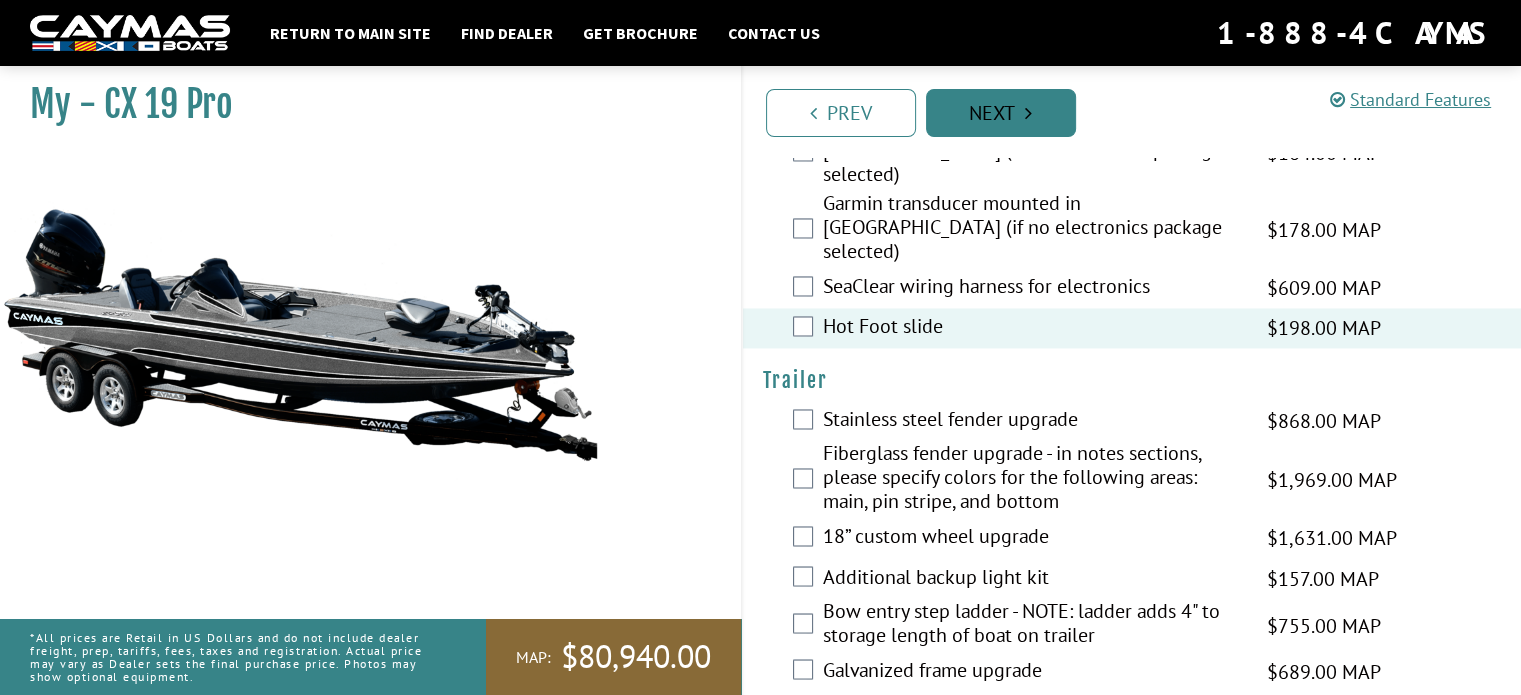 click on "Next" at bounding box center (1001, 113) 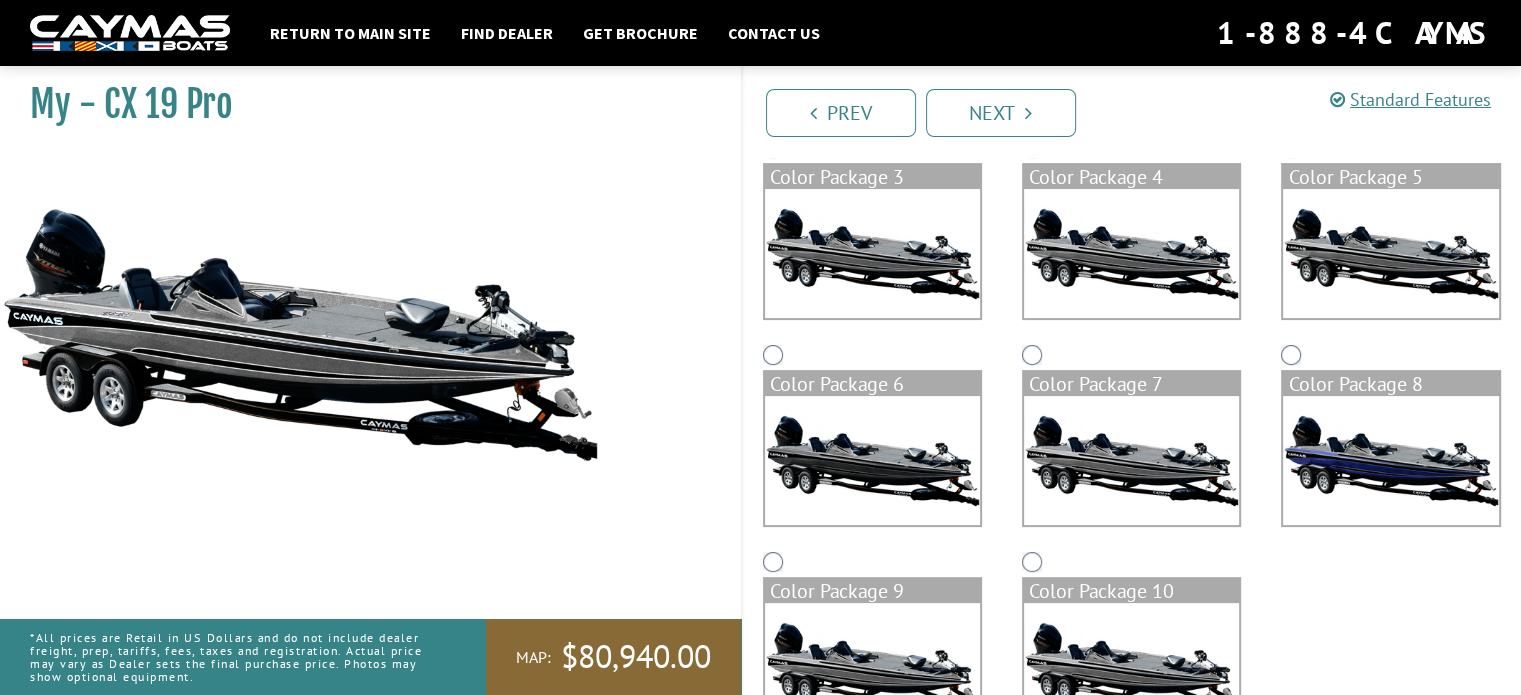 scroll, scrollTop: 182, scrollLeft: 0, axis: vertical 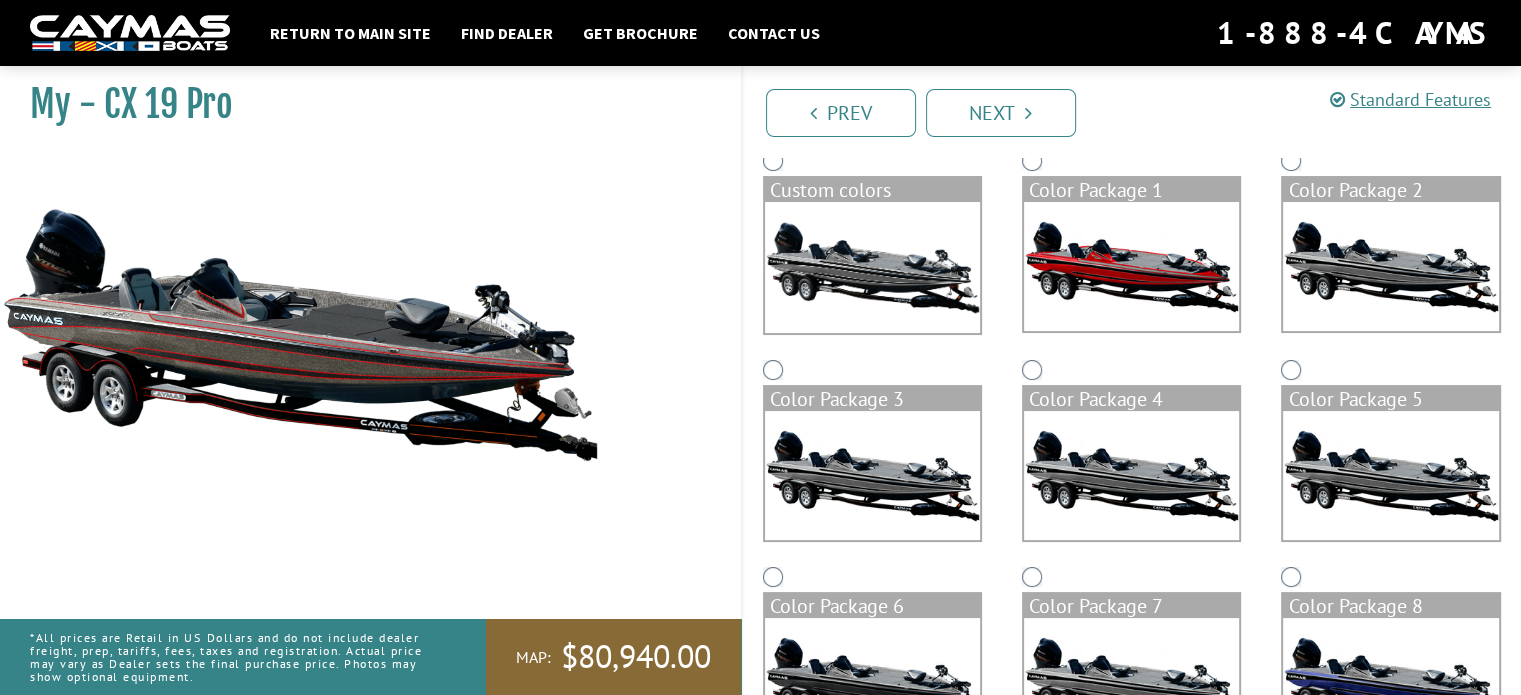 click at bounding box center (1131, 475) 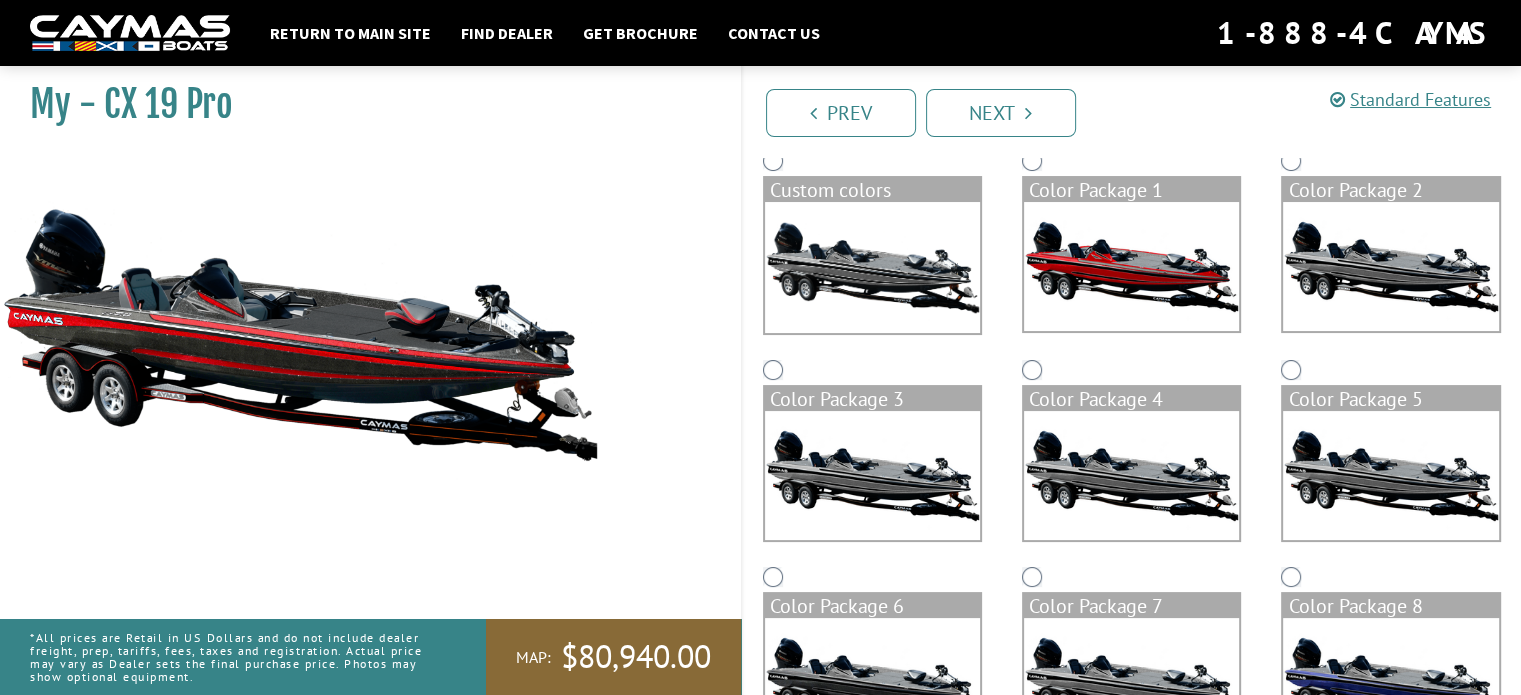click at bounding box center [1390, 475] 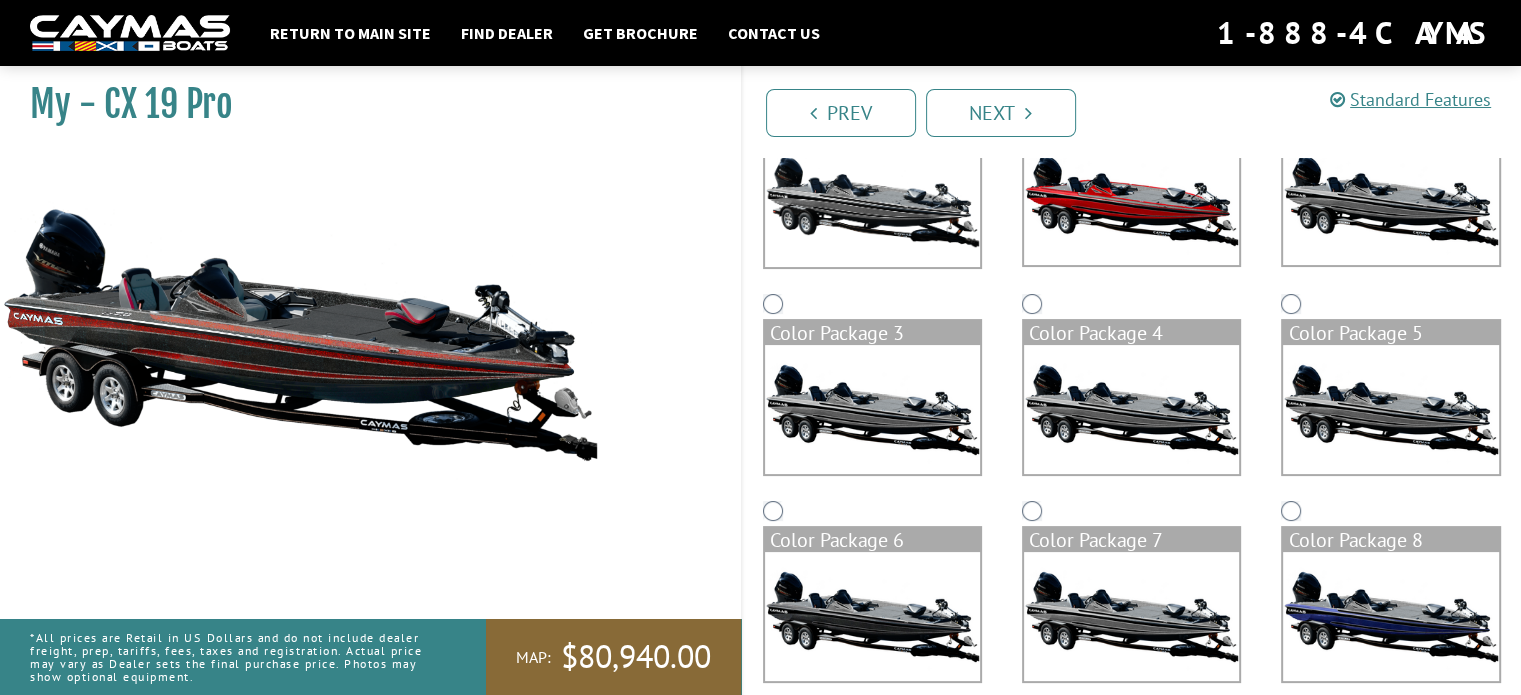 scroll, scrollTop: 382, scrollLeft: 0, axis: vertical 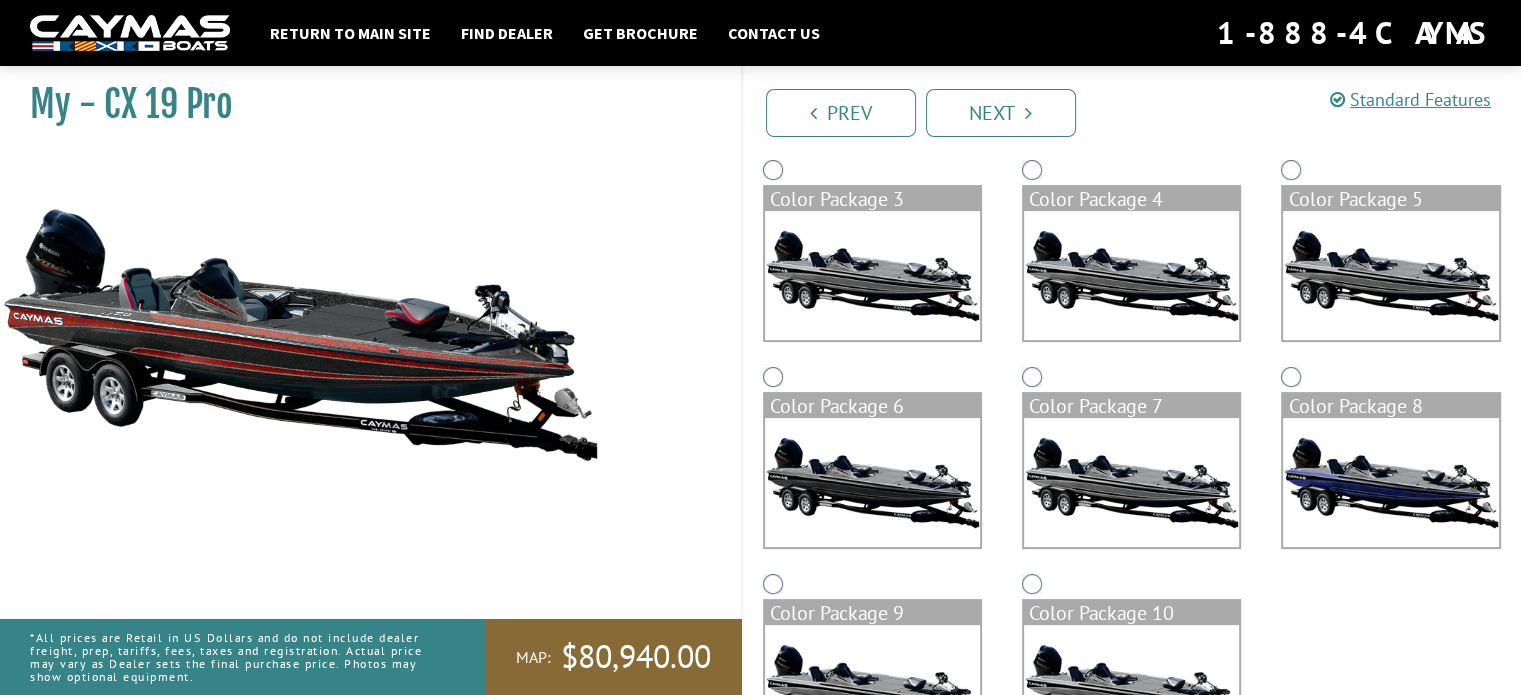 click at bounding box center [872, 482] 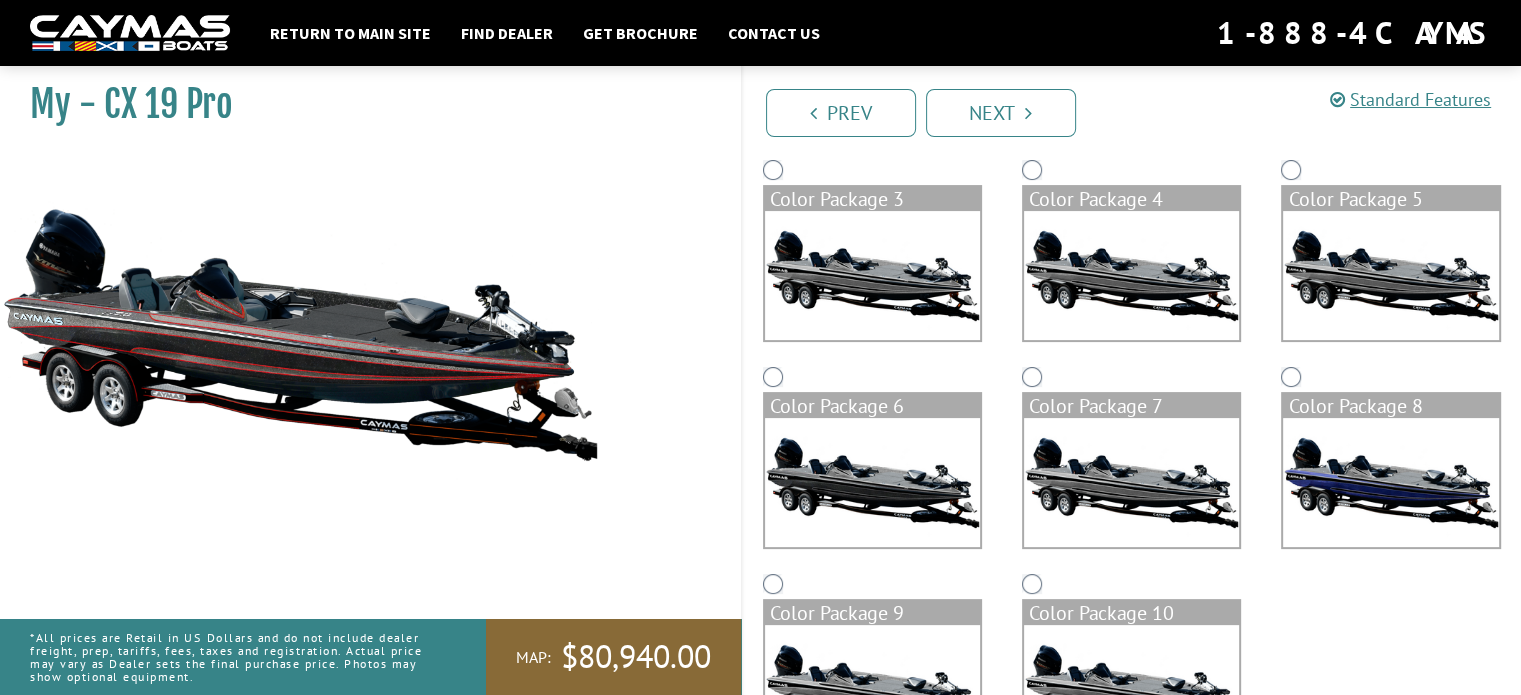 click at bounding box center (1131, 482) 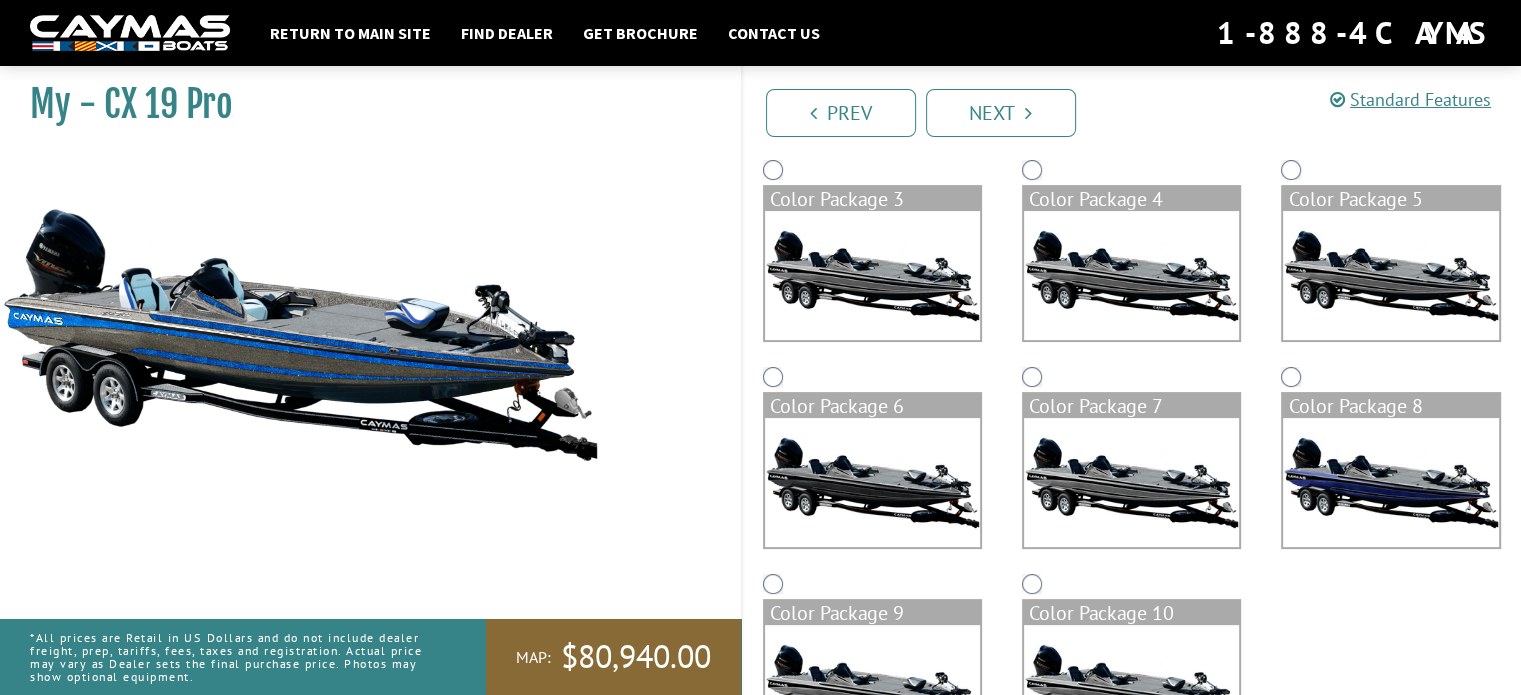 click at bounding box center (1390, 482) 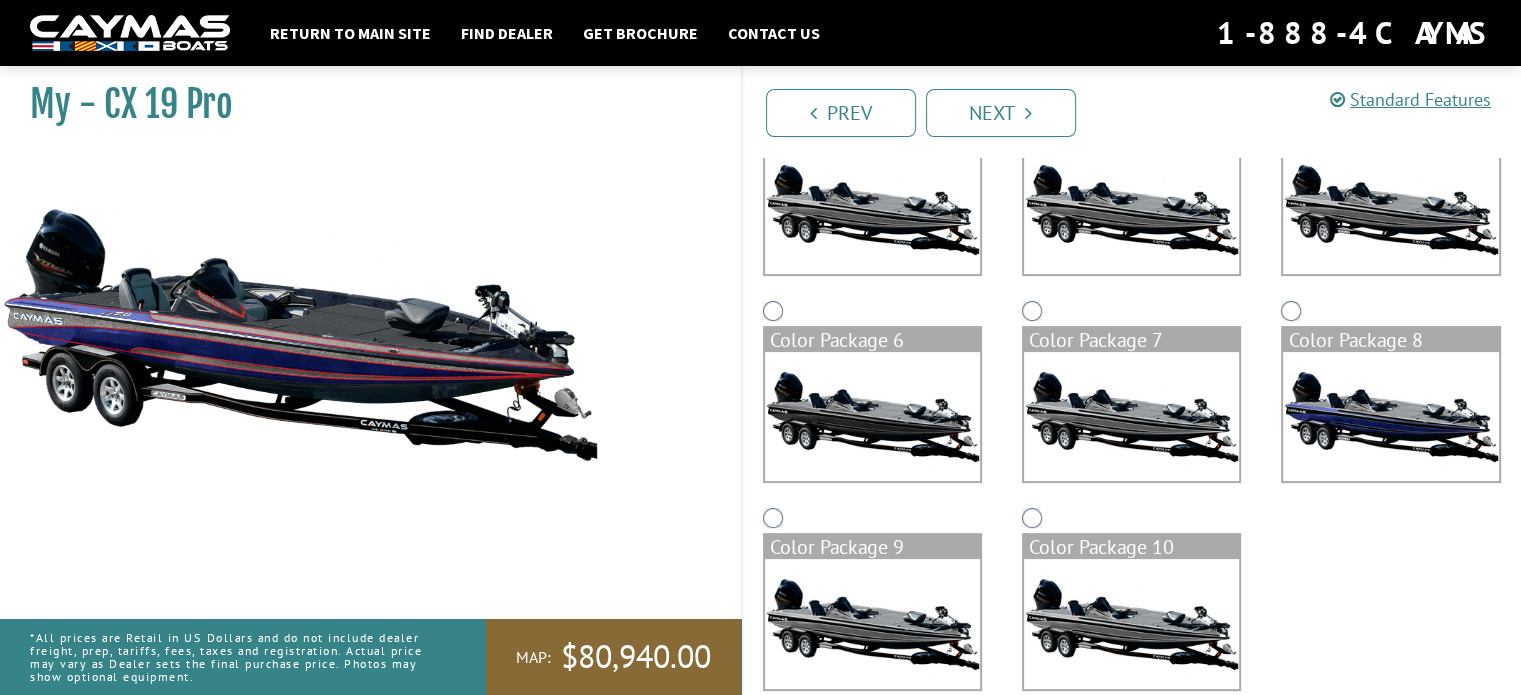 scroll, scrollTop: 482, scrollLeft: 0, axis: vertical 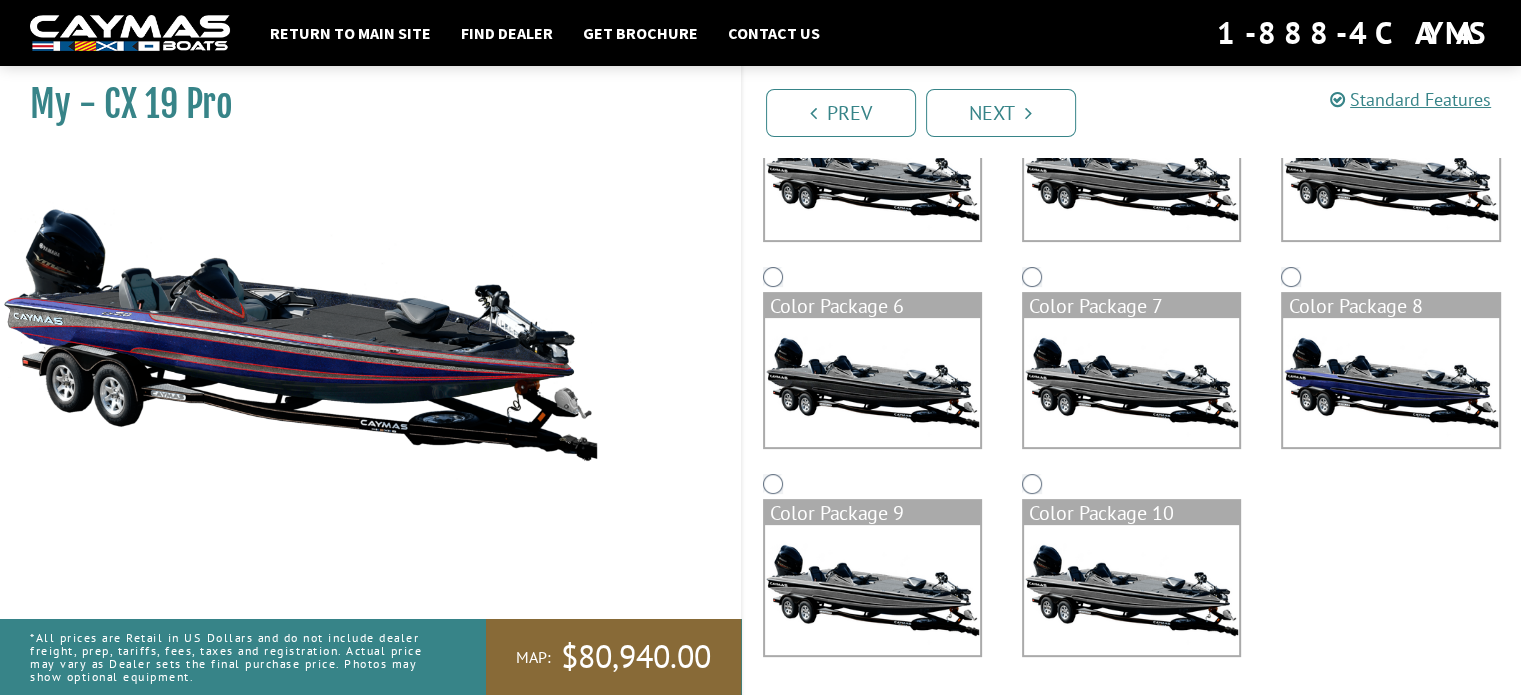 click at bounding box center (872, 589) 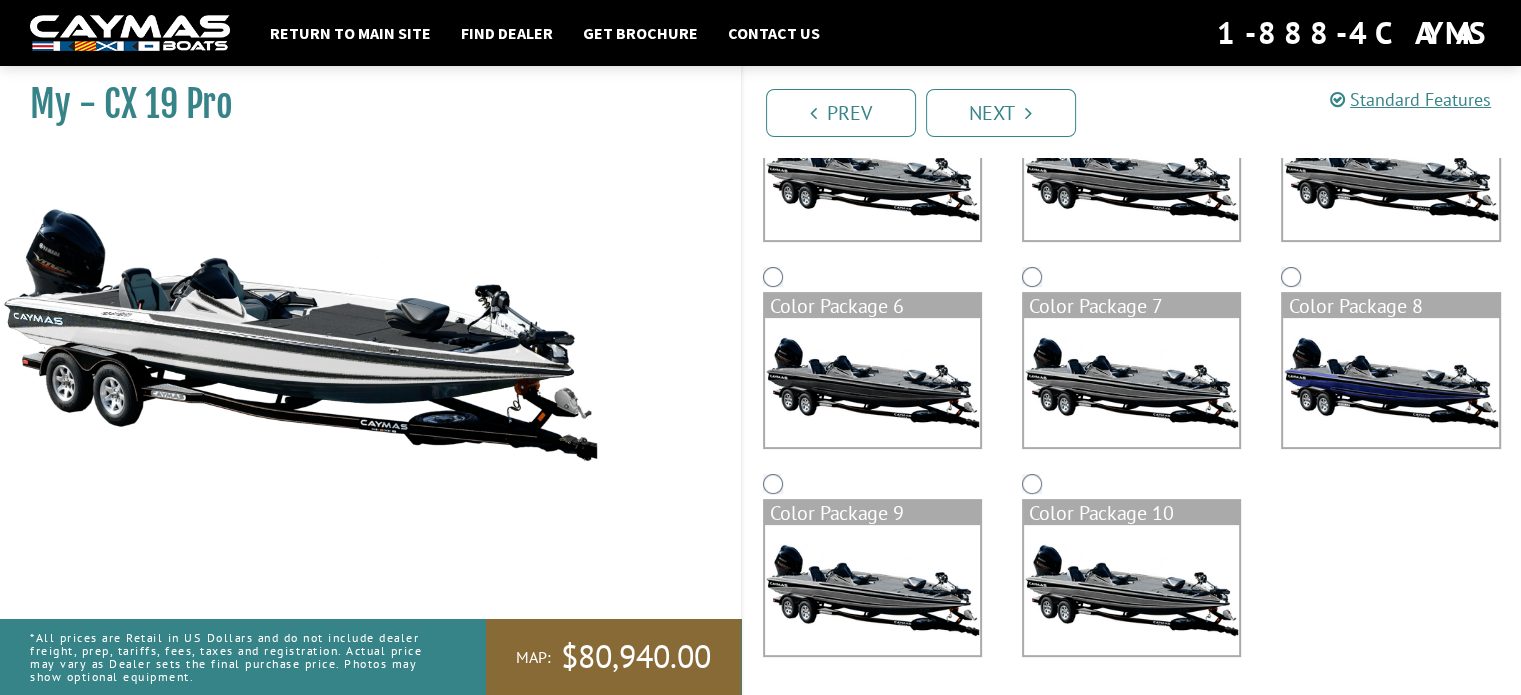 click at bounding box center [1131, 589] 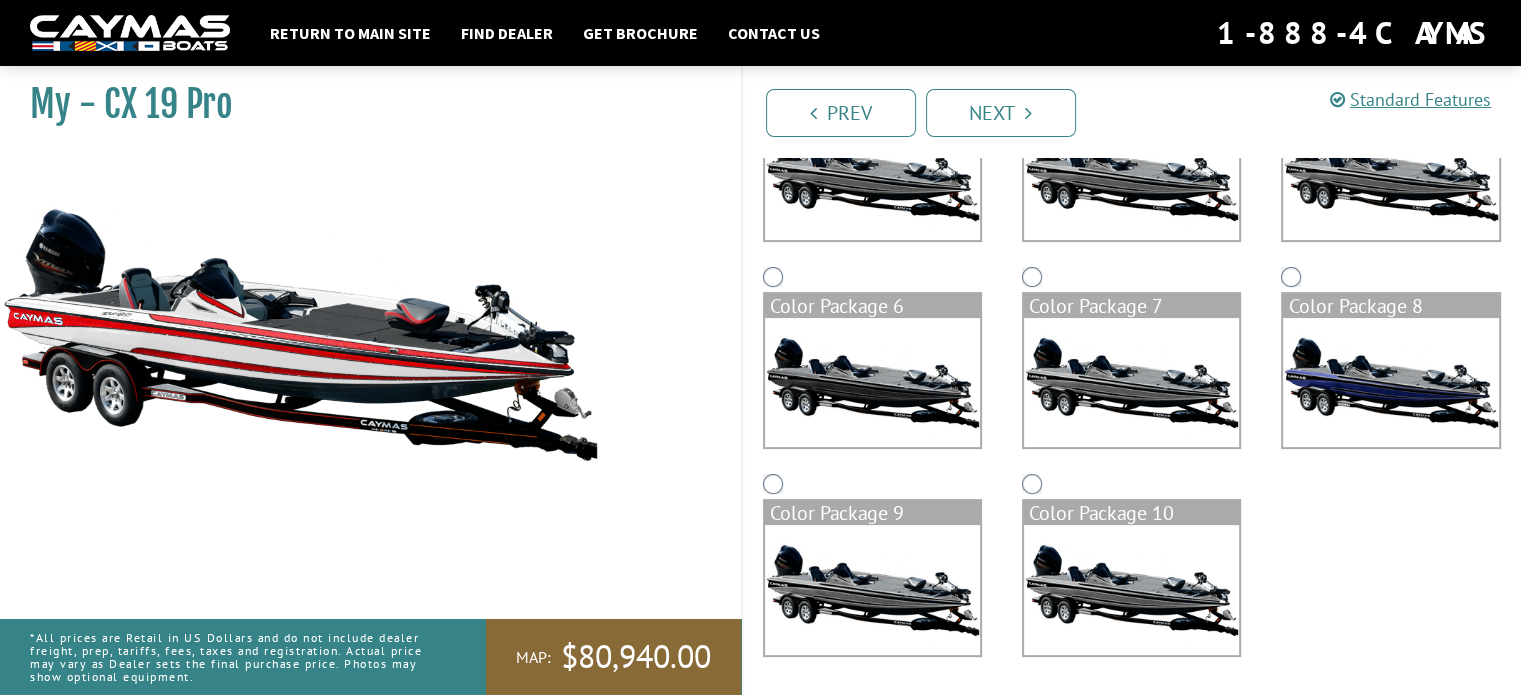 click at bounding box center (1131, 589) 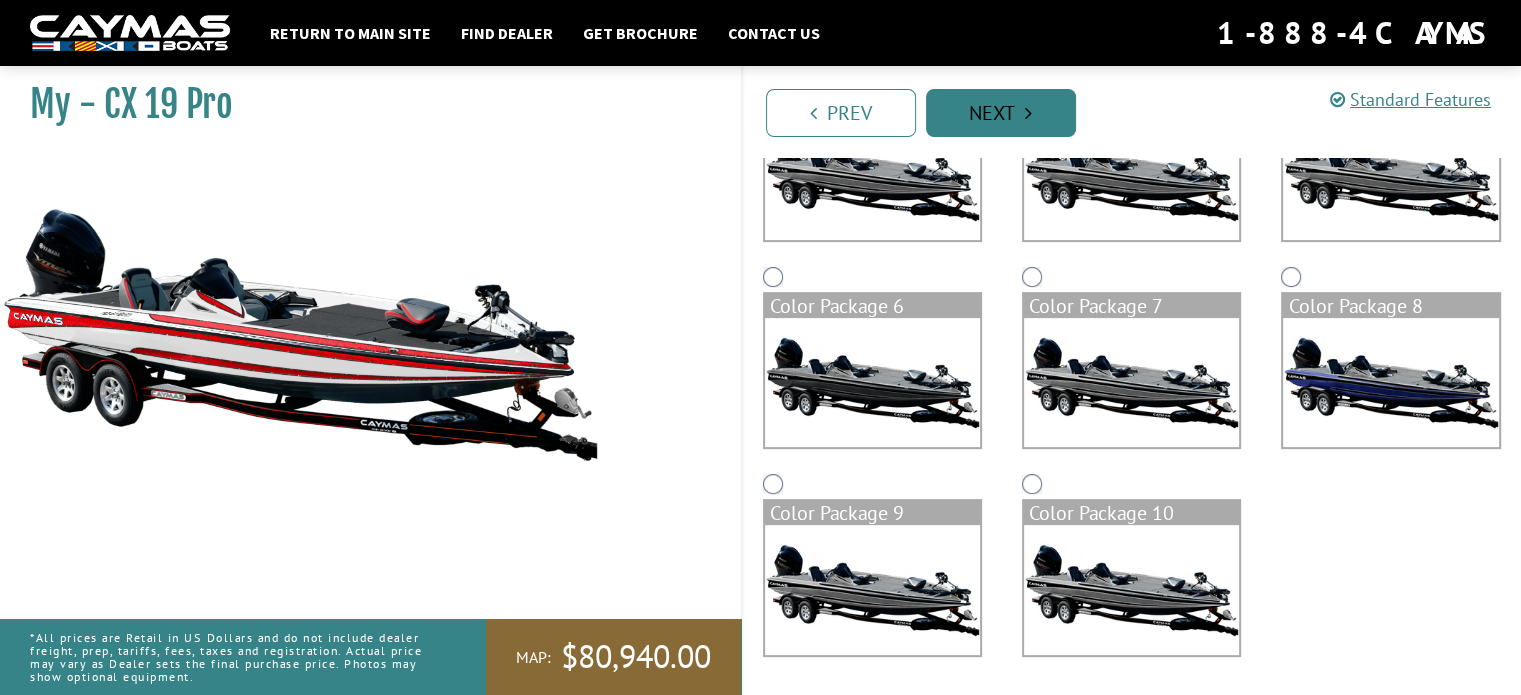 click on "Next" at bounding box center (1001, 113) 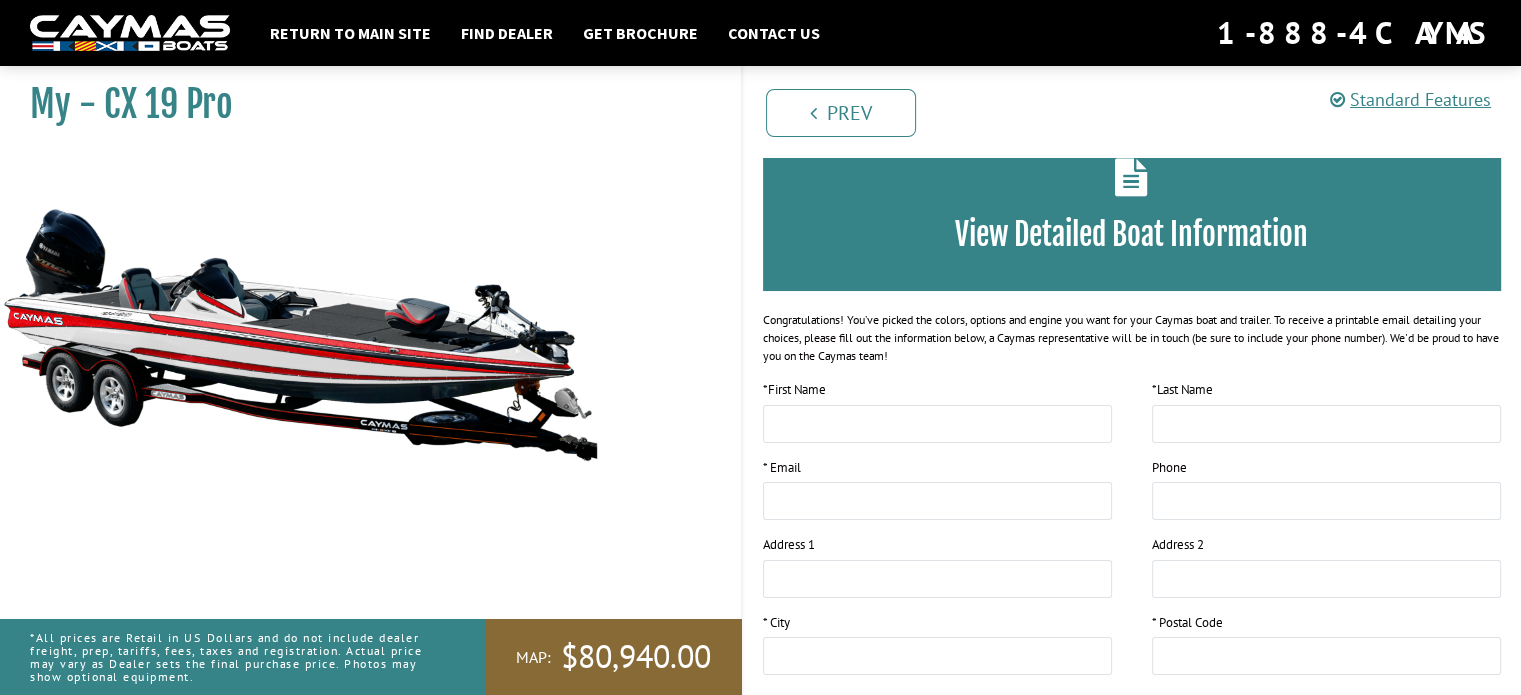 scroll, scrollTop: 100, scrollLeft: 0, axis: vertical 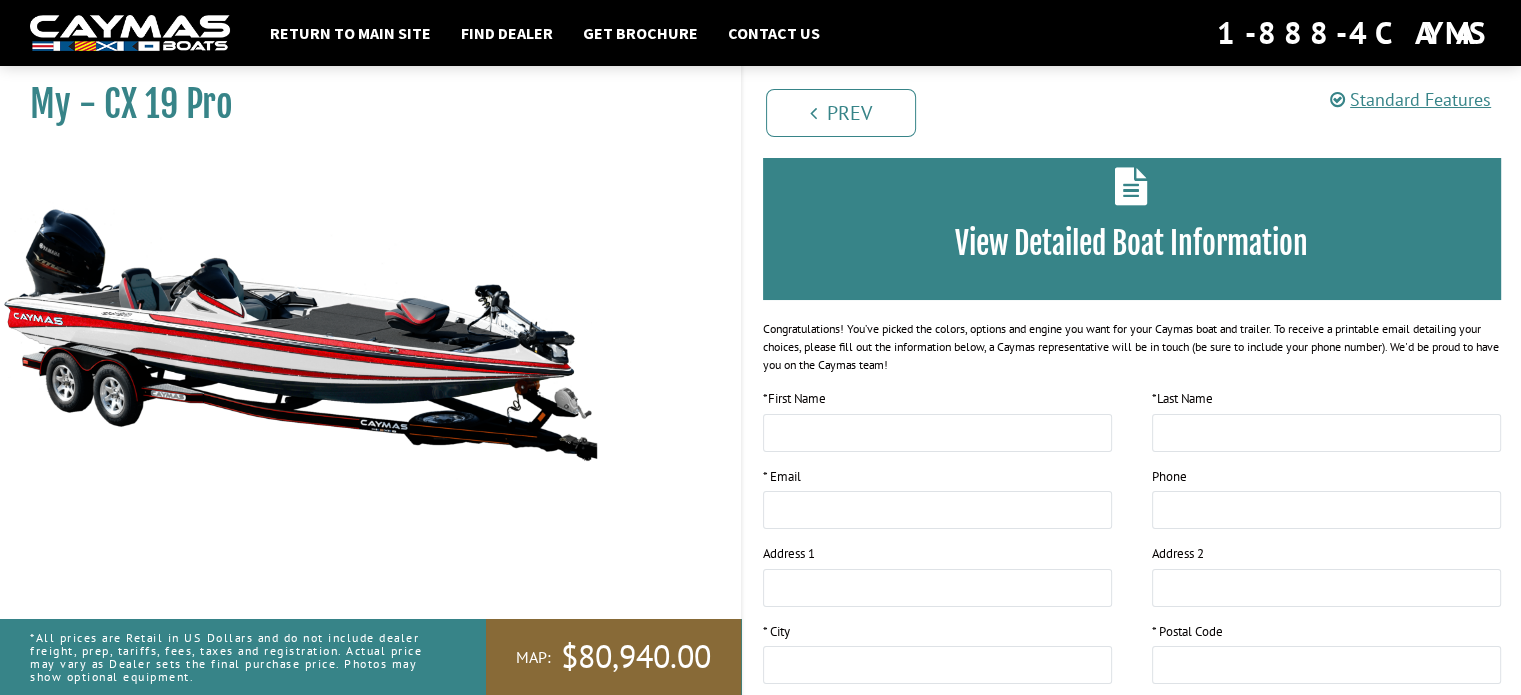 click at bounding box center [300, 334] 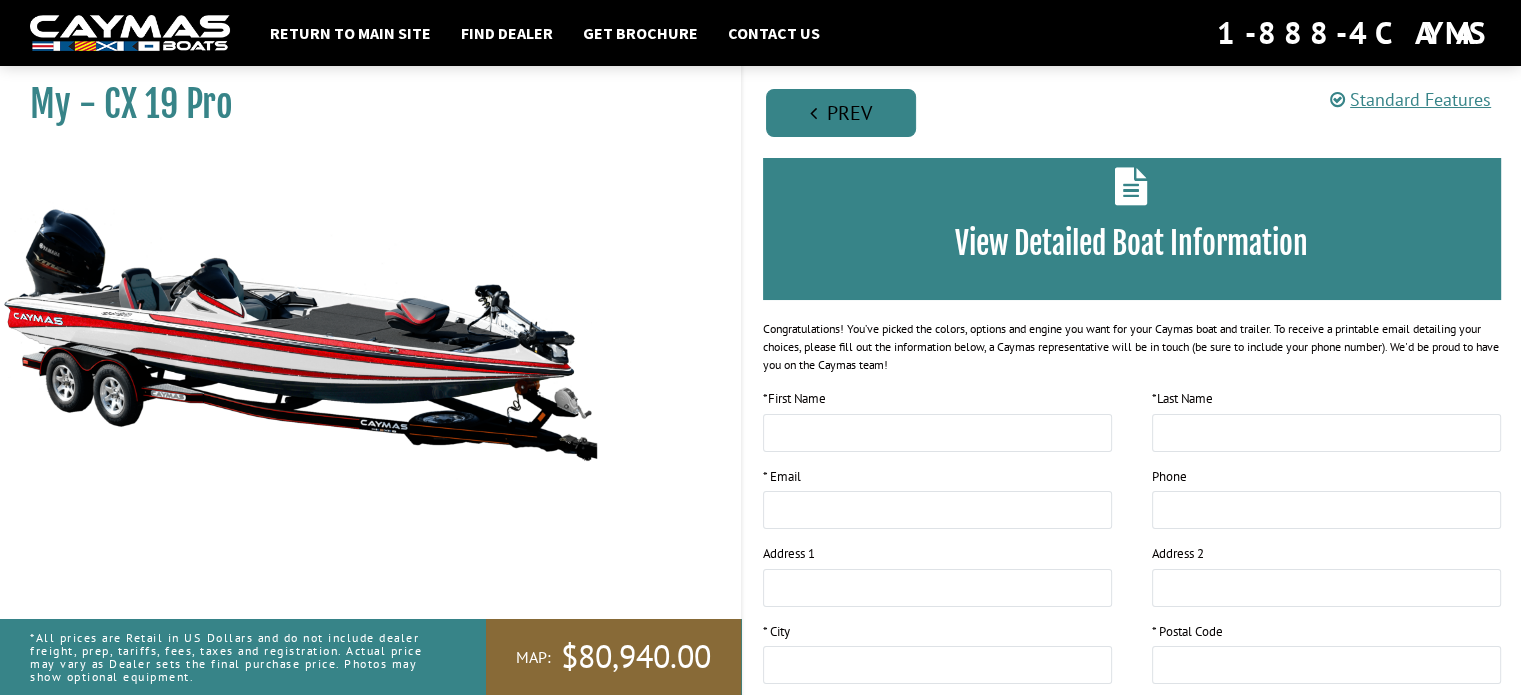 click on "Prev" at bounding box center (841, 113) 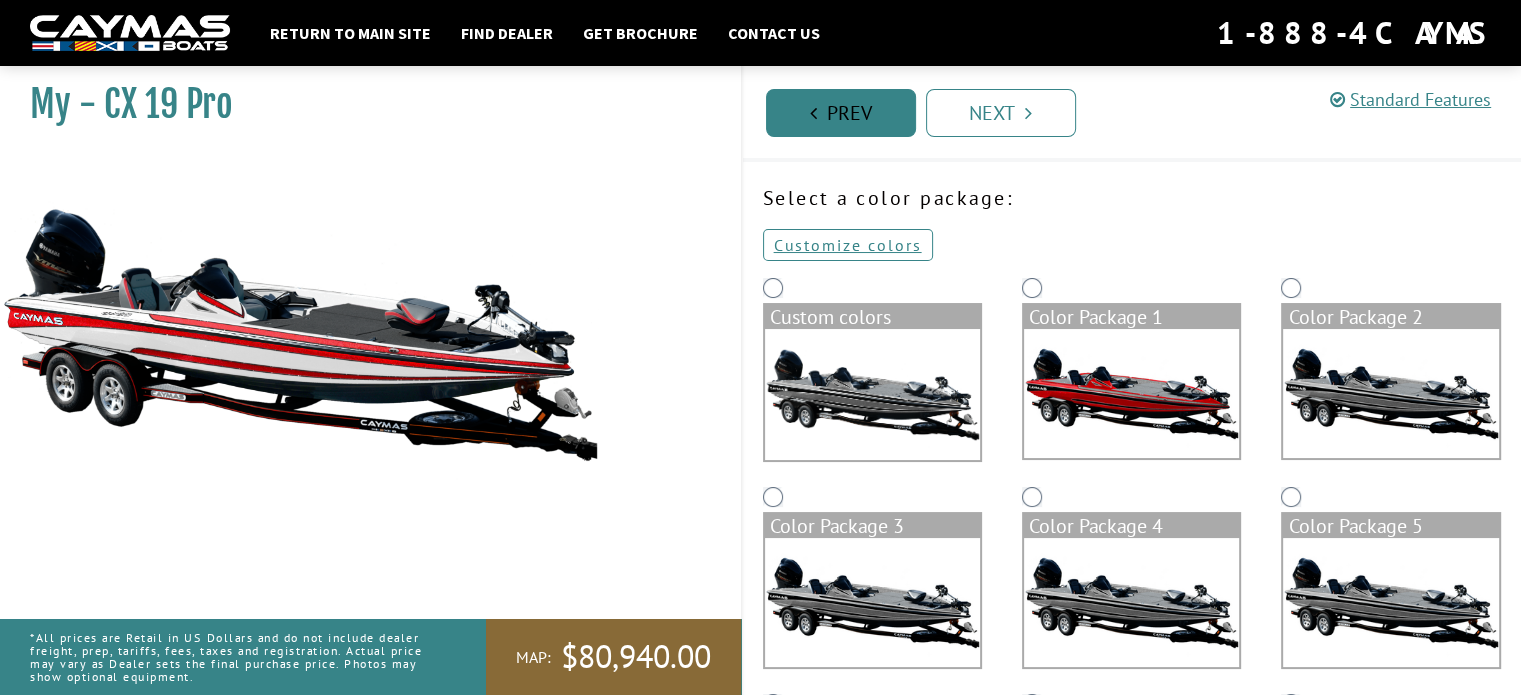 scroll, scrollTop: 0, scrollLeft: 0, axis: both 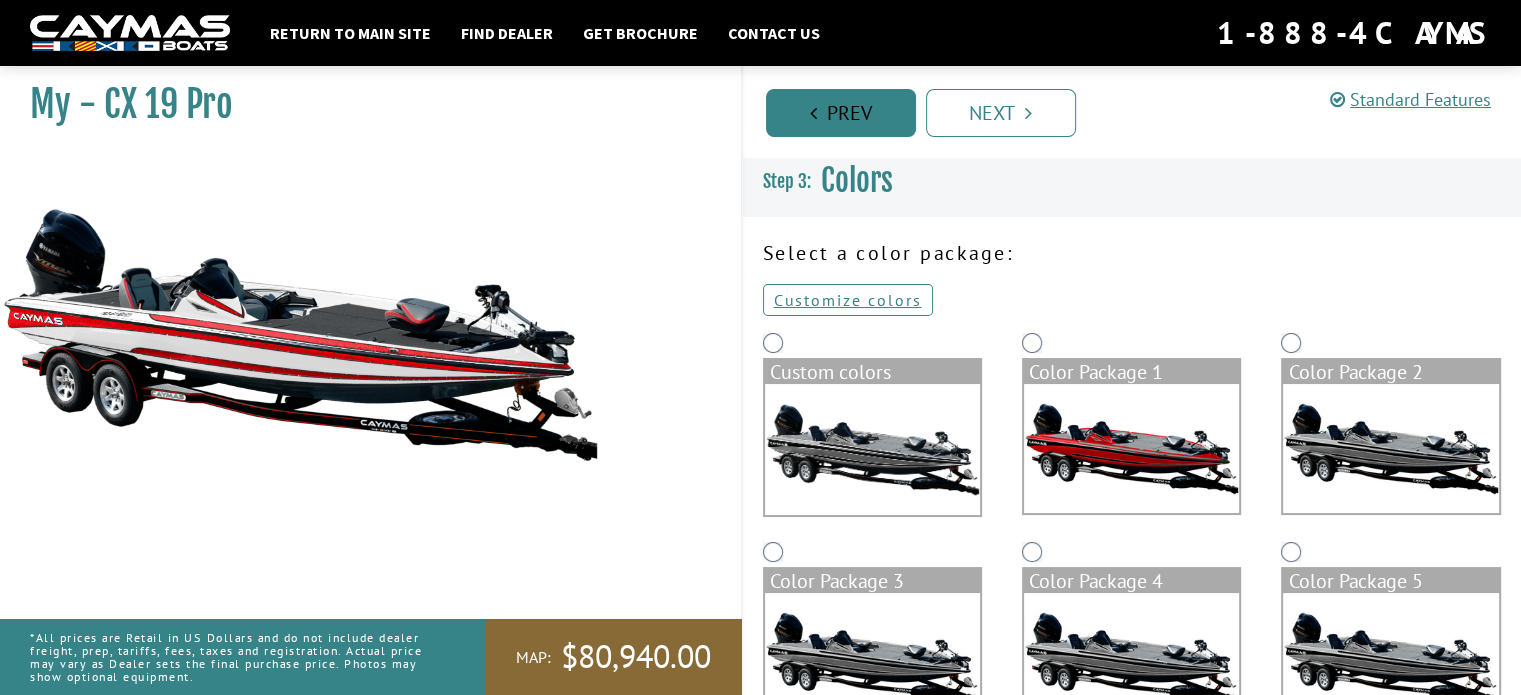 click on "Prev" at bounding box center (841, 113) 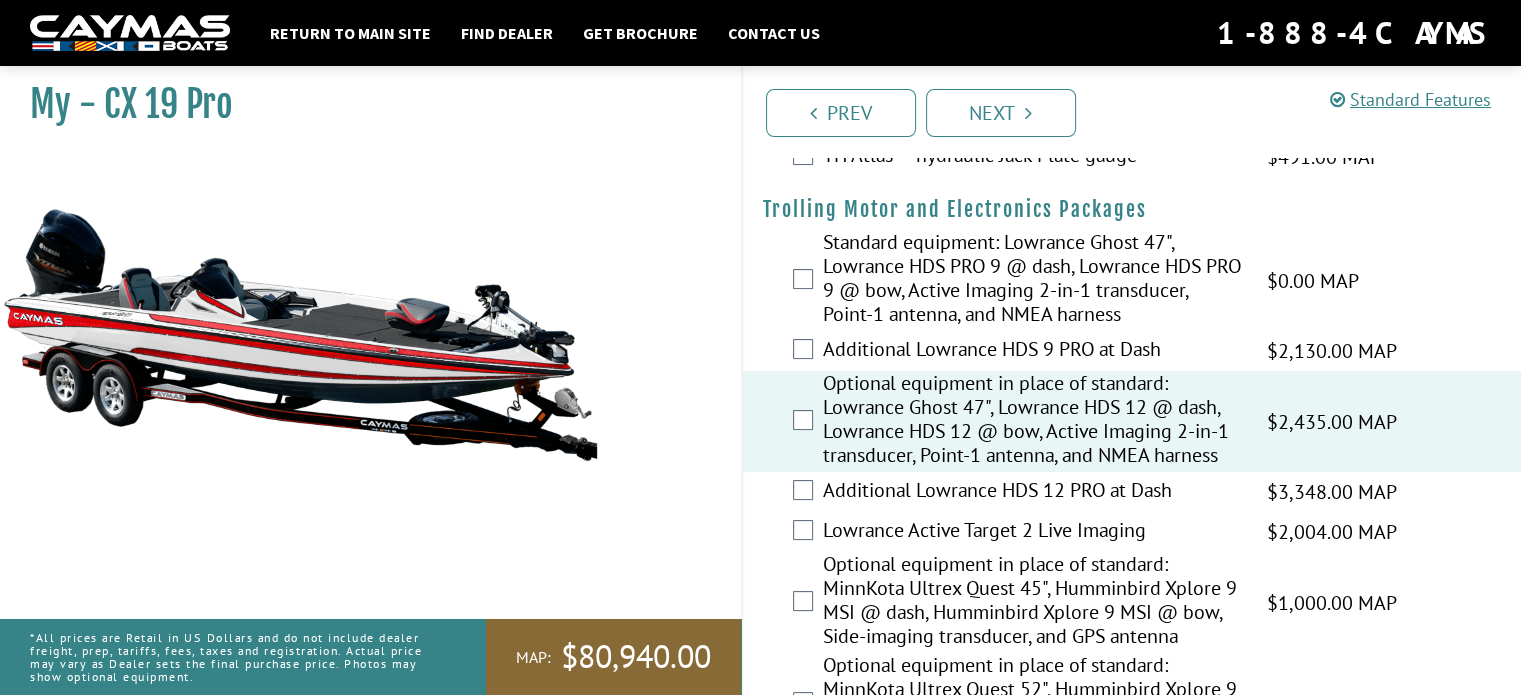 scroll, scrollTop: 0, scrollLeft: 0, axis: both 